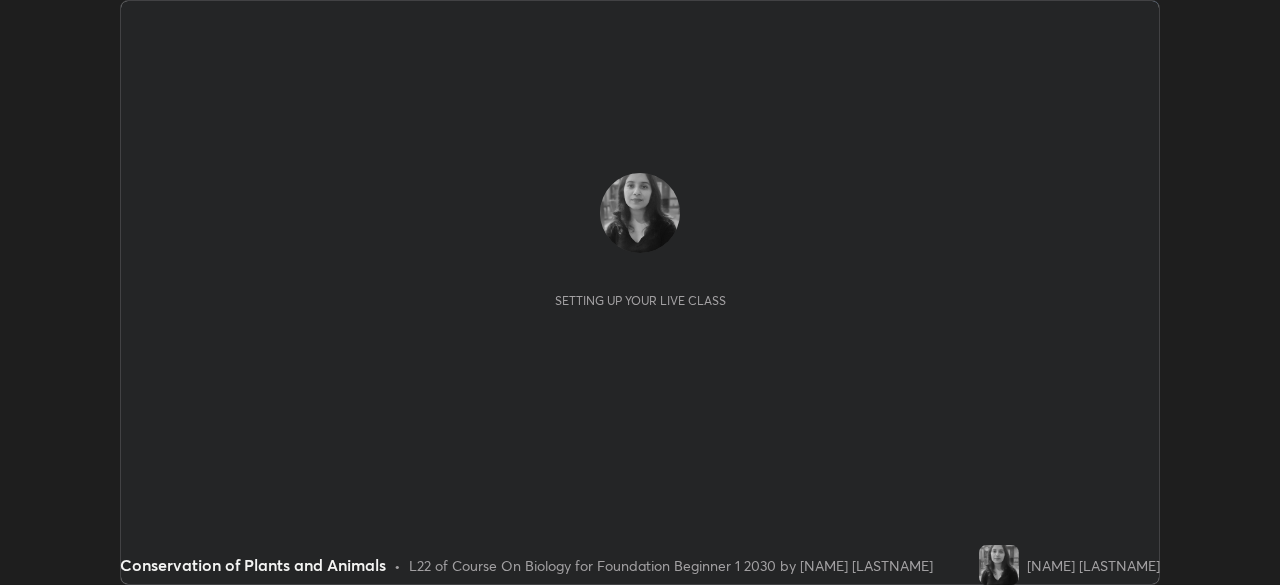 scroll, scrollTop: 0, scrollLeft: 0, axis: both 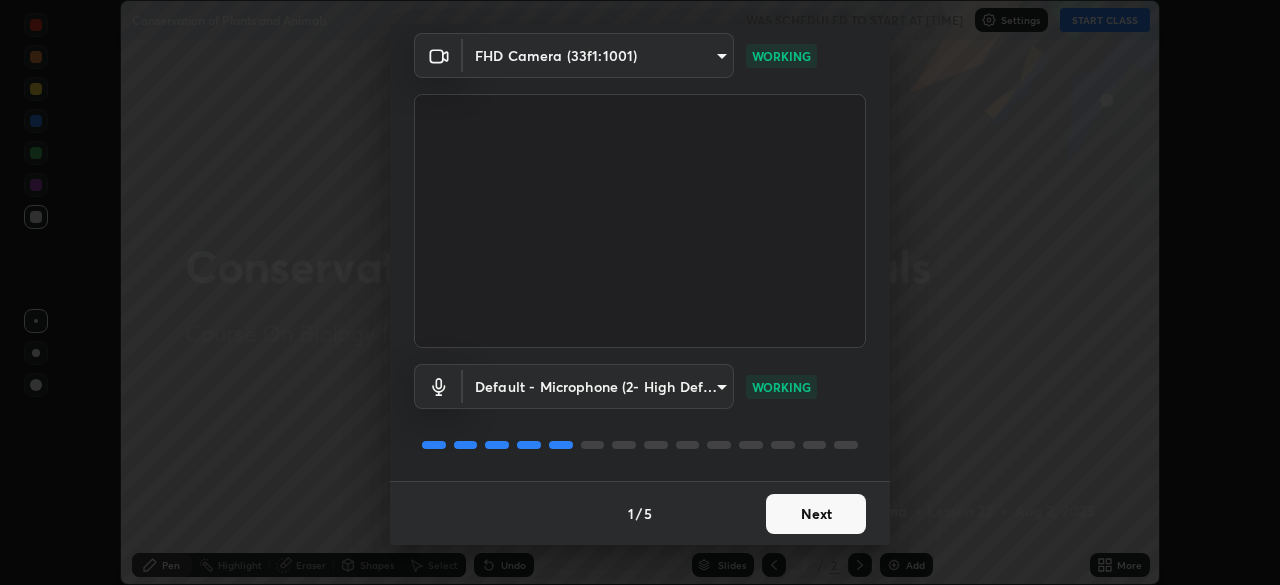 click on "Next" at bounding box center [816, 514] 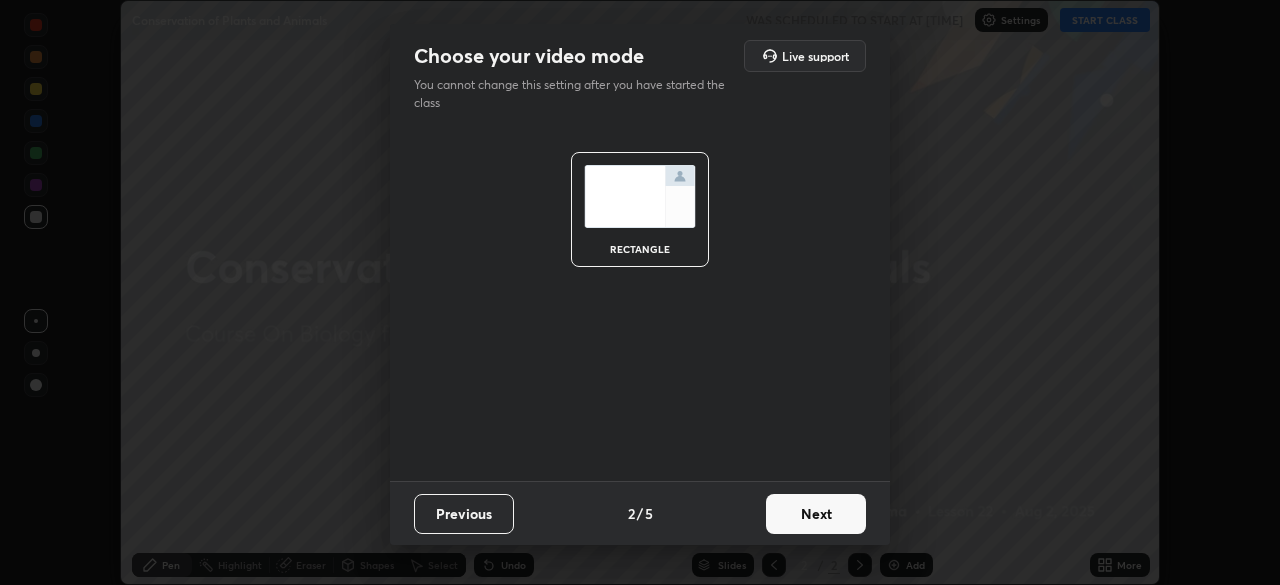scroll, scrollTop: 0, scrollLeft: 0, axis: both 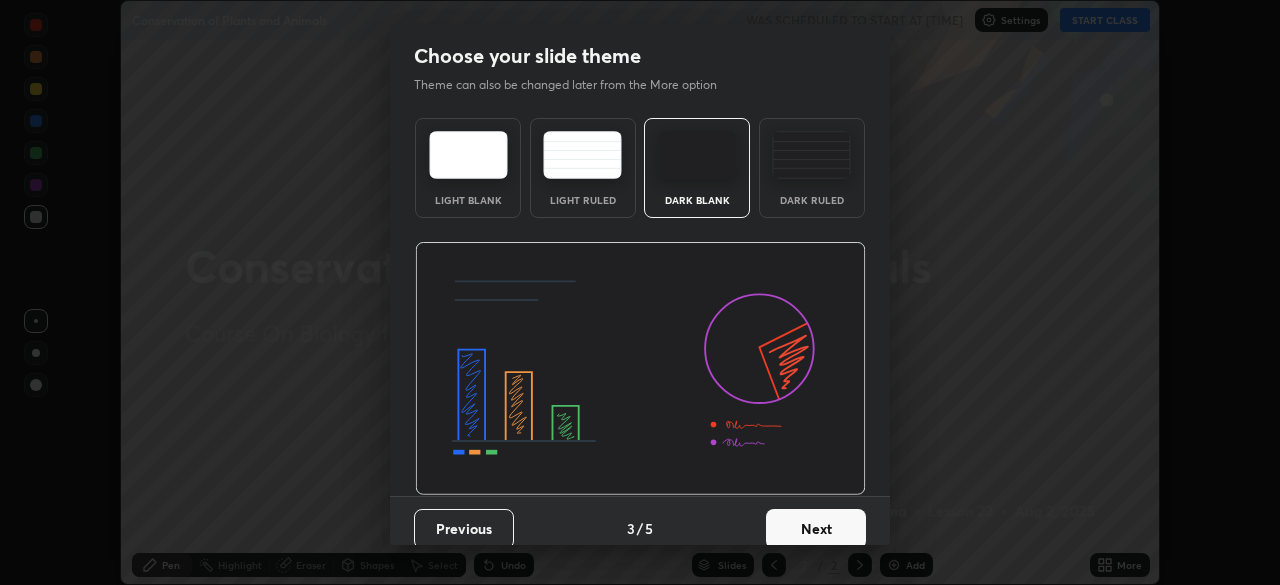 click on "Next" at bounding box center (816, 529) 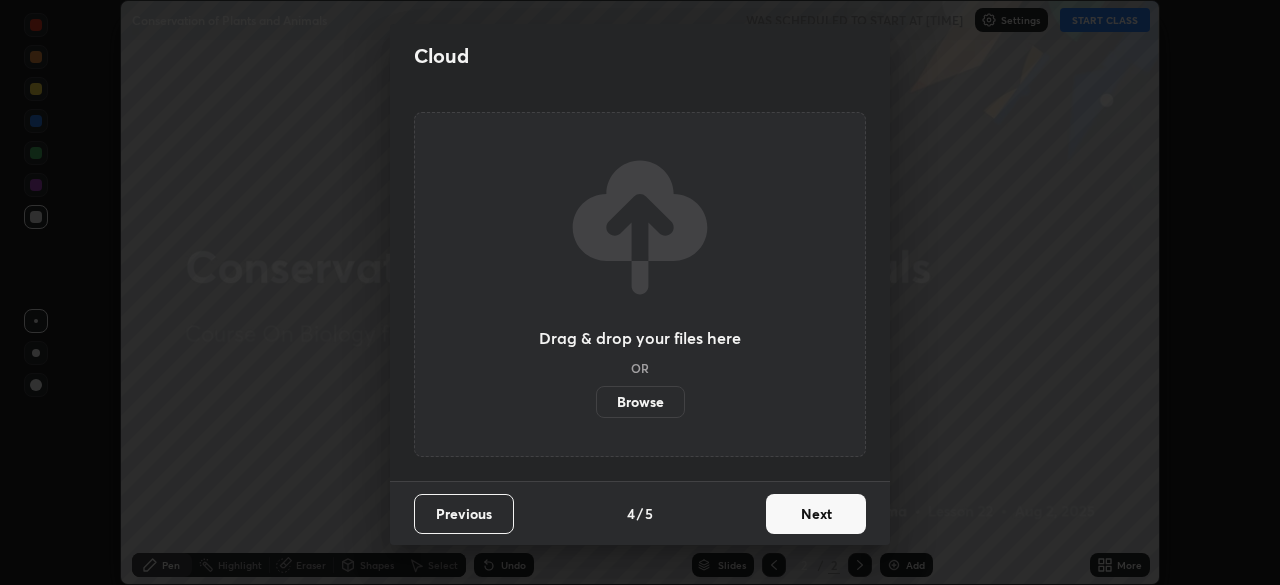 click on "Next" at bounding box center [816, 514] 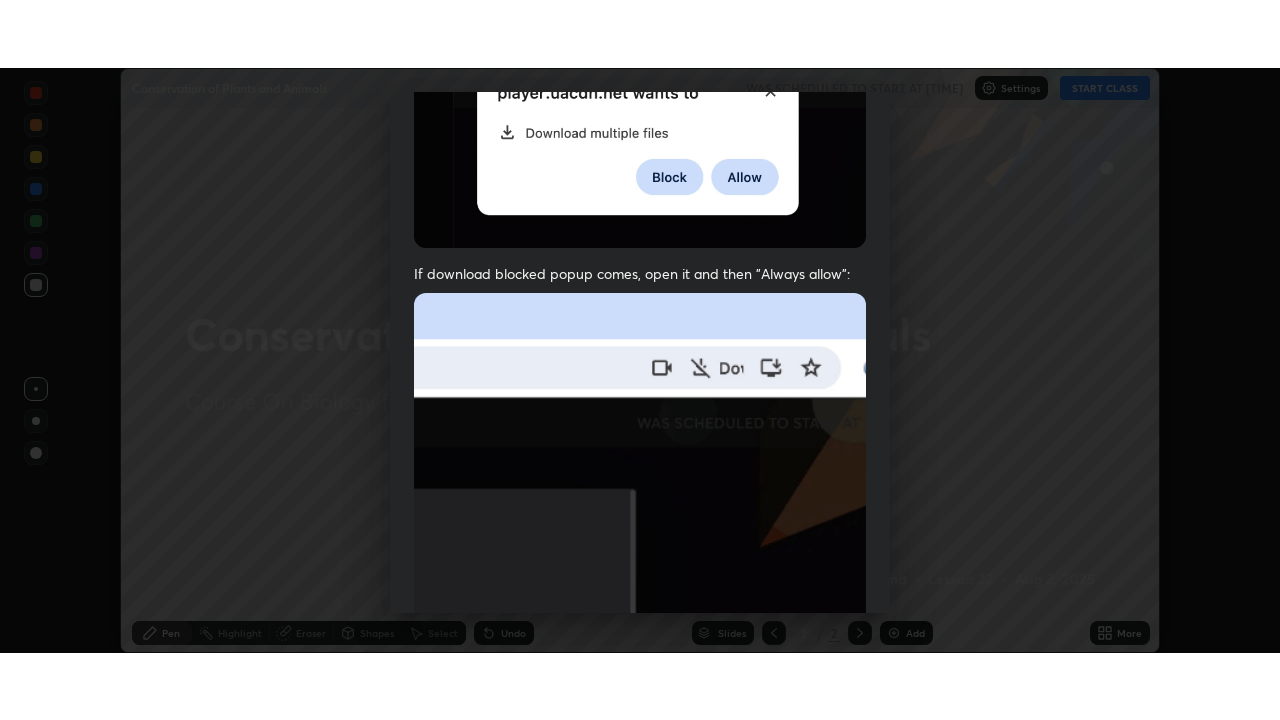 scroll, scrollTop: 479, scrollLeft: 0, axis: vertical 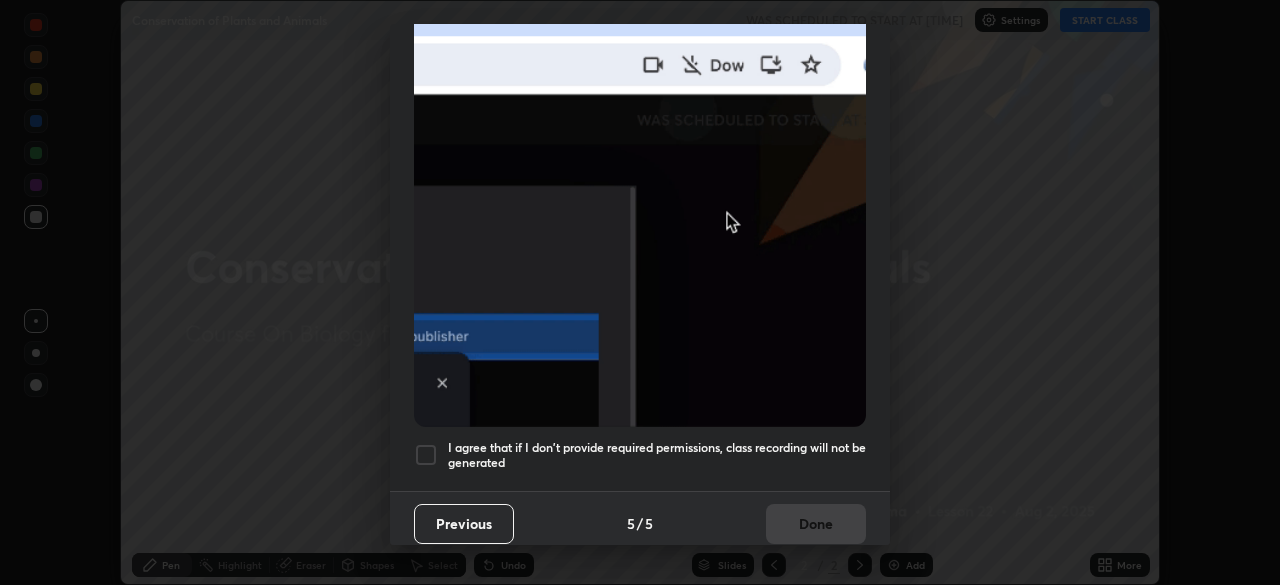 click at bounding box center (426, 455) 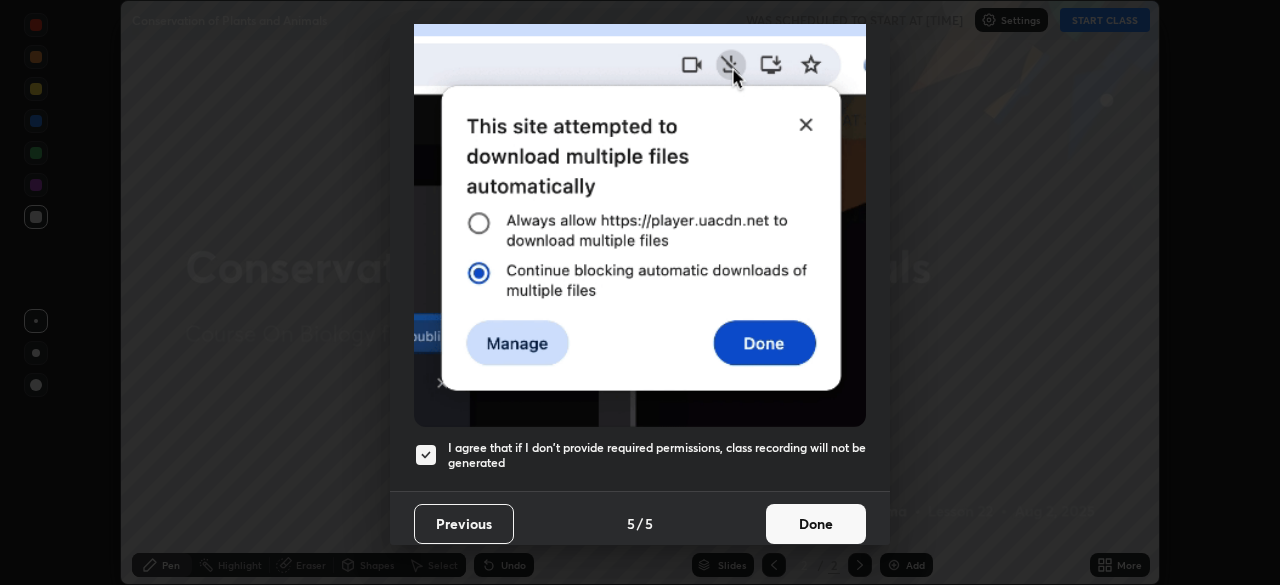 click on "Done" at bounding box center (816, 524) 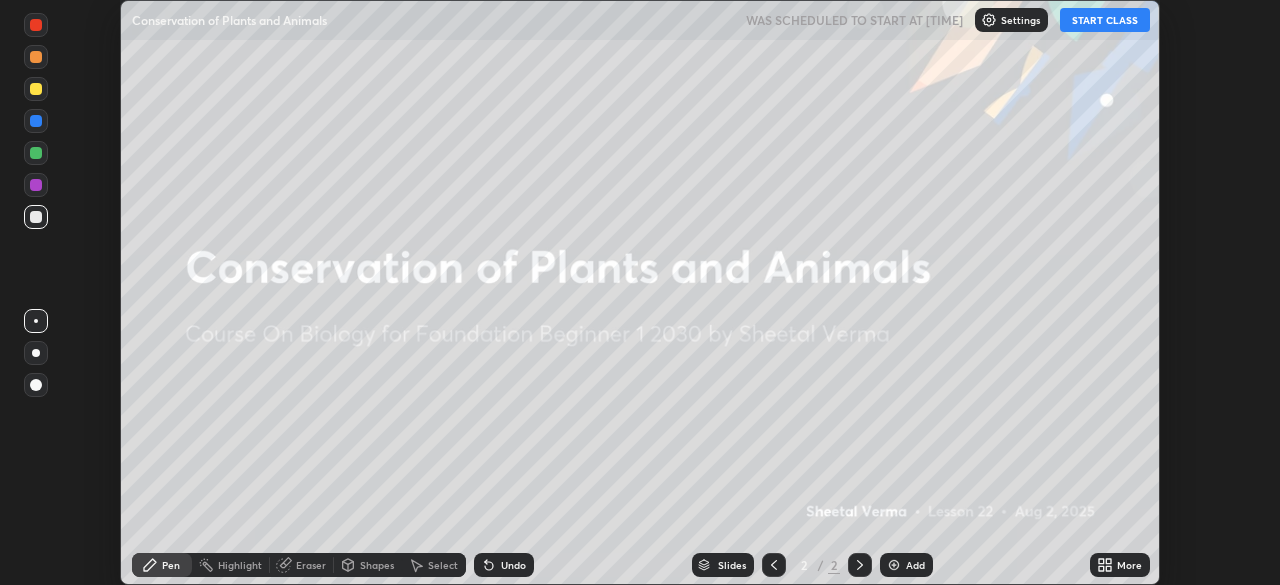 click on "START CLASS" at bounding box center [1105, 20] 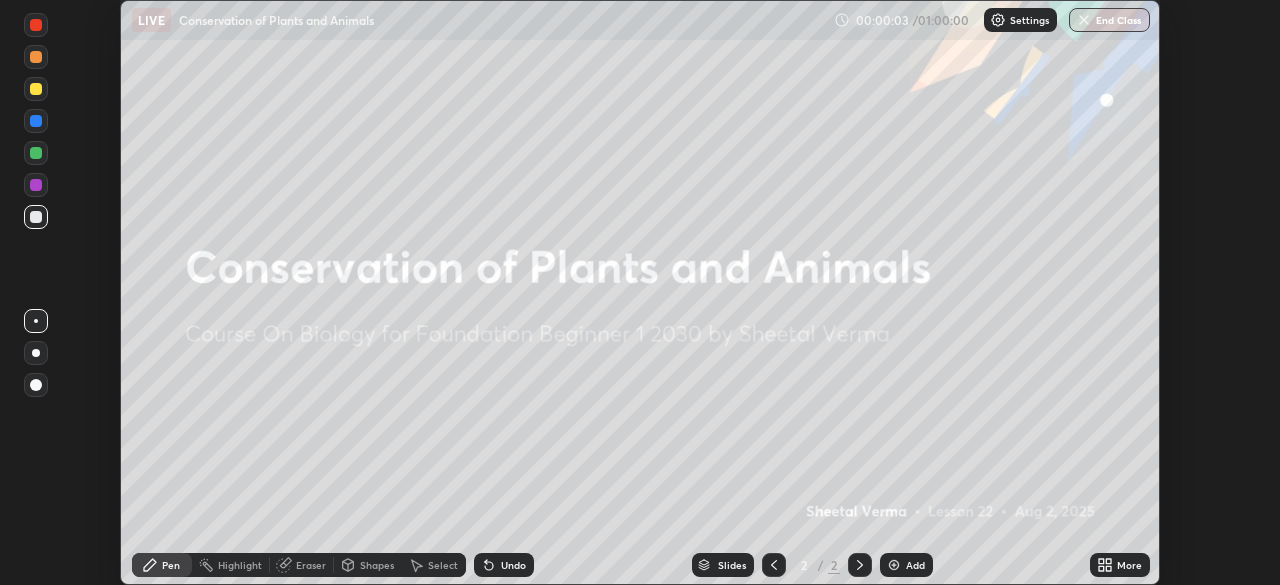 click on "More" at bounding box center (1129, 565) 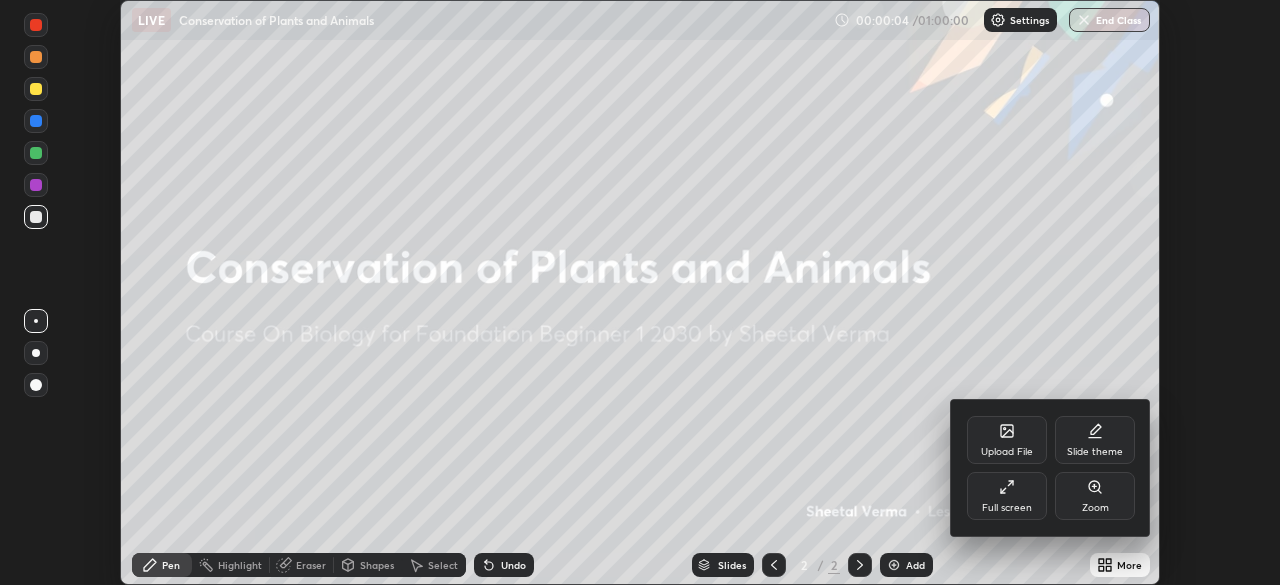 click on "Full screen" at bounding box center [1007, 496] 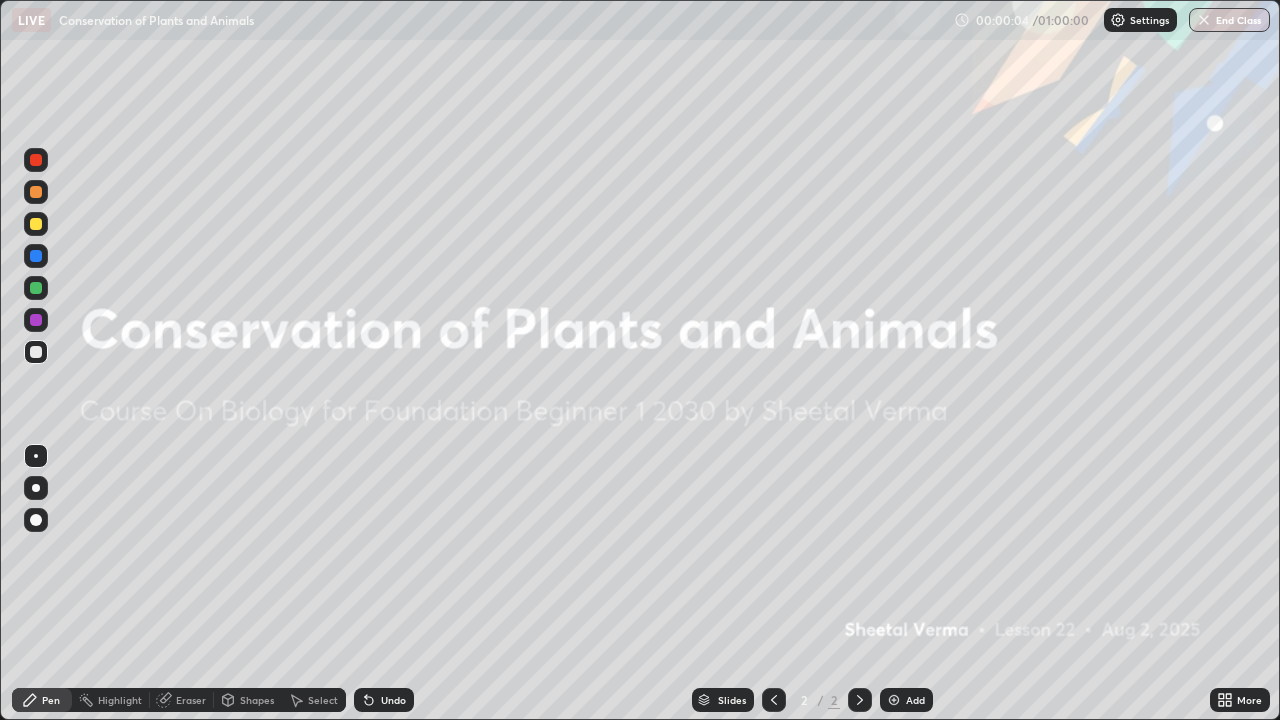 scroll, scrollTop: 99280, scrollLeft: 98720, axis: both 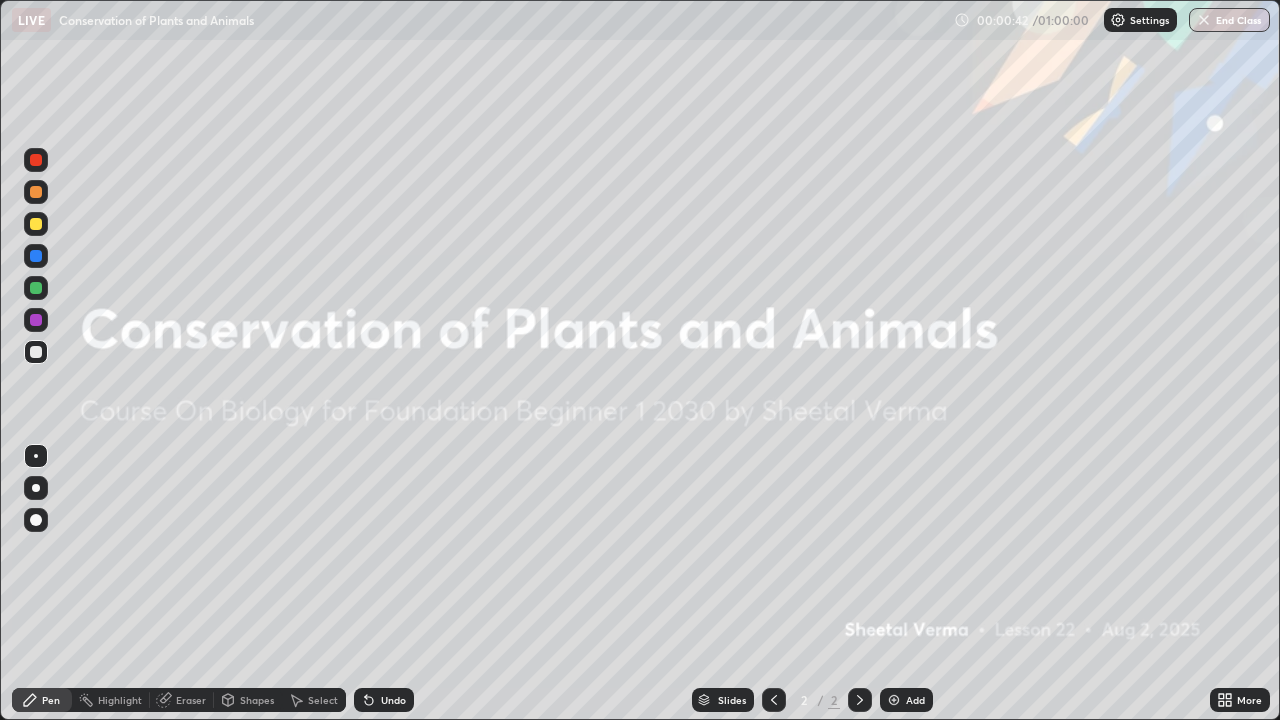 click on "Add" at bounding box center [915, 700] 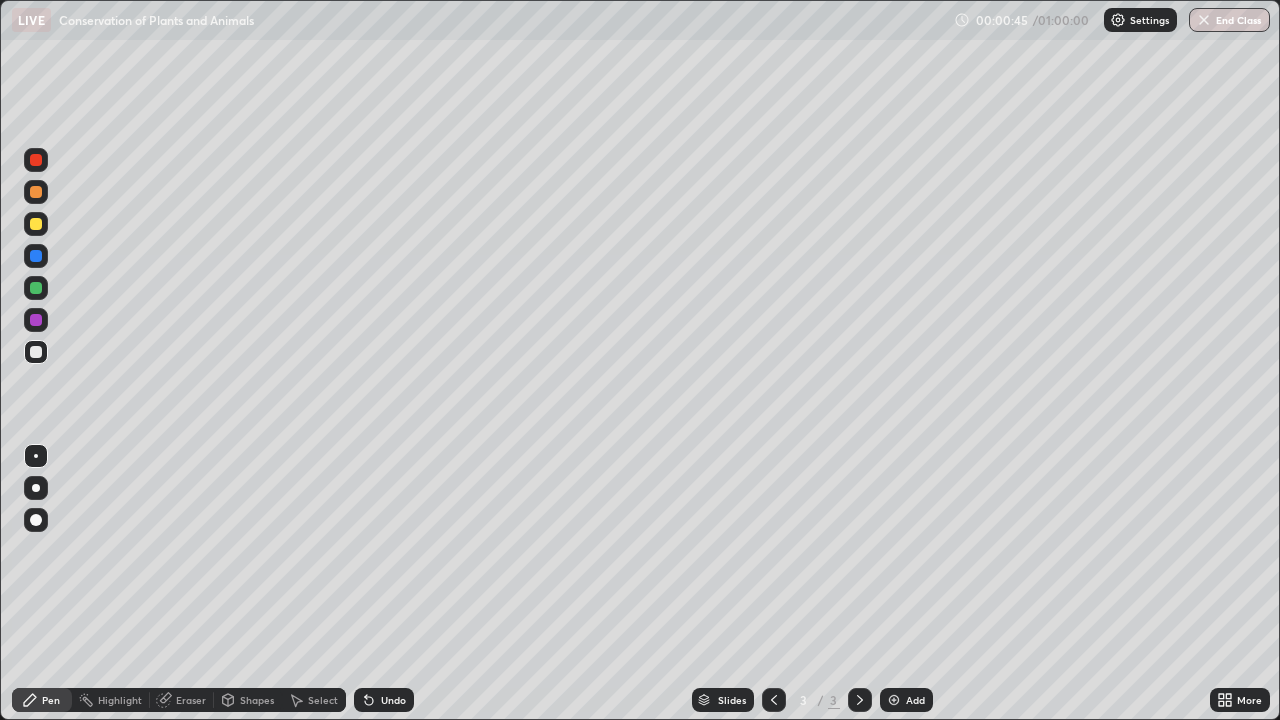 click at bounding box center (36, 224) 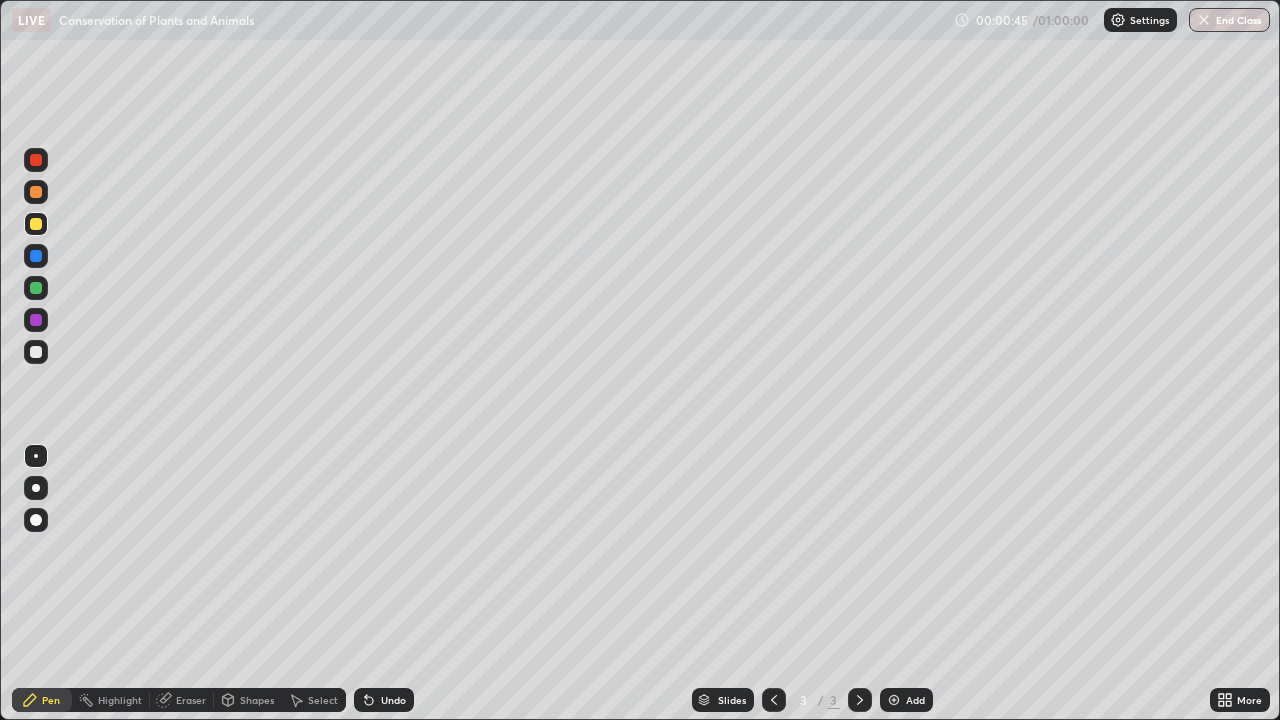 click at bounding box center [36, 224] 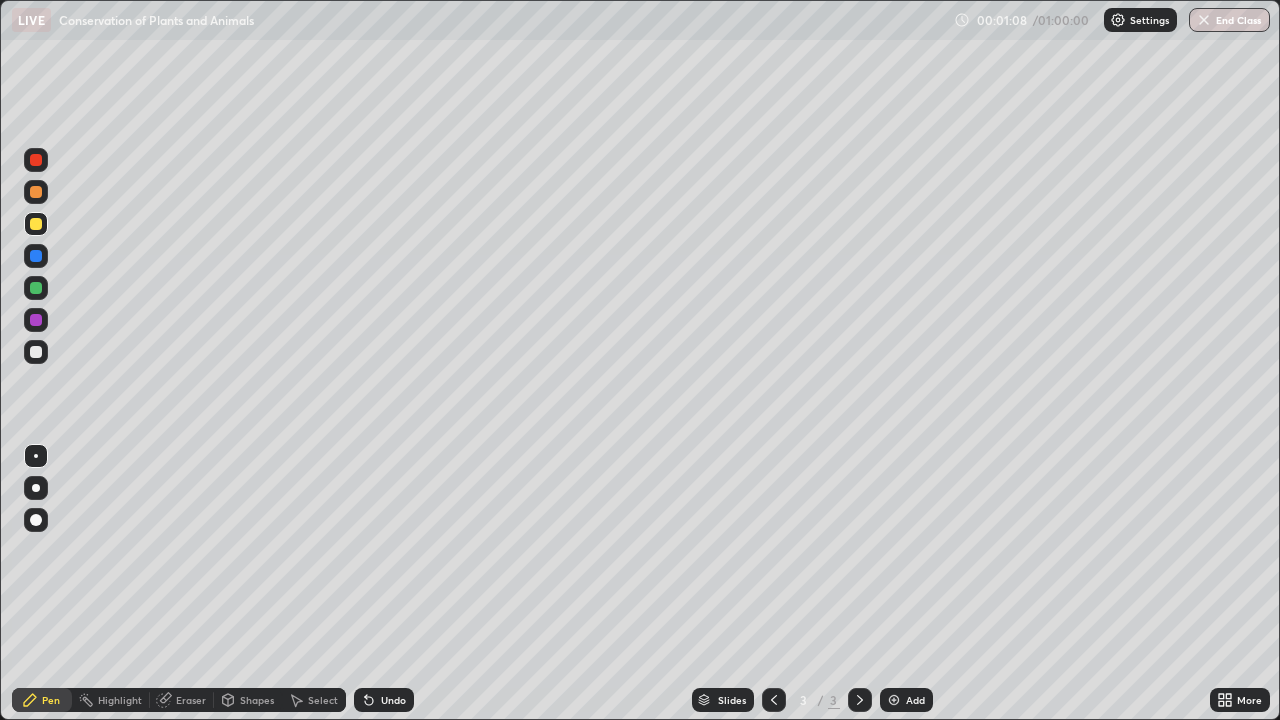 click at bounding box center (36, 352) 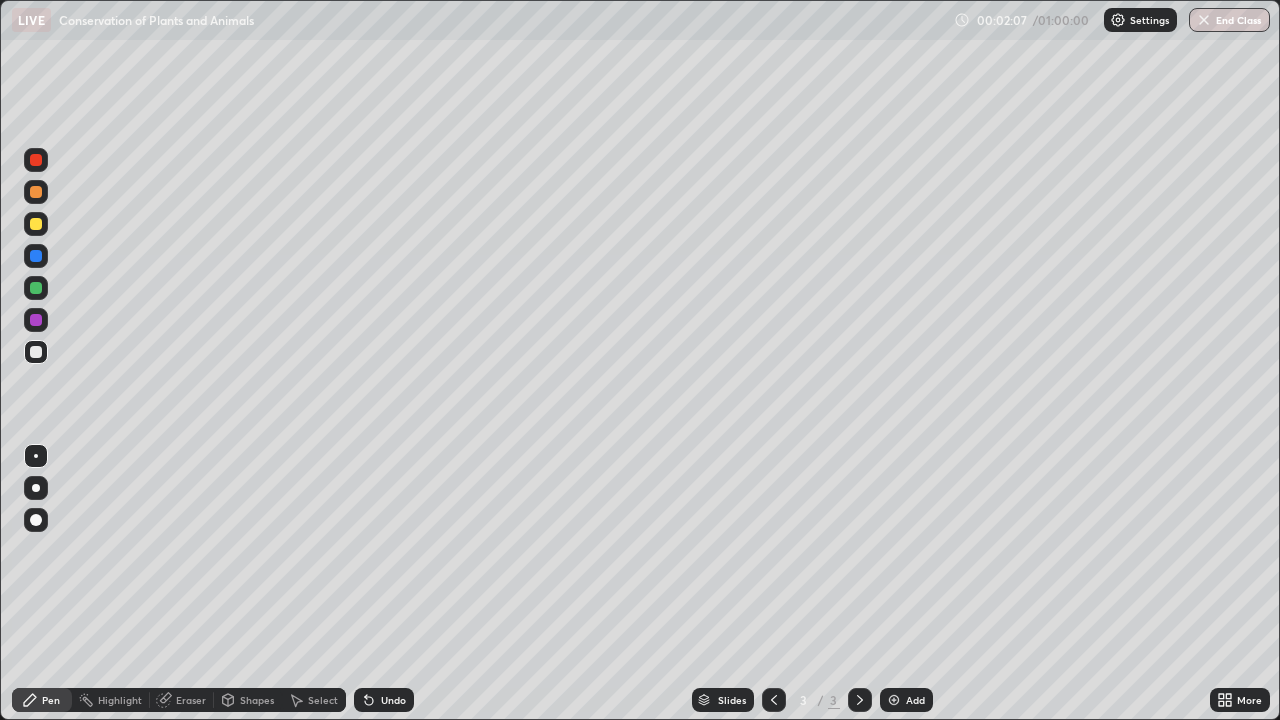 click at bounding box center [36, 224] 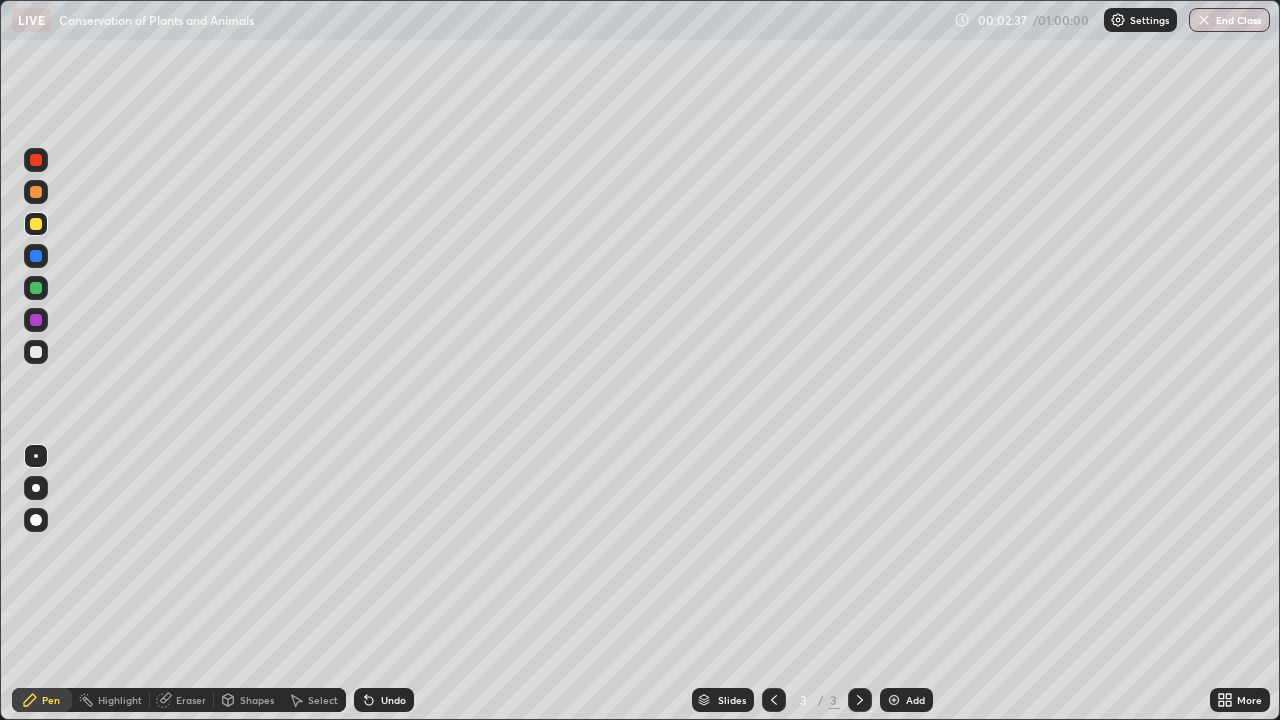 click on "Eraser" at bounding box center [191, 700] 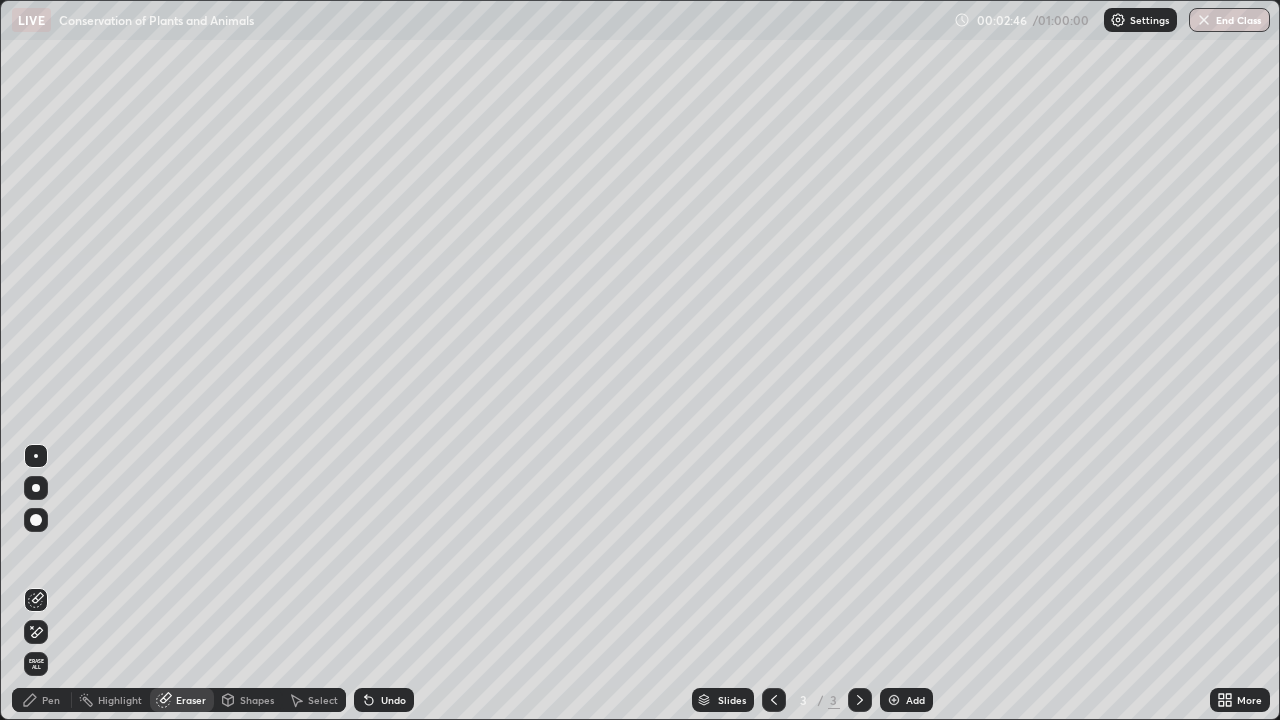 click on "Pen" at bounding box center [51, 700] 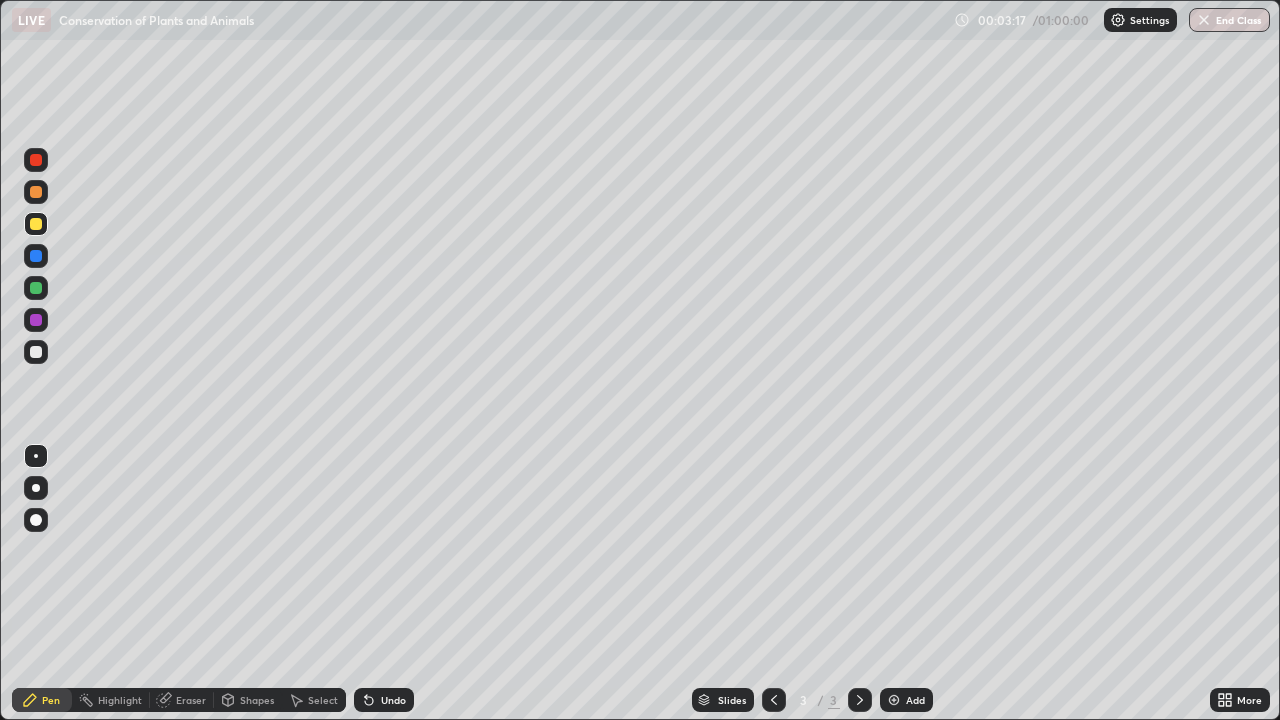 click at bounding box center (36, 352) 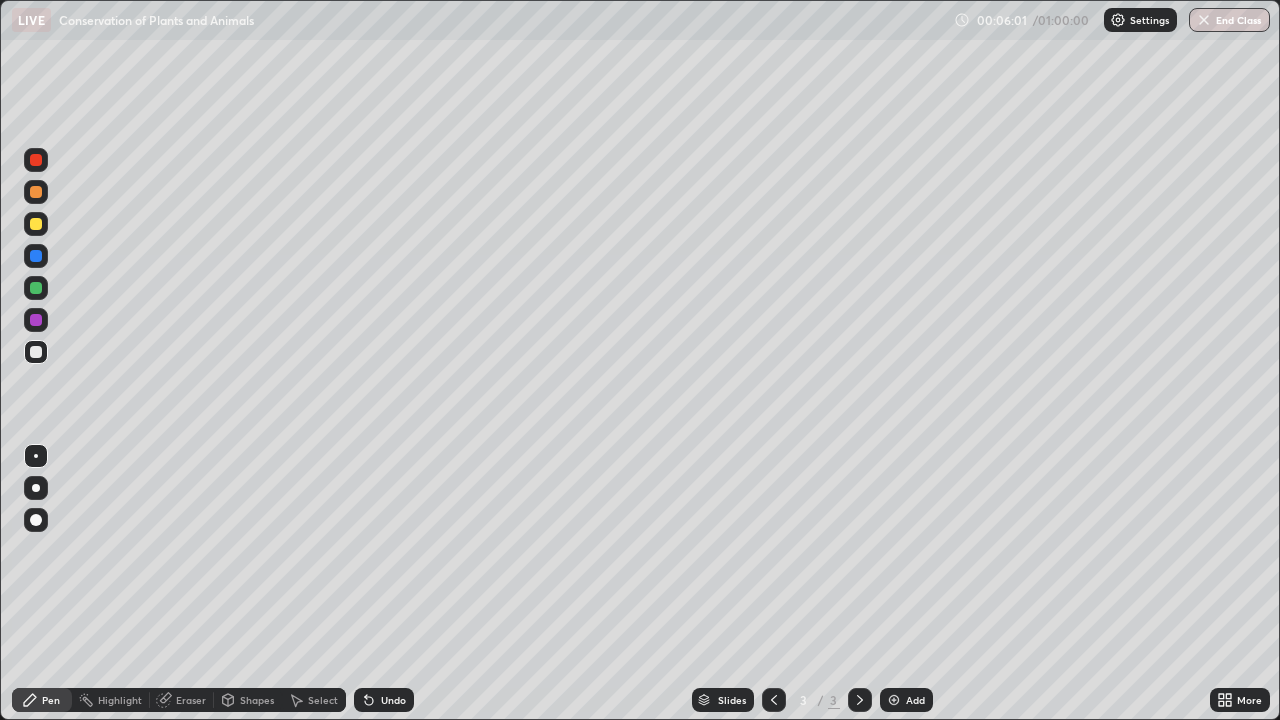 click on "Eraser" at bounding box center (191, 700) 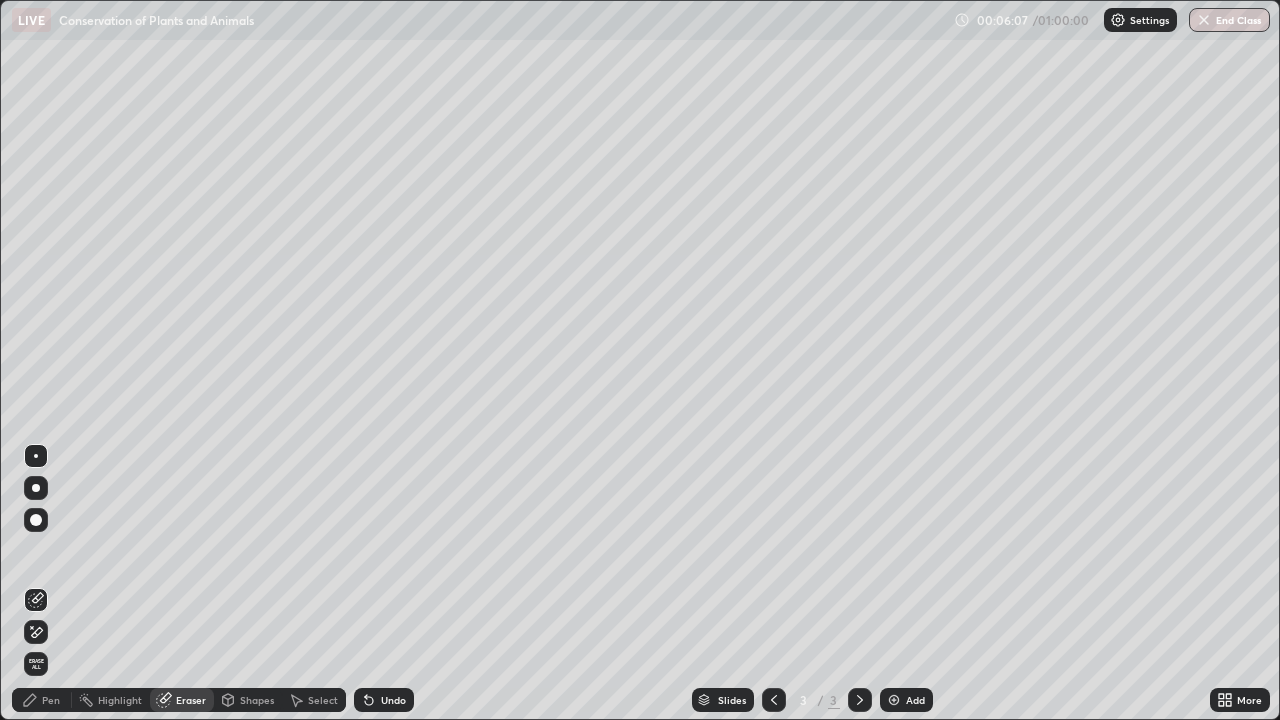 click on "Pen" at bounding box center (51, 700) 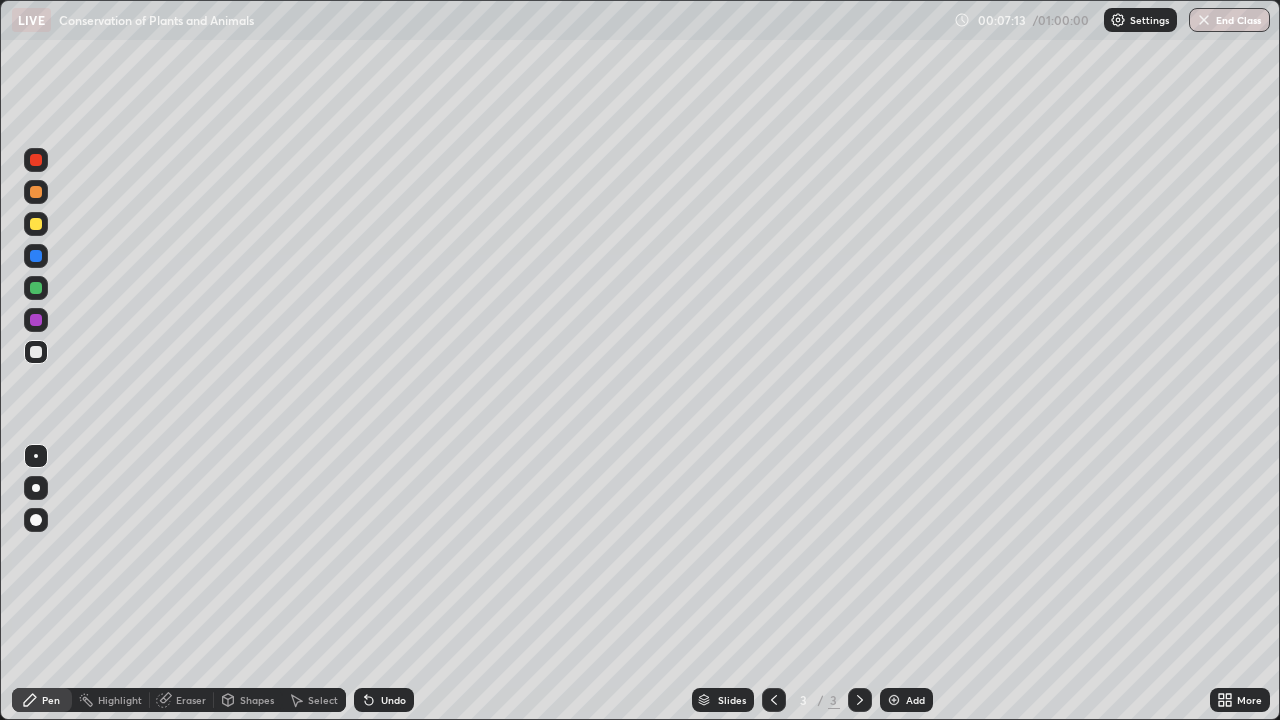 click on "Undo" at bounding box center (393, 700) 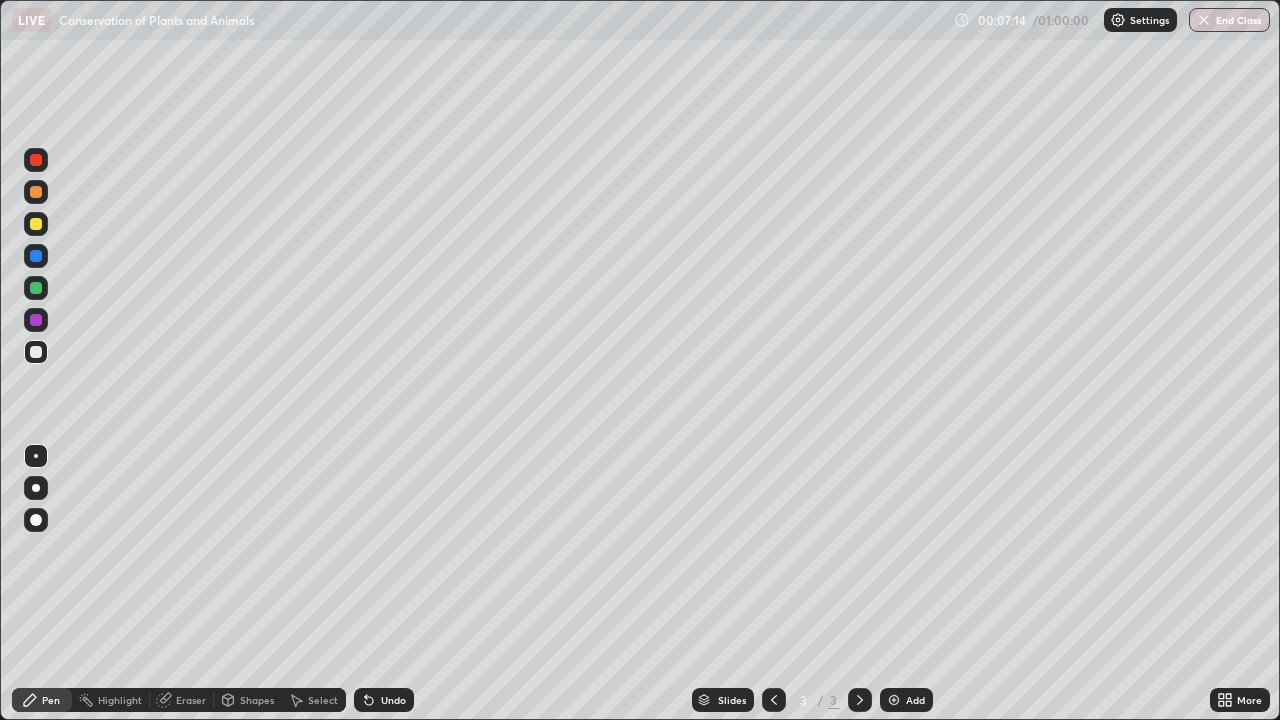 click on "Undo" at bounding box center (393, 700) 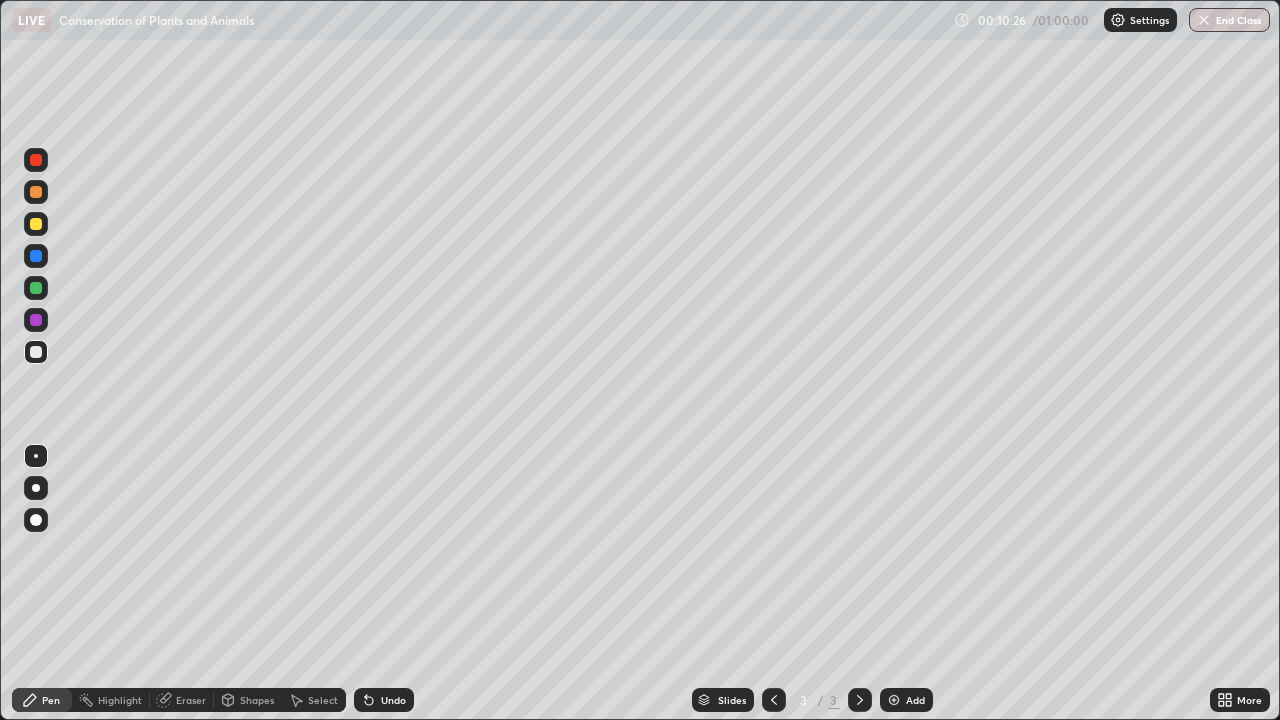 click at bounding box center [36, 224] 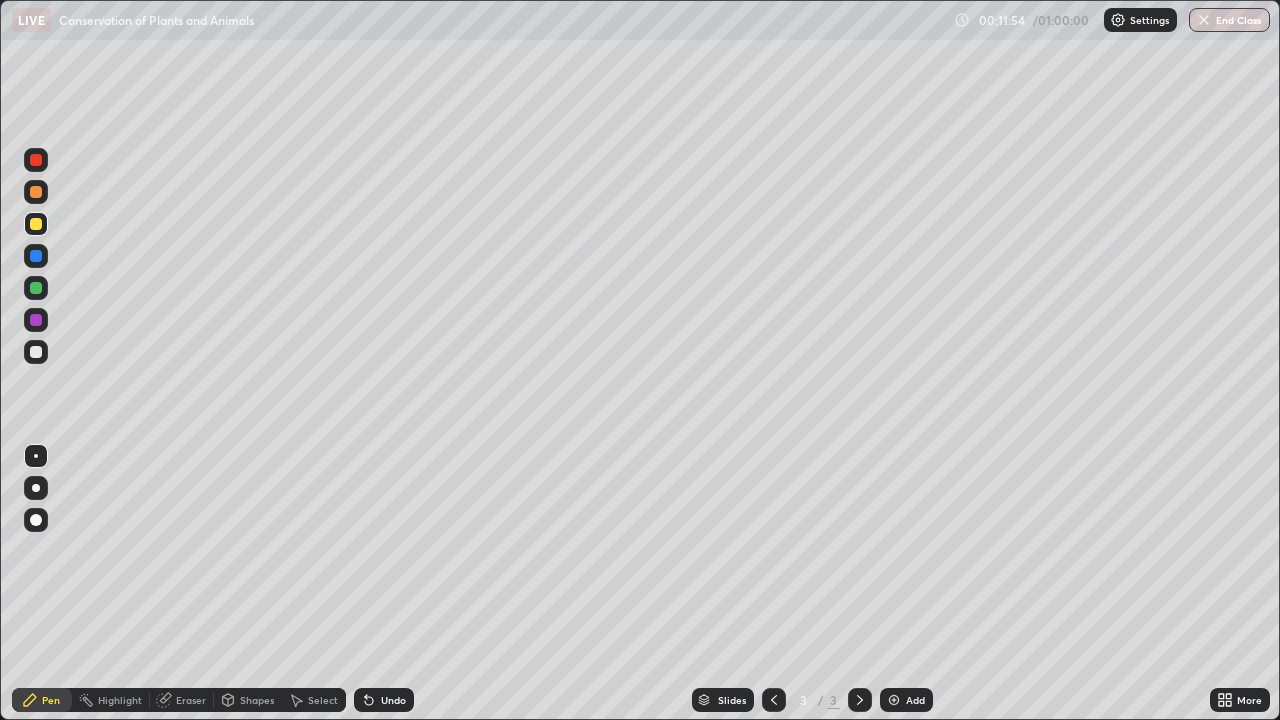 click on "Add" at bounding box center [906, 700] 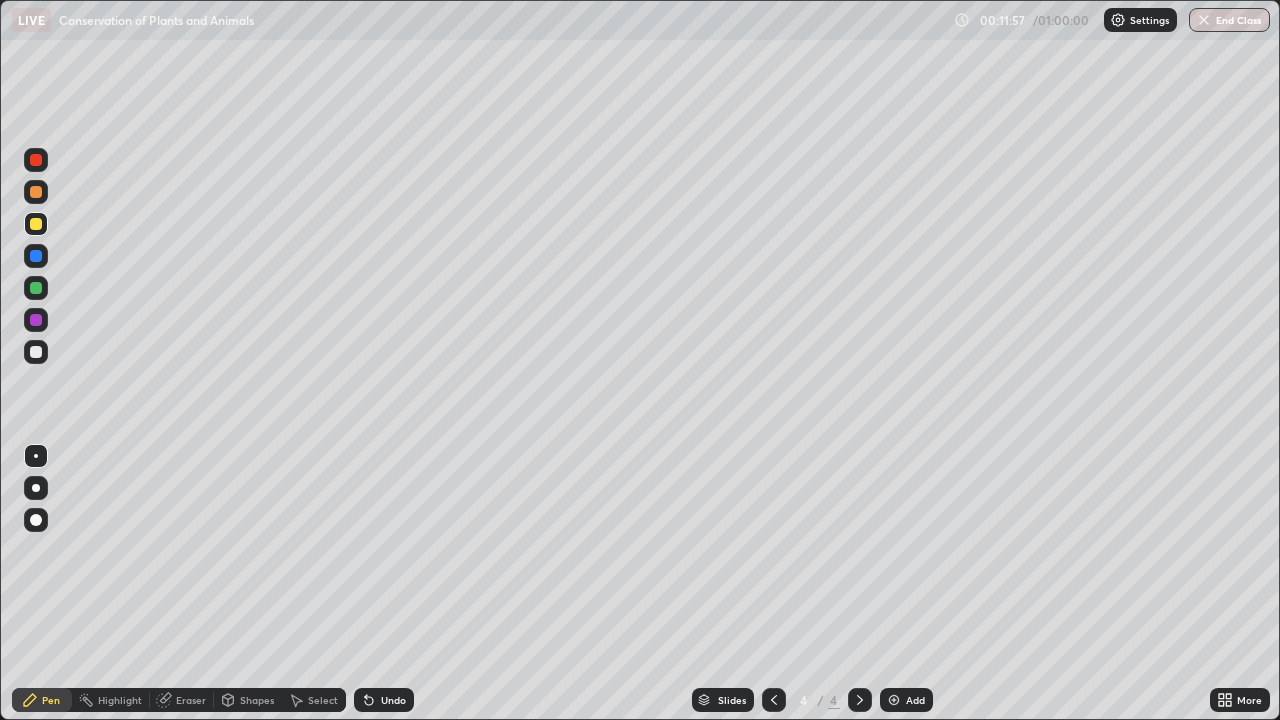 click at bounding box center (36, 224) 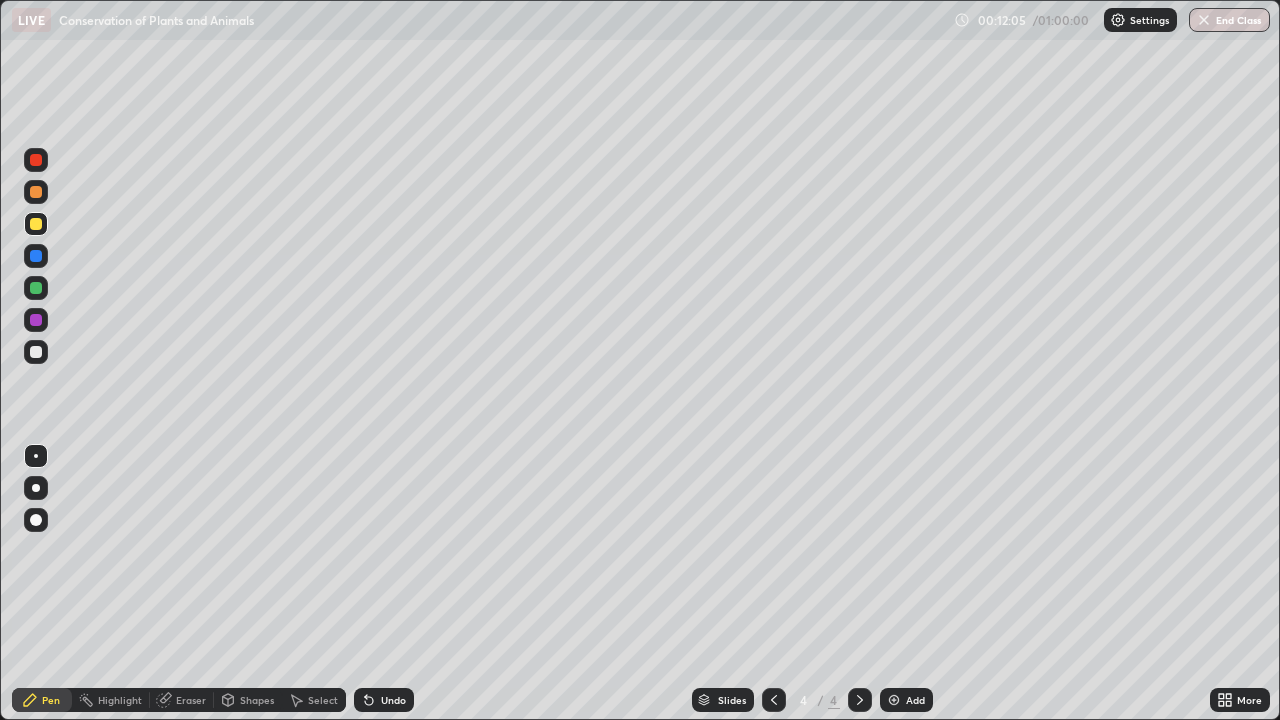 click 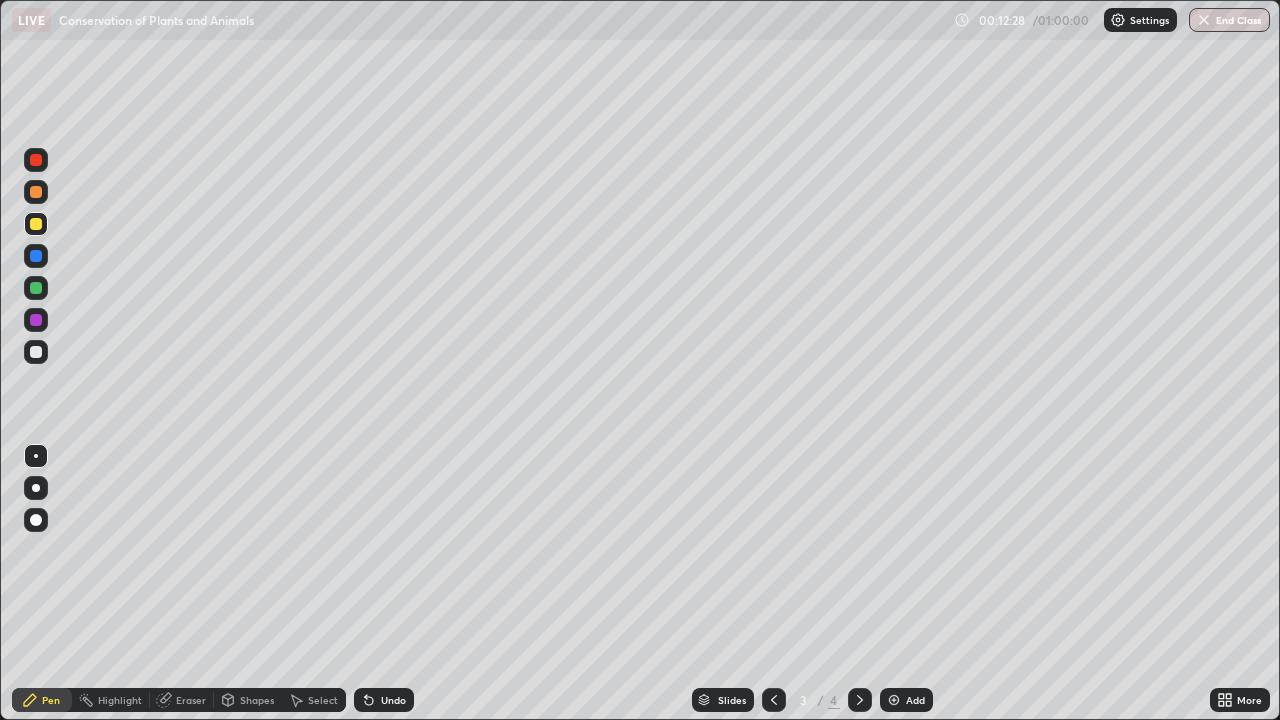 click on "Add" at bounding box center [915, 700] 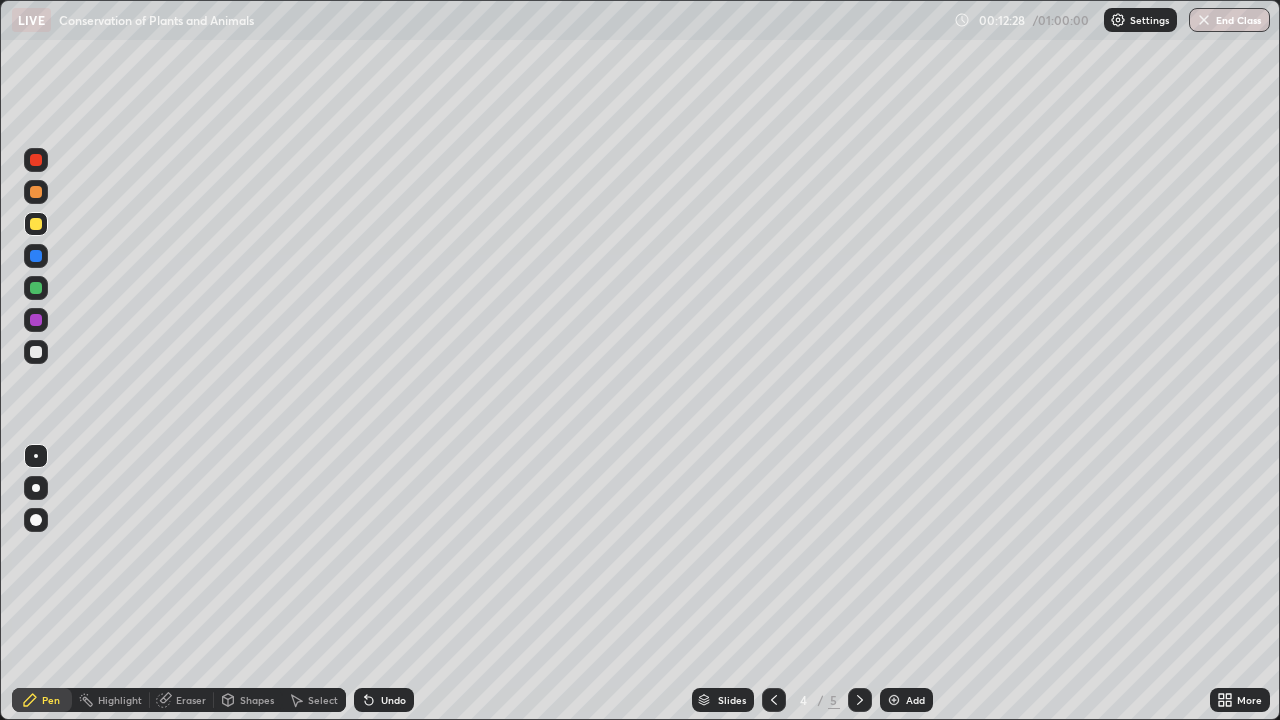 click on "Add" at bounding box center [915, 700] 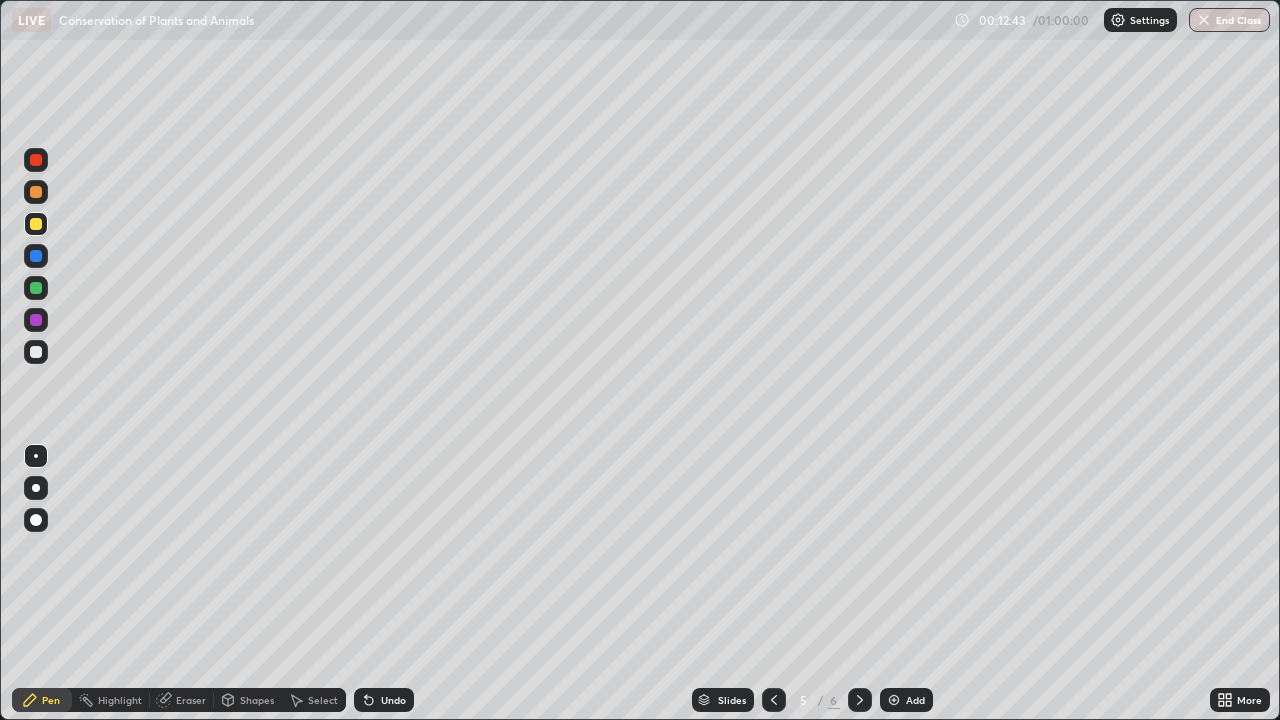 click at bounding box center [36, 224] 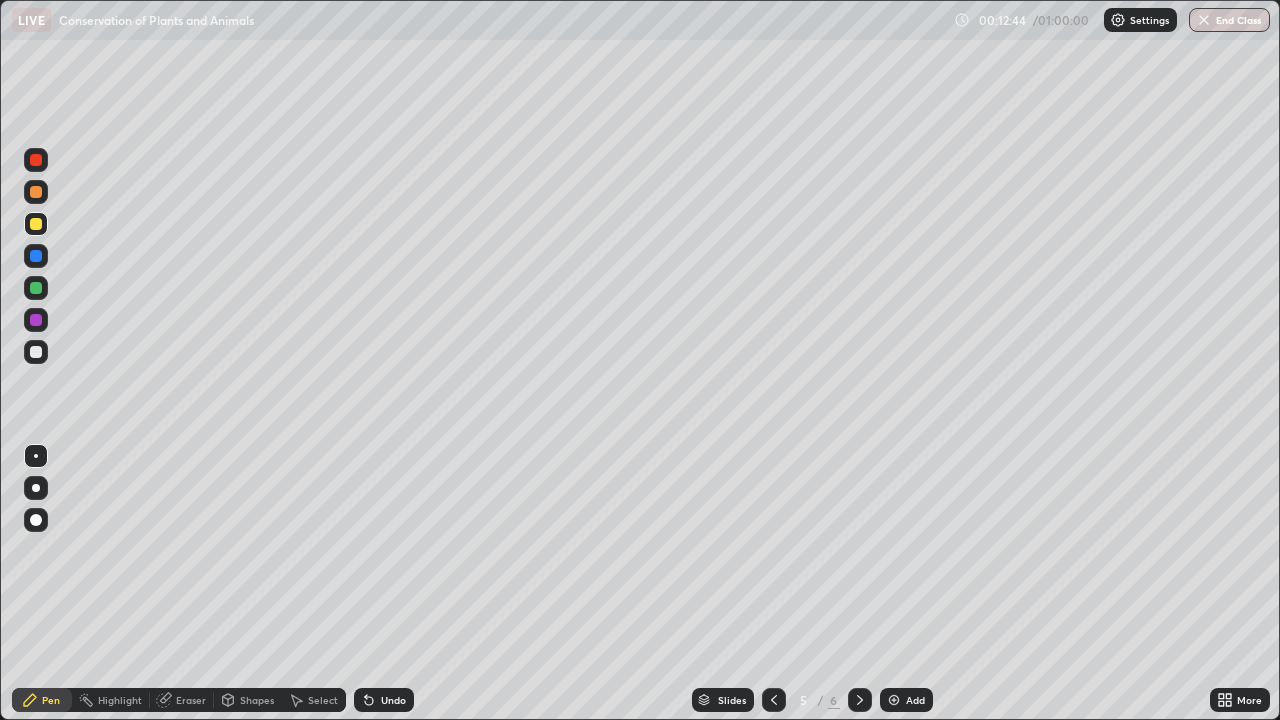 click at bounding box center (36, 352) 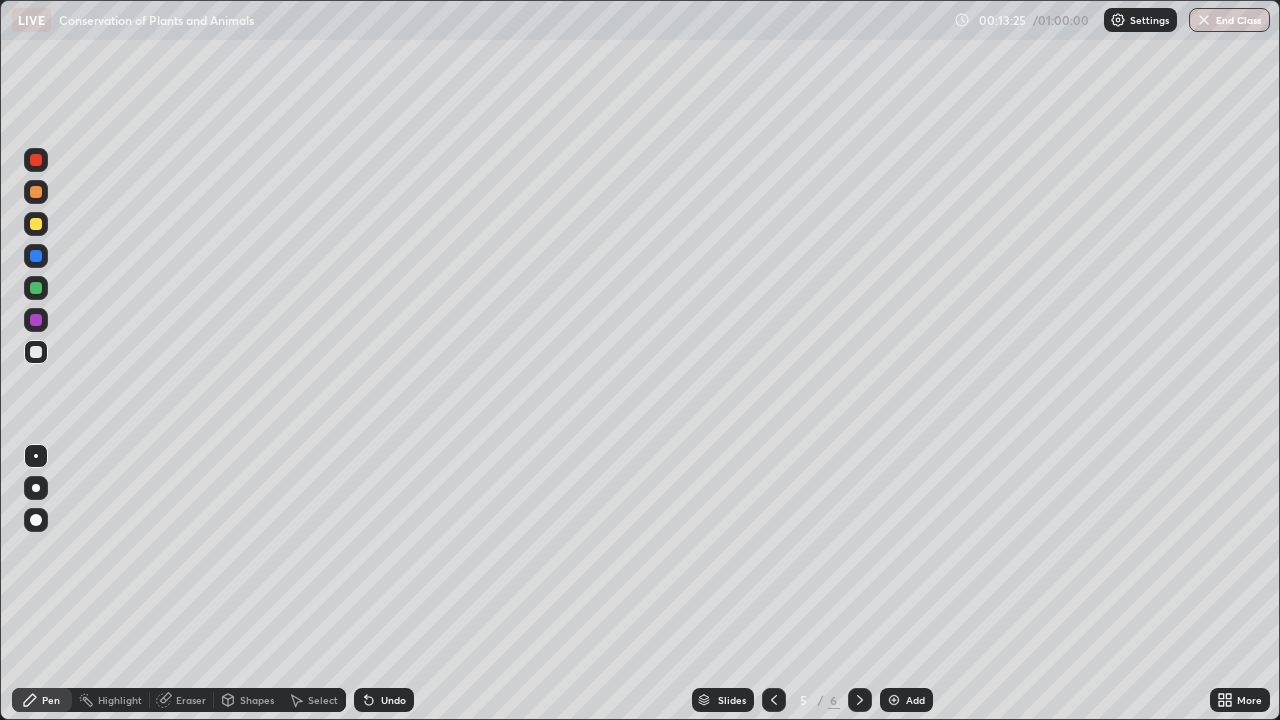 click at bounding box center (36, 224) 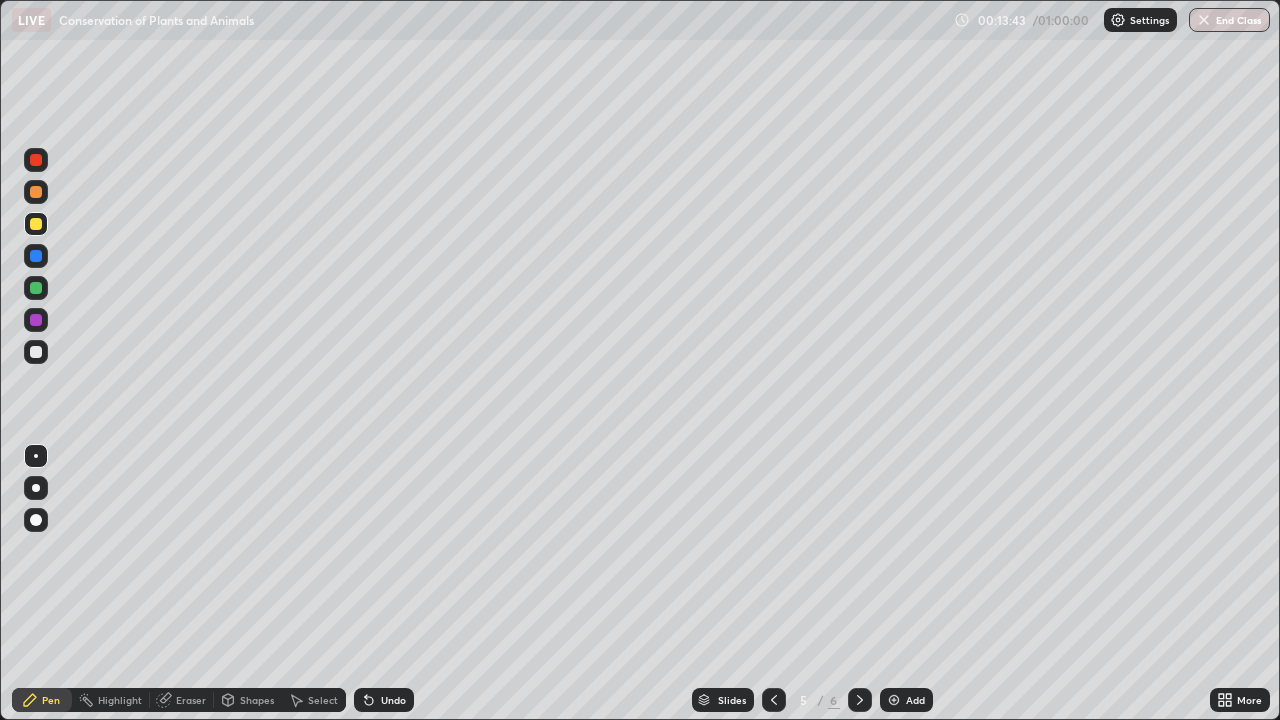 click on "Eraser" at bounding box center [182, 700] 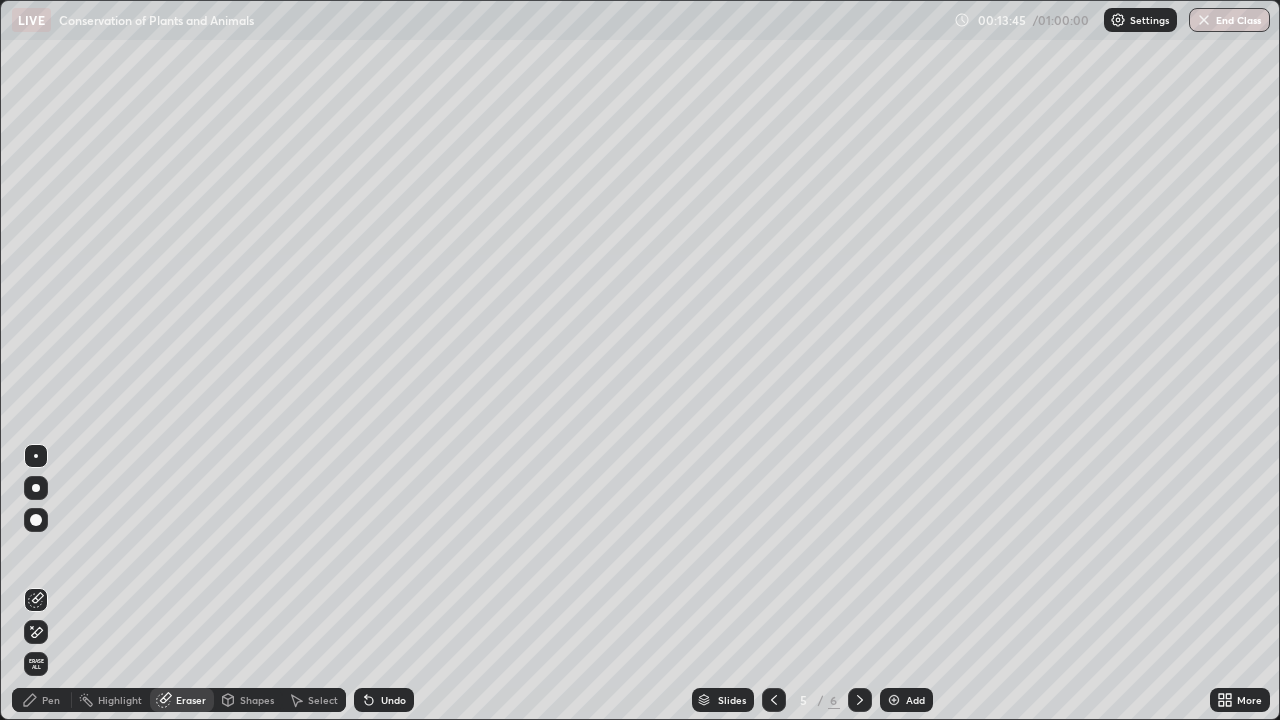 click 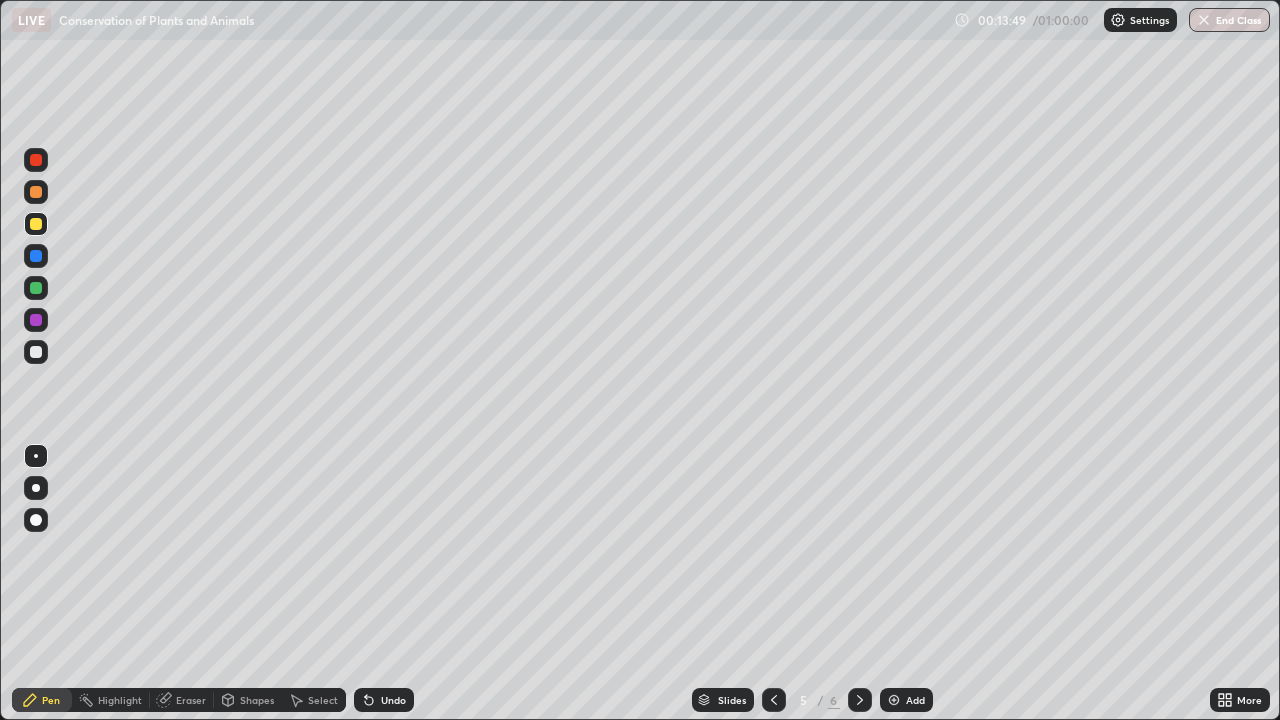 click 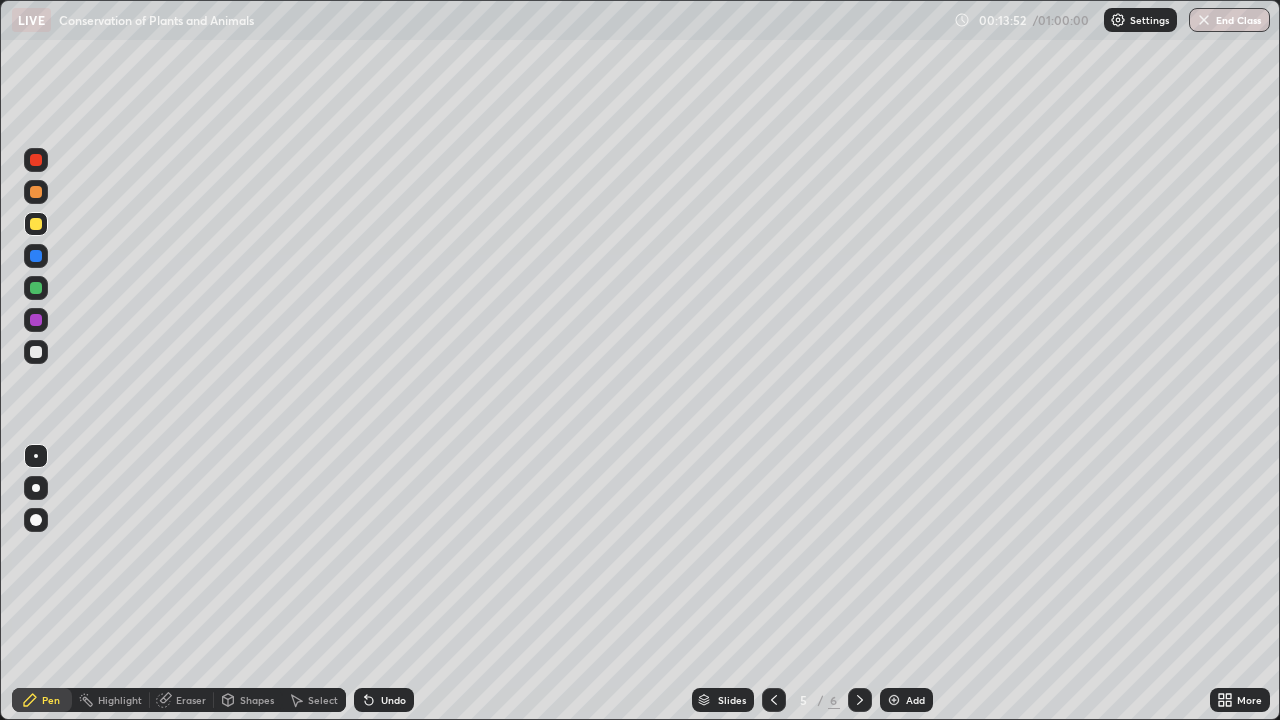click at bounding box center [36, 352] 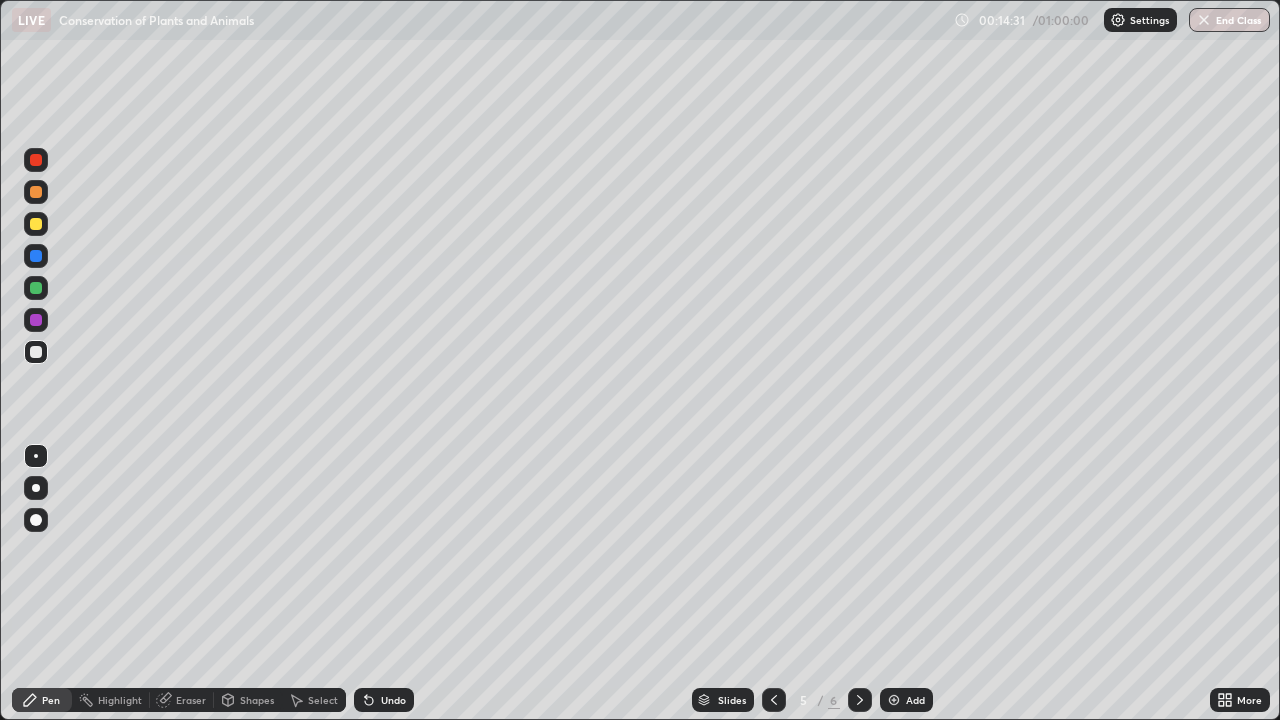 click on "Undo" at bounding box center [384, 700] 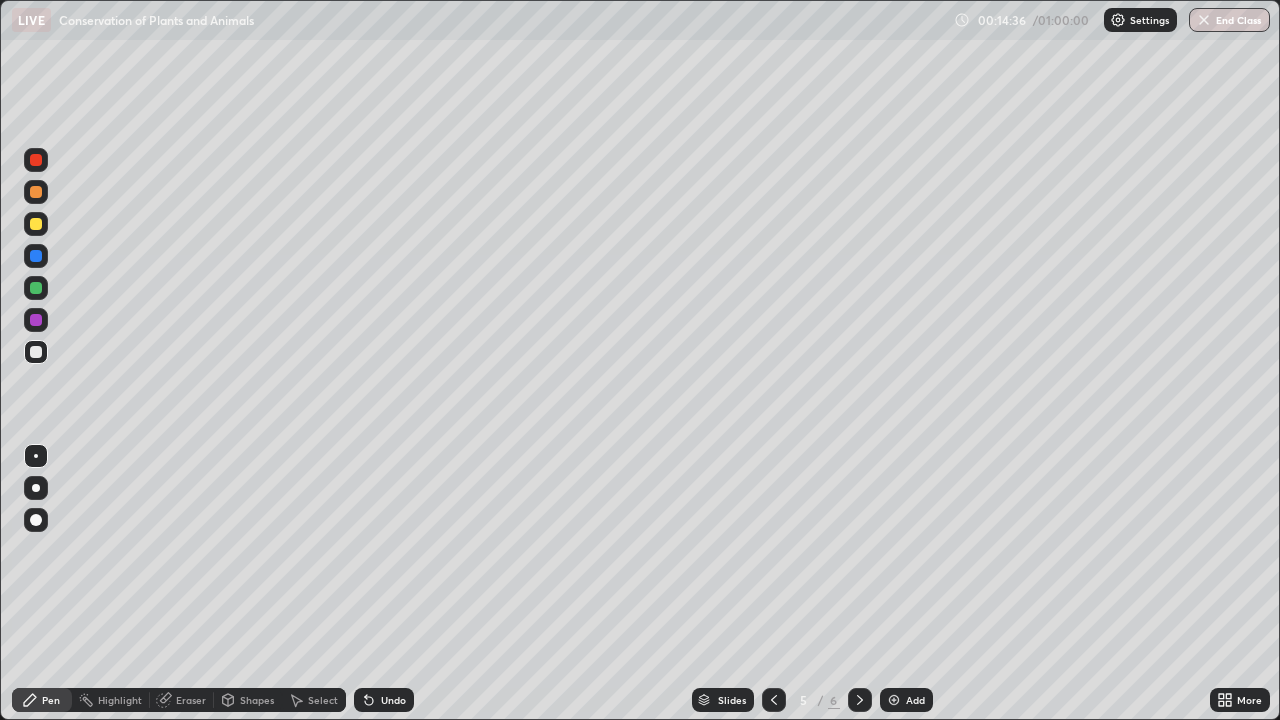click on "Undo" at bounding box center (393, 700) 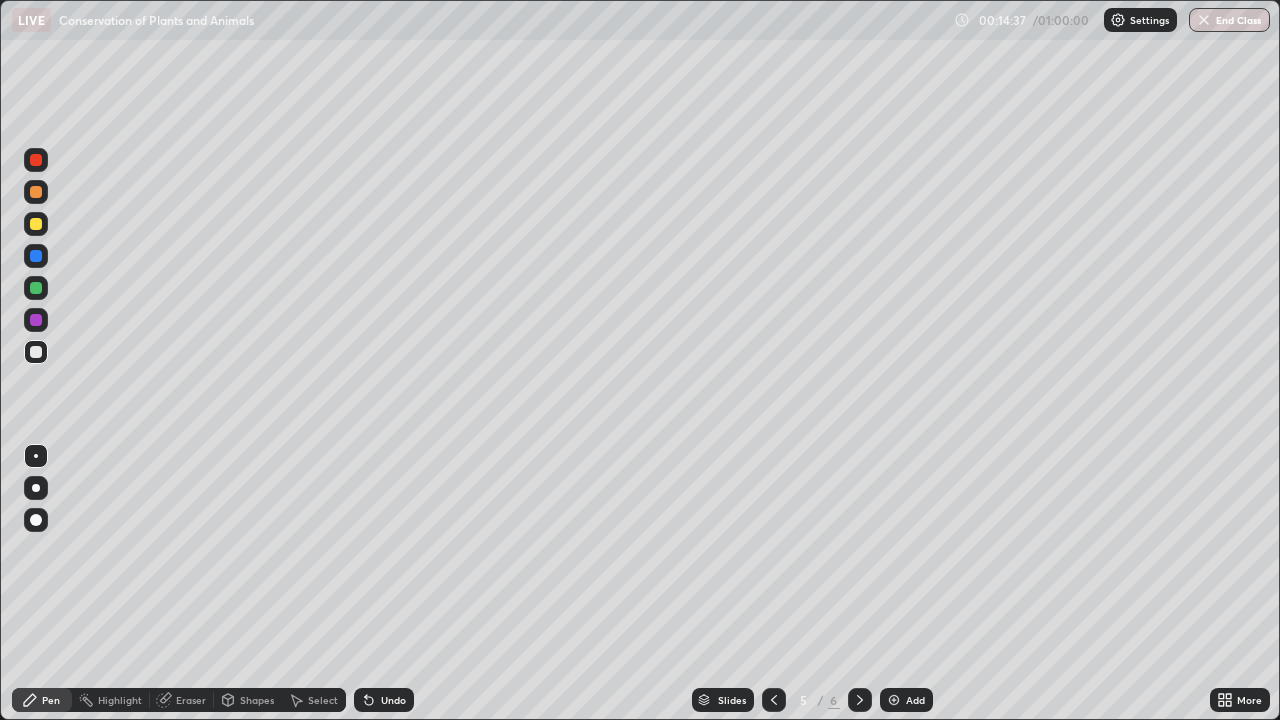 click on "Undo" at bounding box center [393, 700] 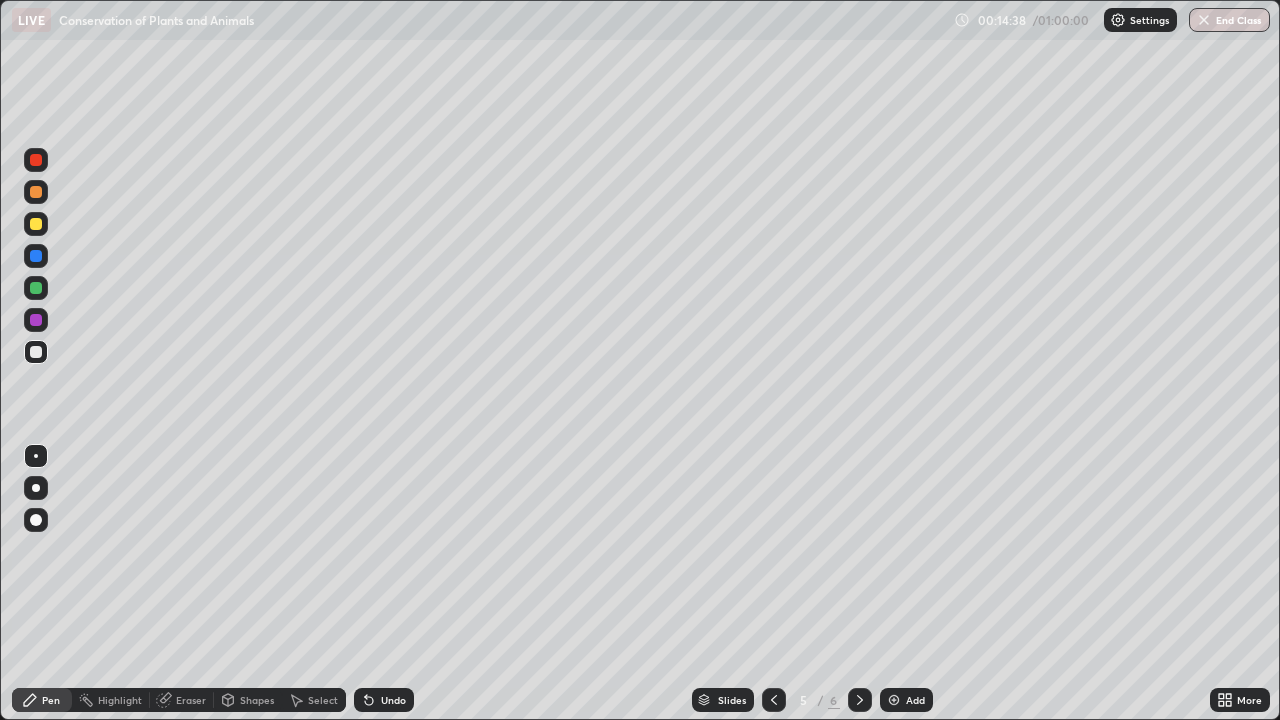 click on "Undo" at bounding box center [393, 700] 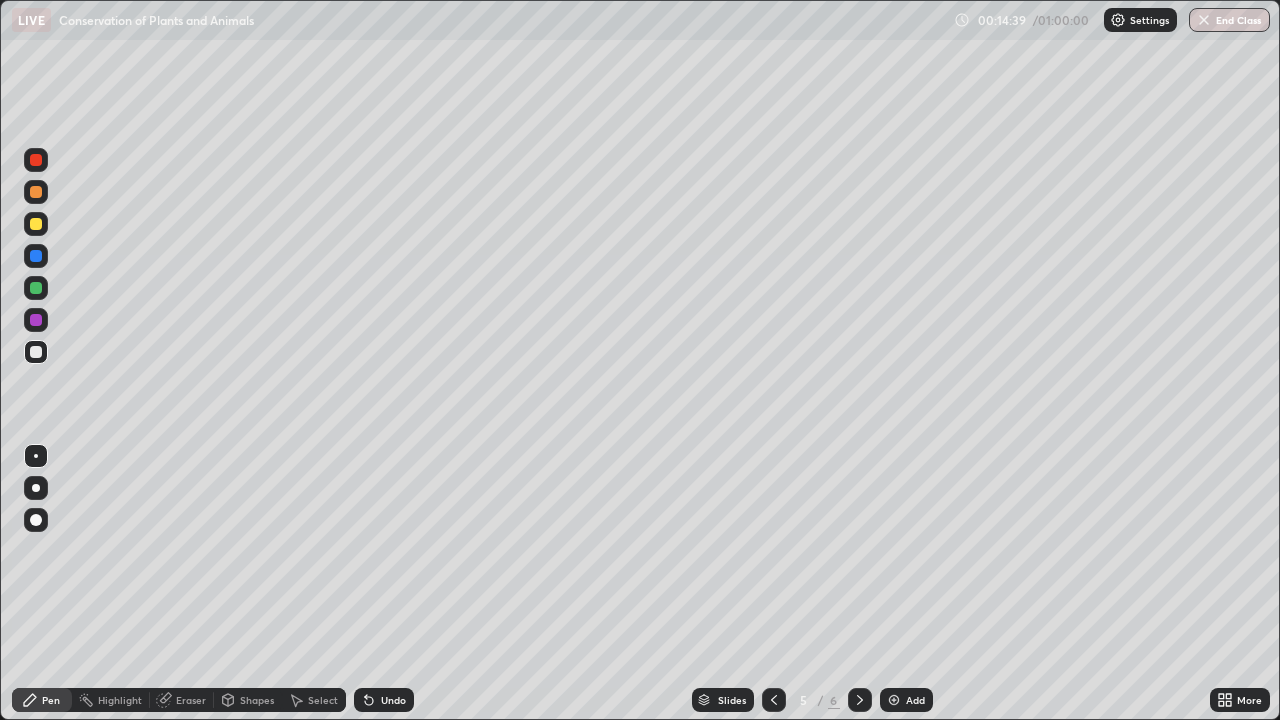 click on "Undo" at bounding box center [384, 700] 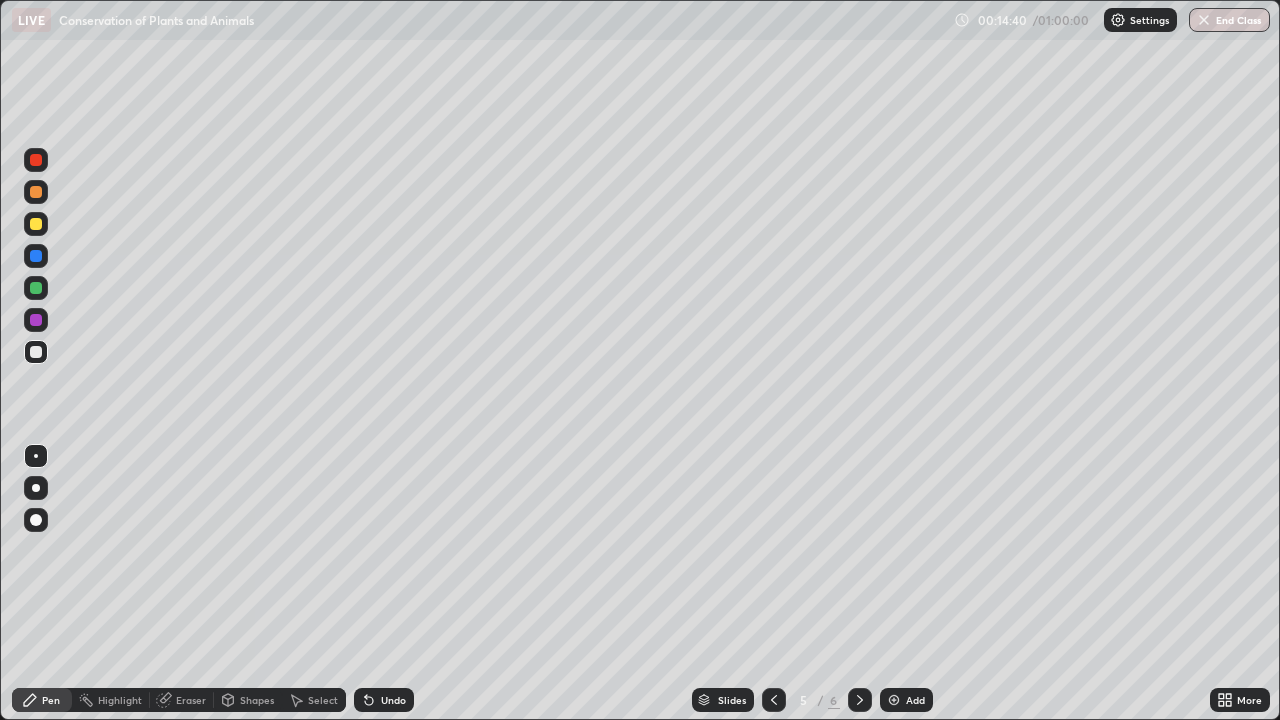 click 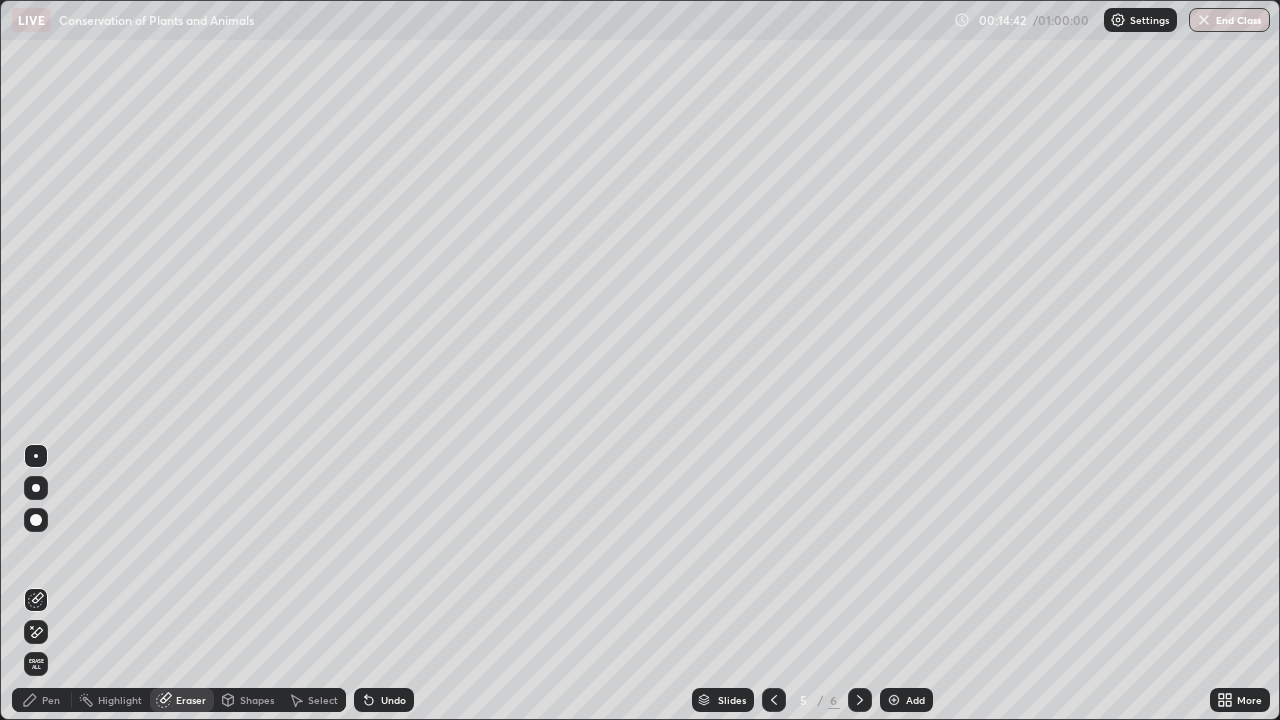 click on "Pen" at bounding box center (51, 700) 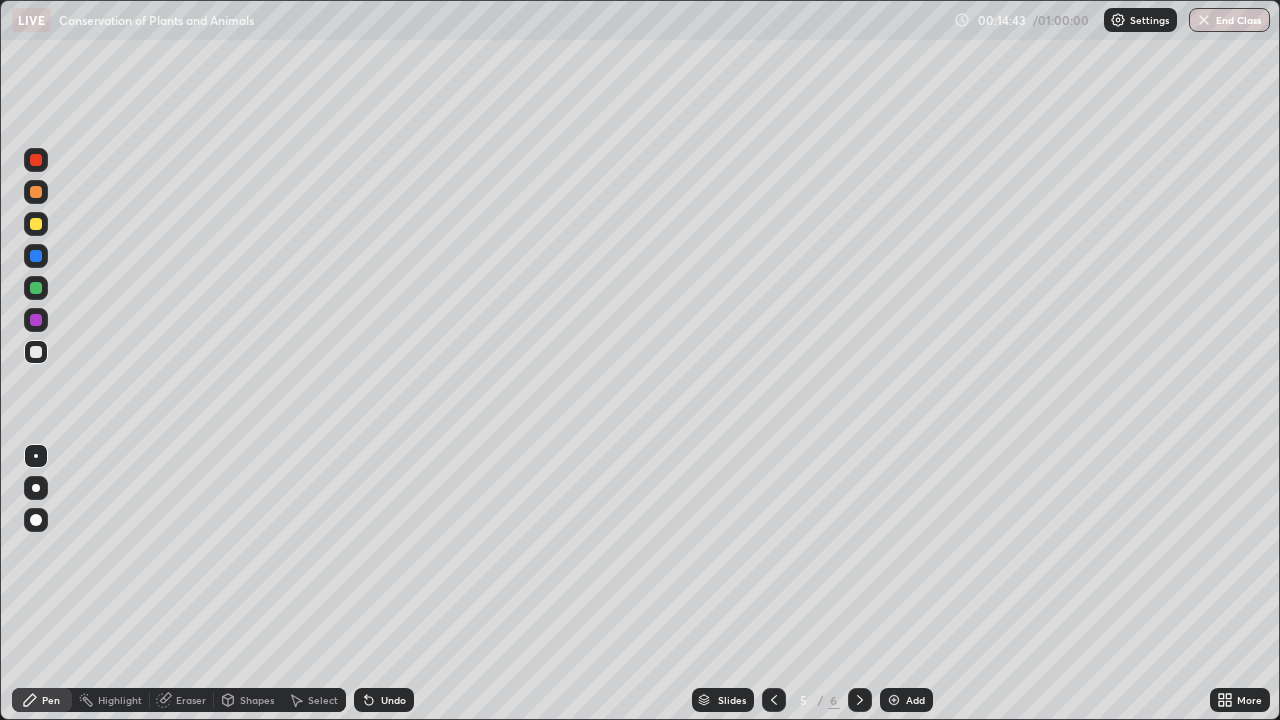 click at bounding box center [36, 352] 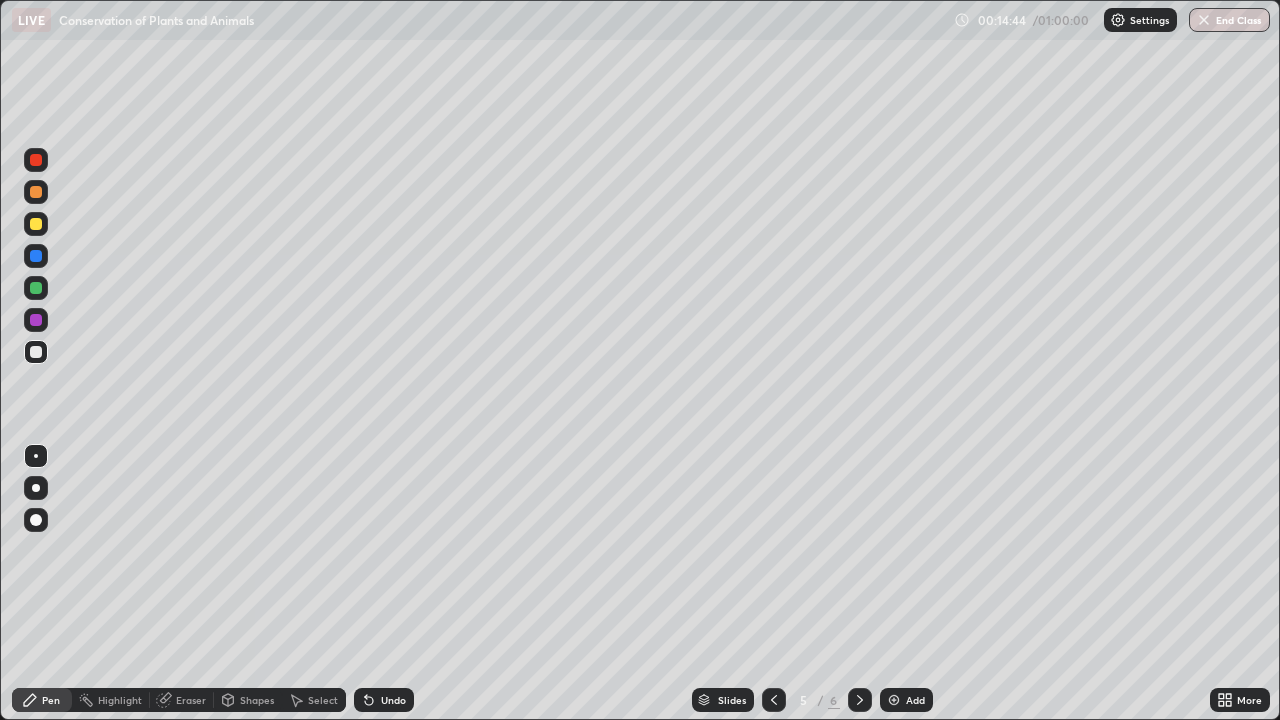 click at bounding box center (36, 224) 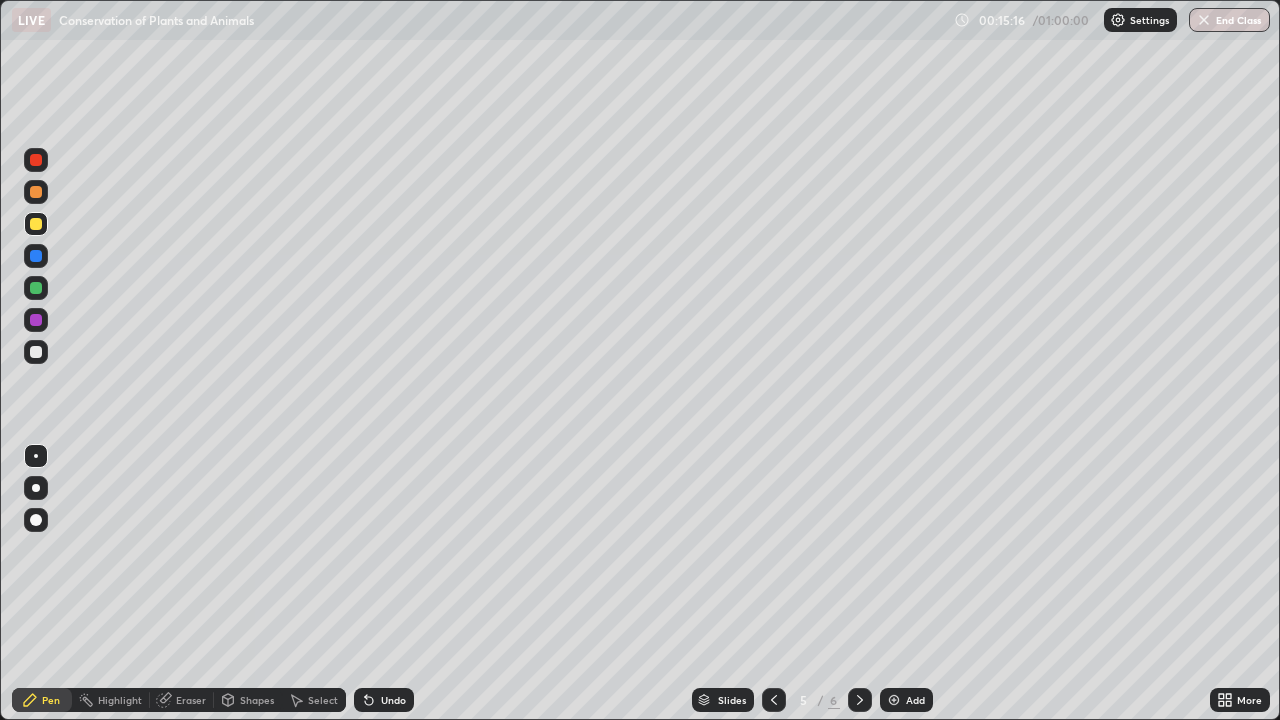 click on "Add" at bounding box center (906, 700) 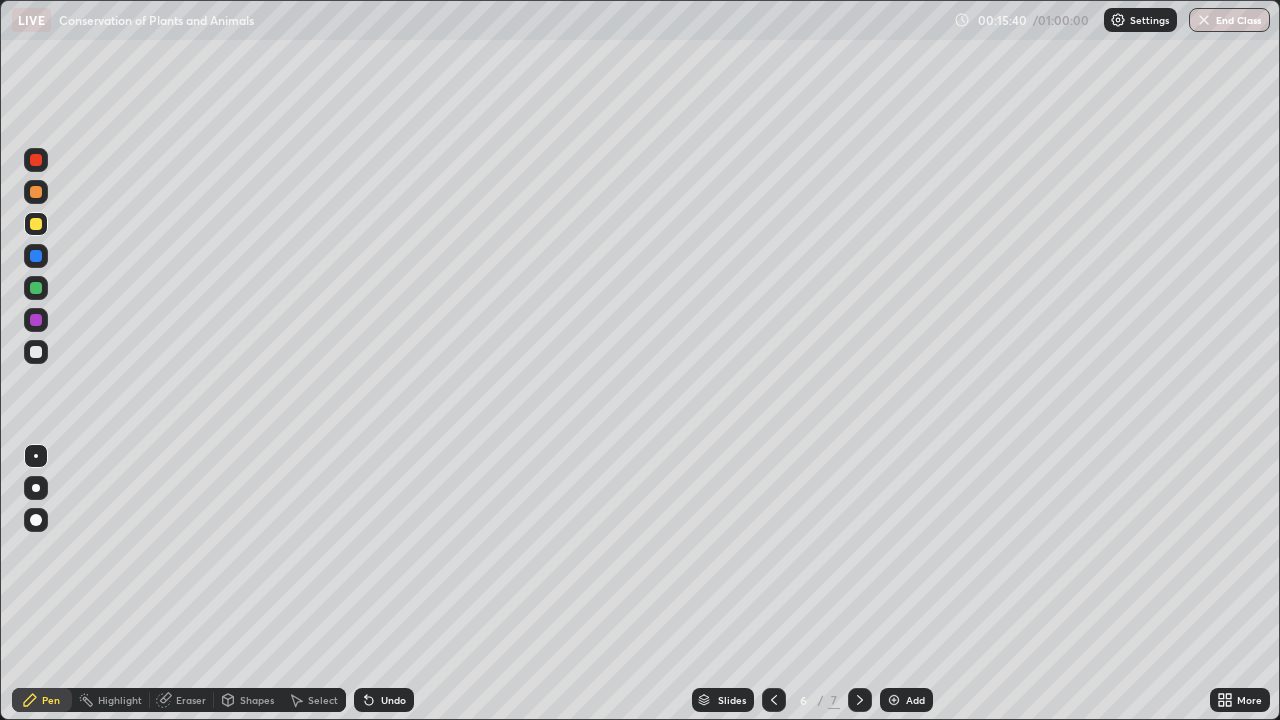 click at bounding box center (36, 352) 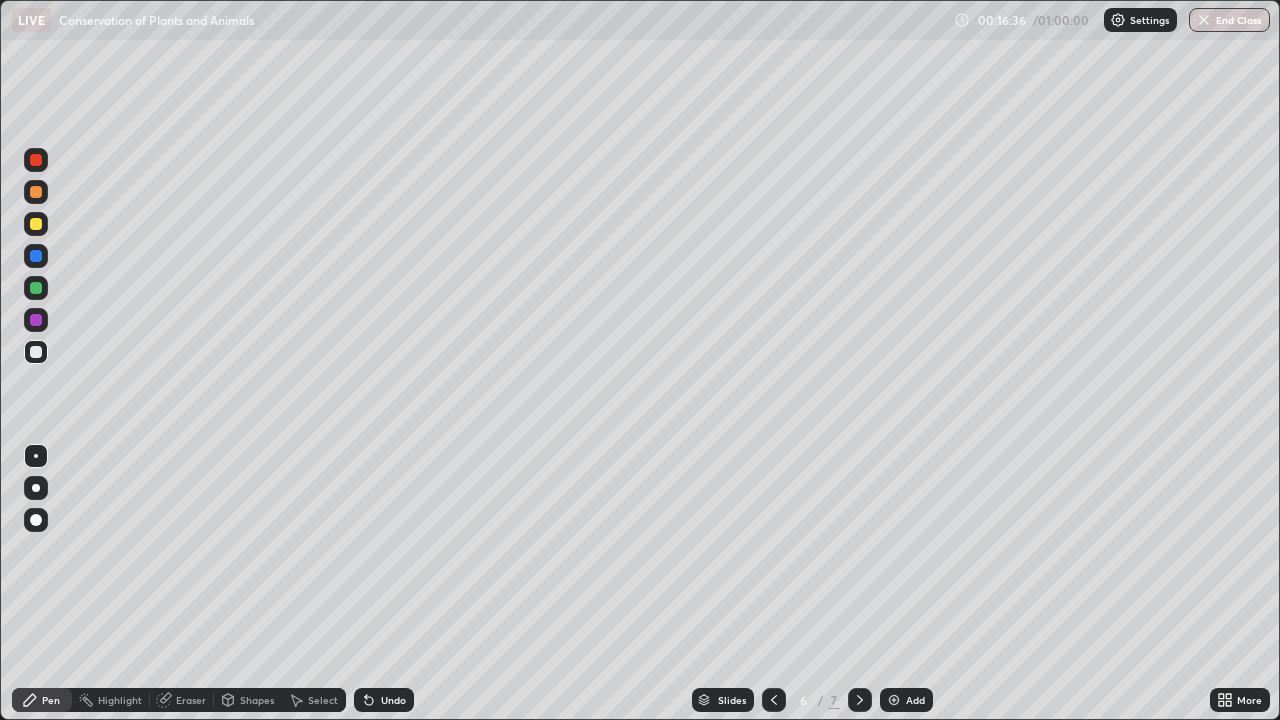 click 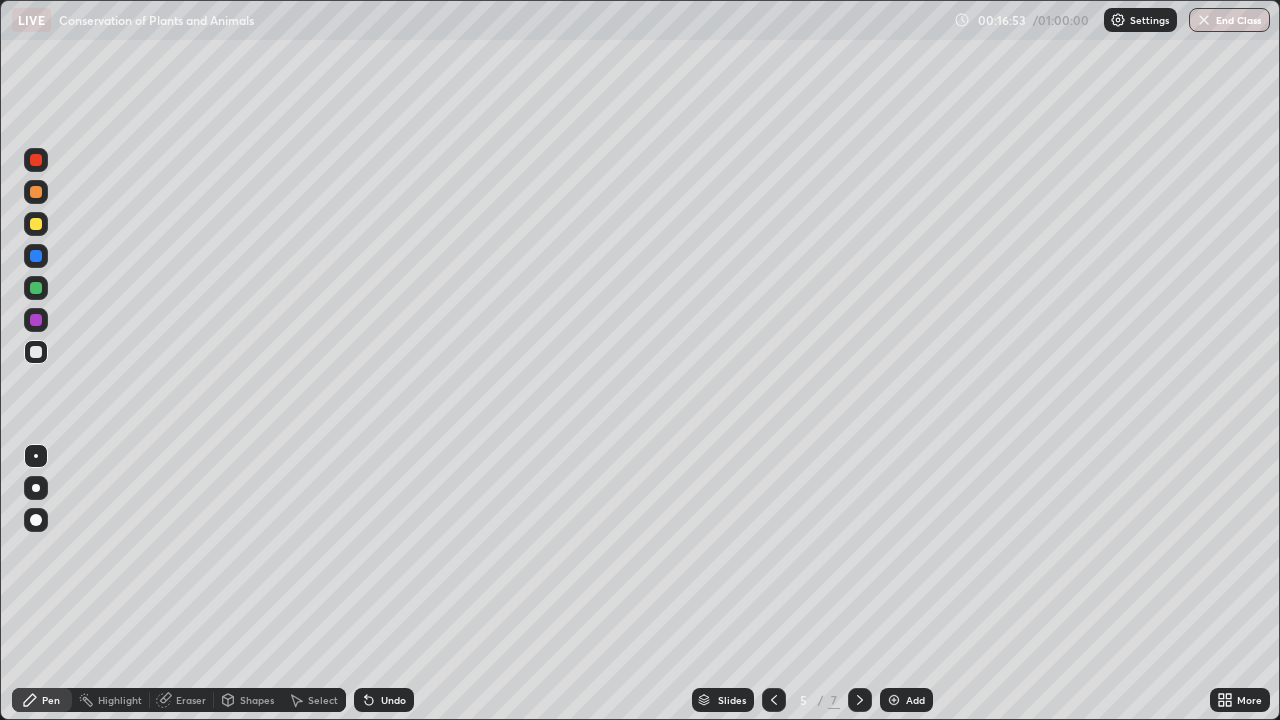 click at bounding box center [36, 224] 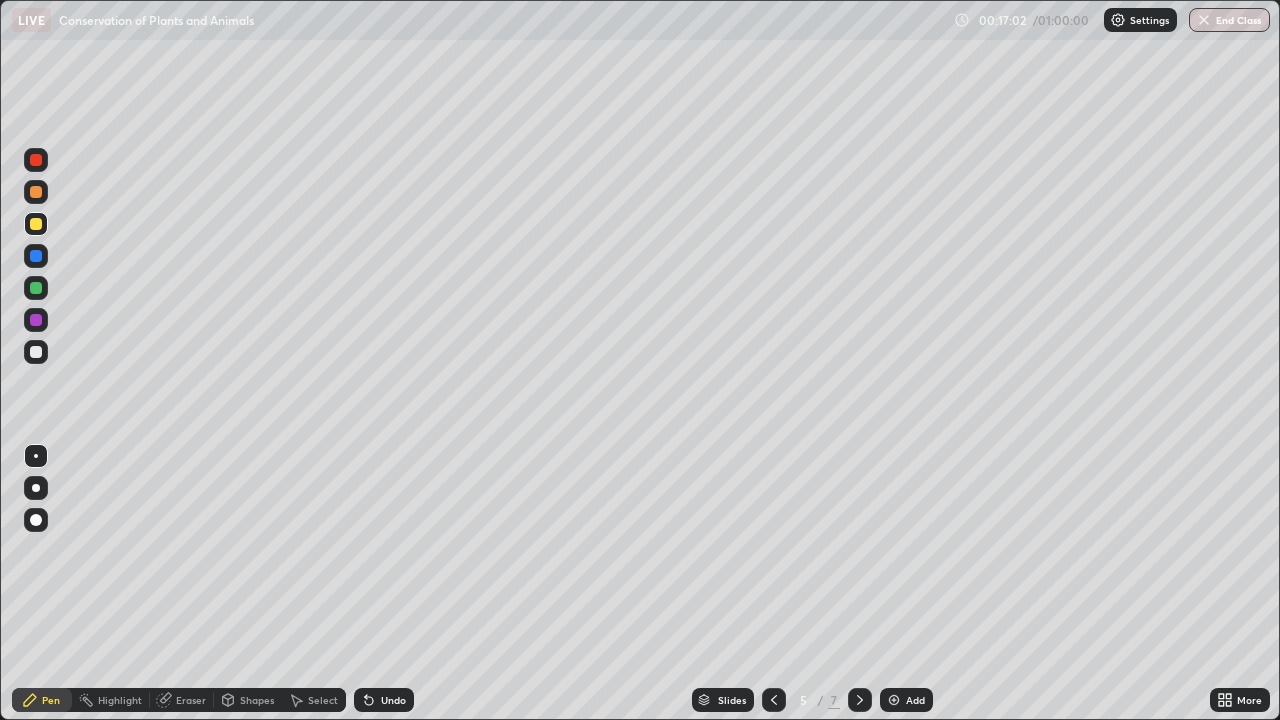 click on "Undo" at bounding box center (393, 700) 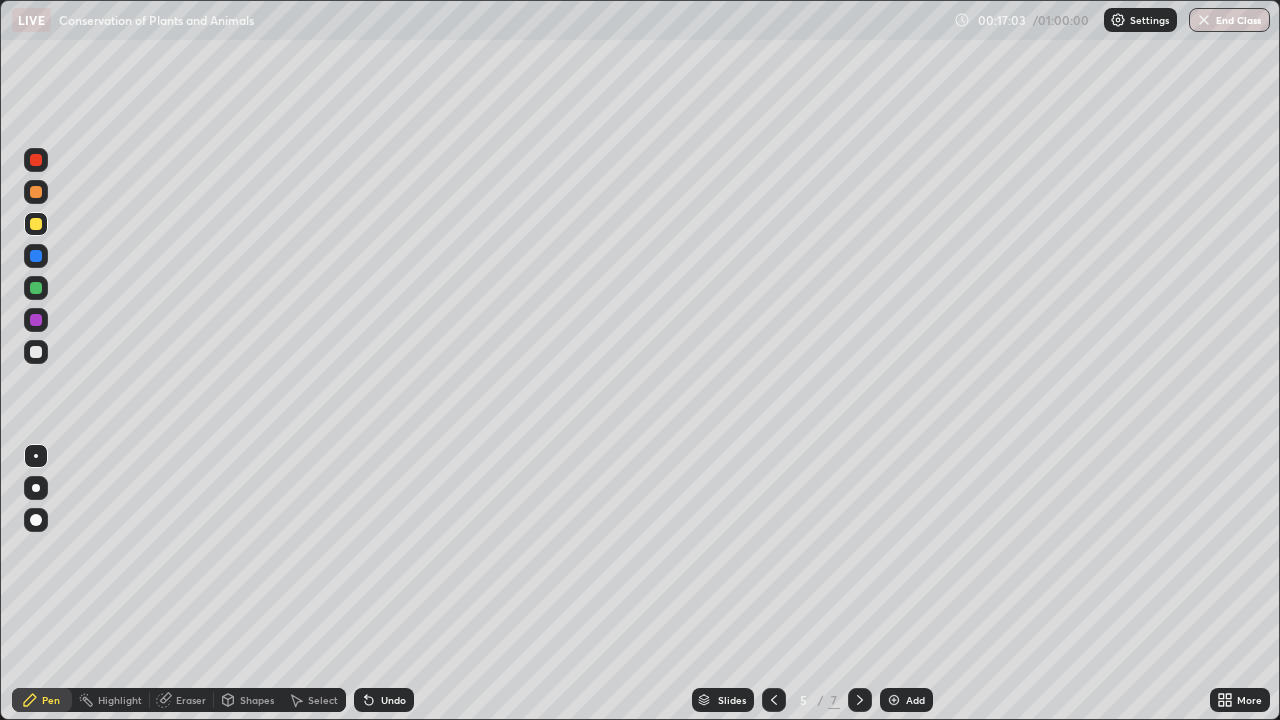 click on "Undo" at bounding box center [393, 700] 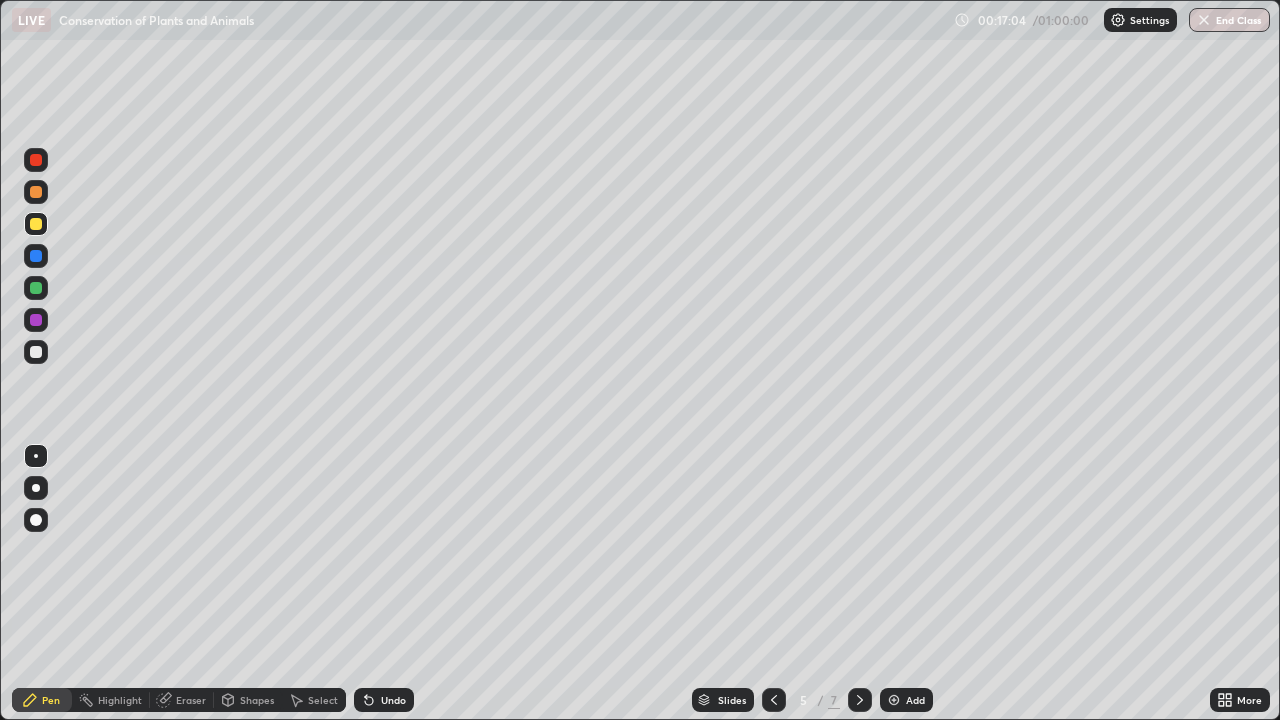 click on "Undo" at bounding box center (384, 700) 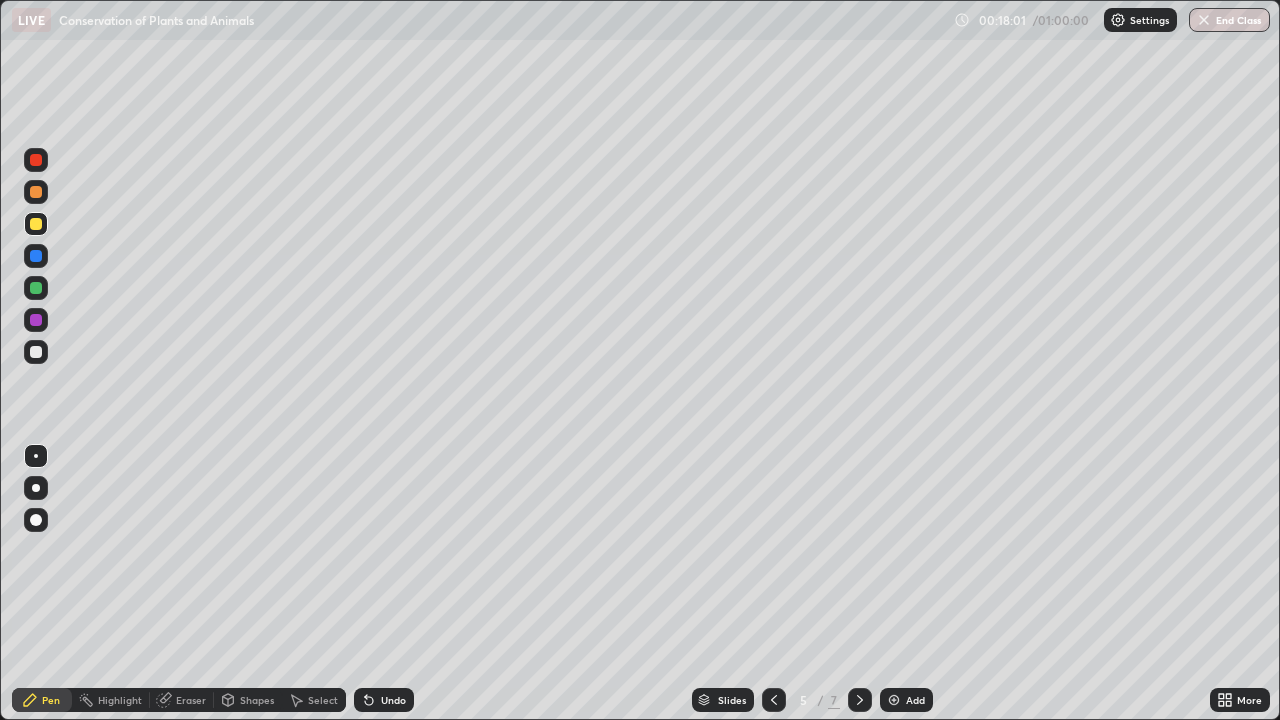 click at bounding box center (36, 352) 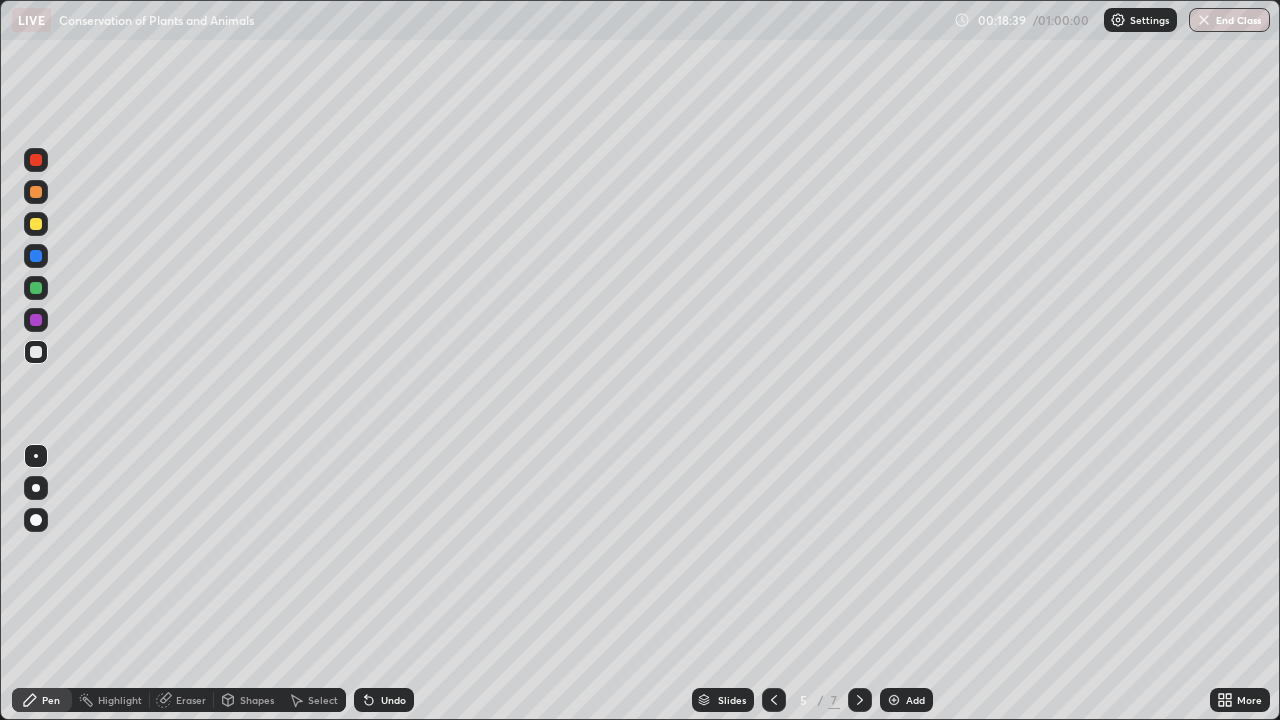 click at bounding box center [36, 224] 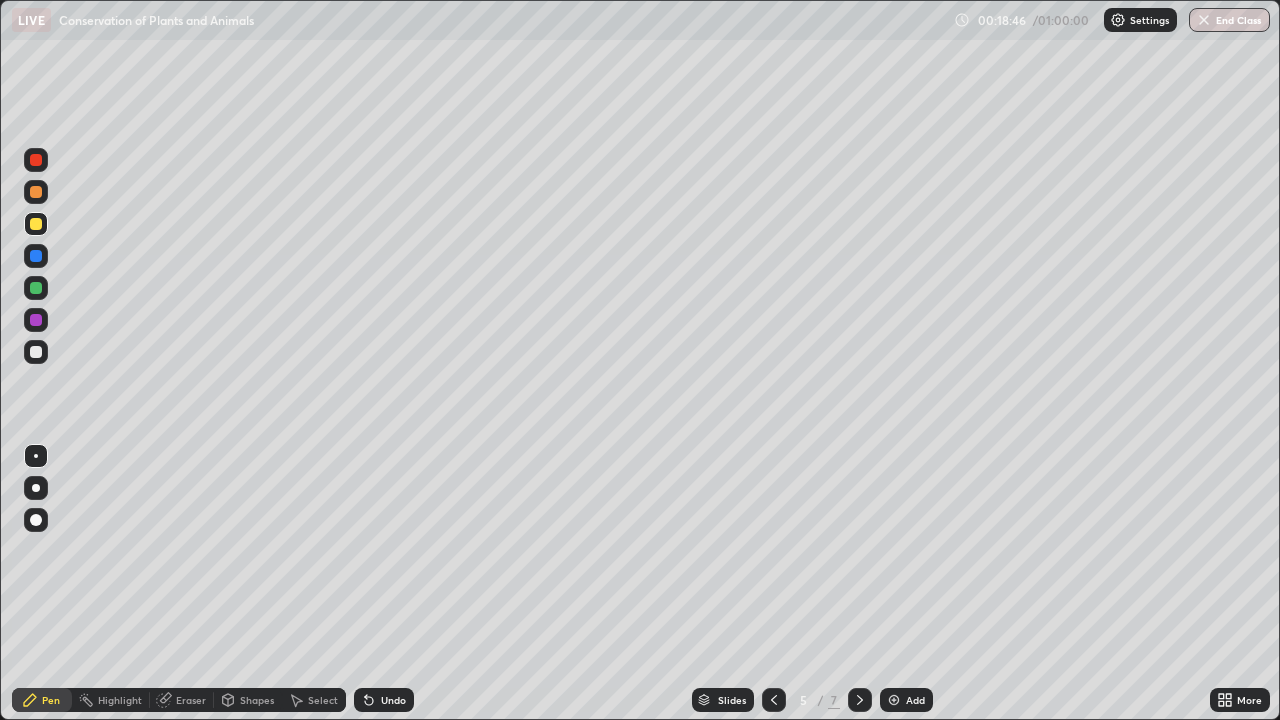 click on "Undo" at bounding box center (393, 700) 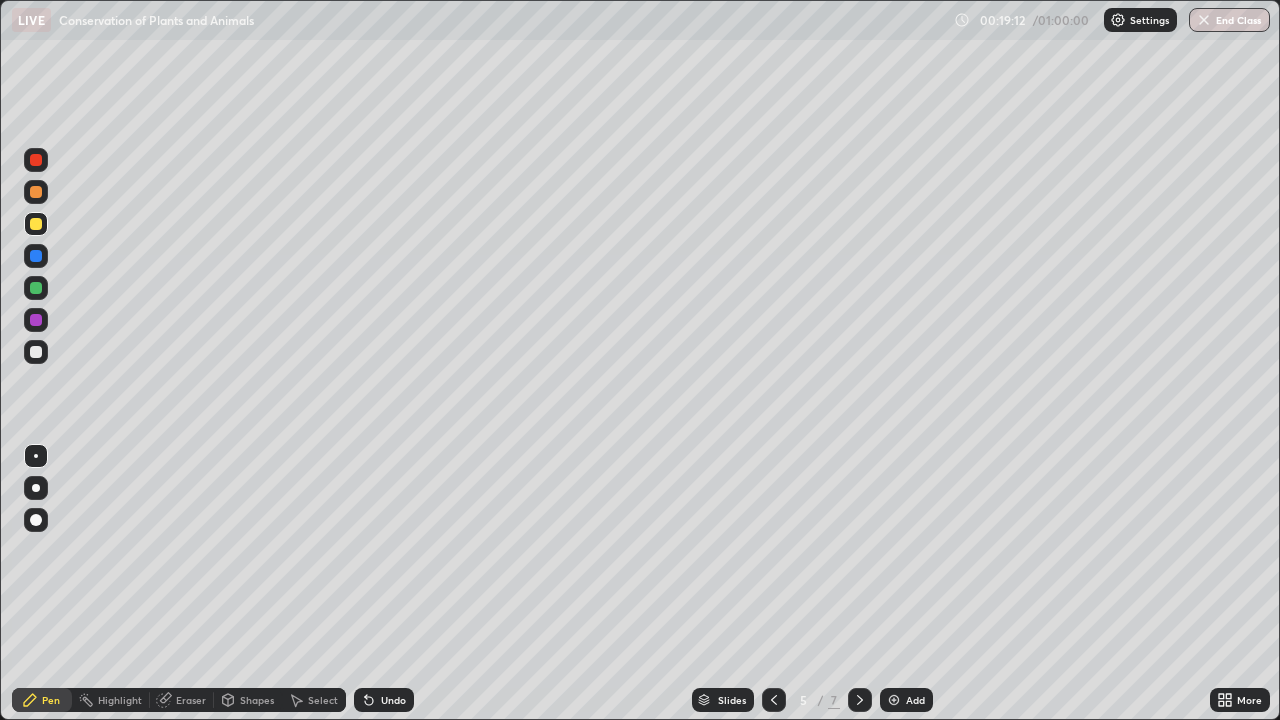 click on "Eraser" at bounding box center (191, 700) 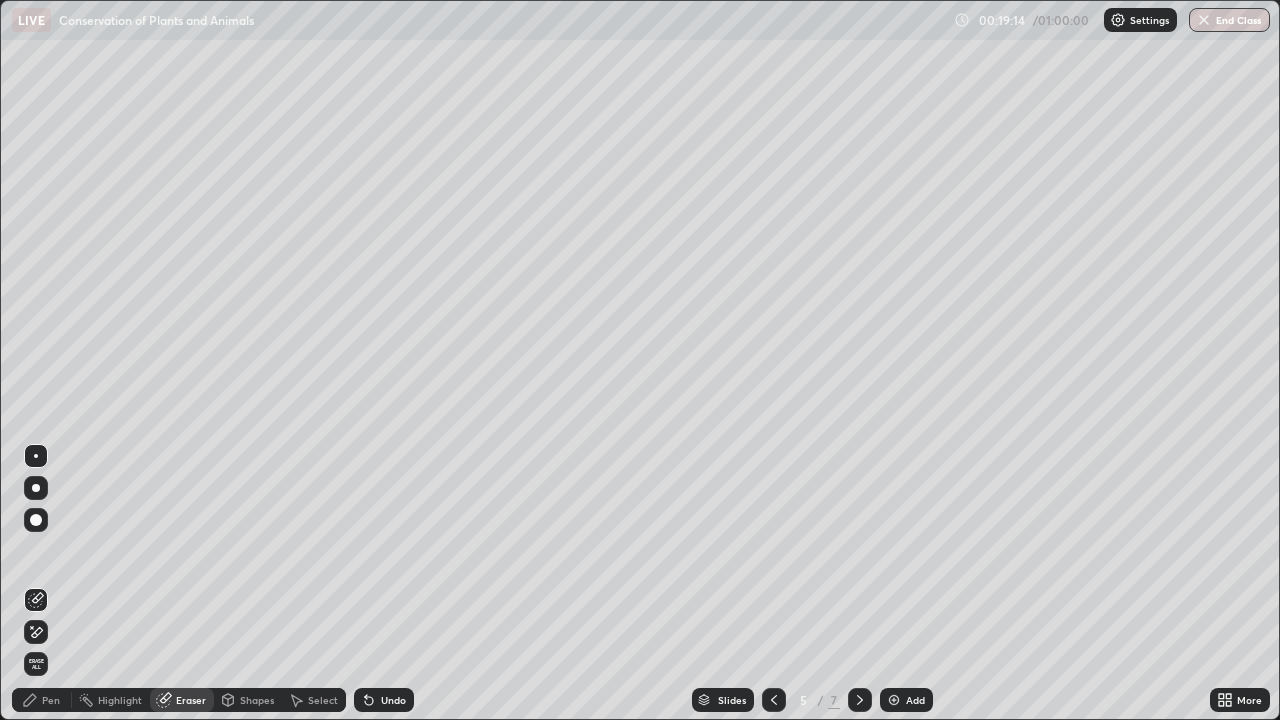 click on "Pen" at bounding box center (51, 700) 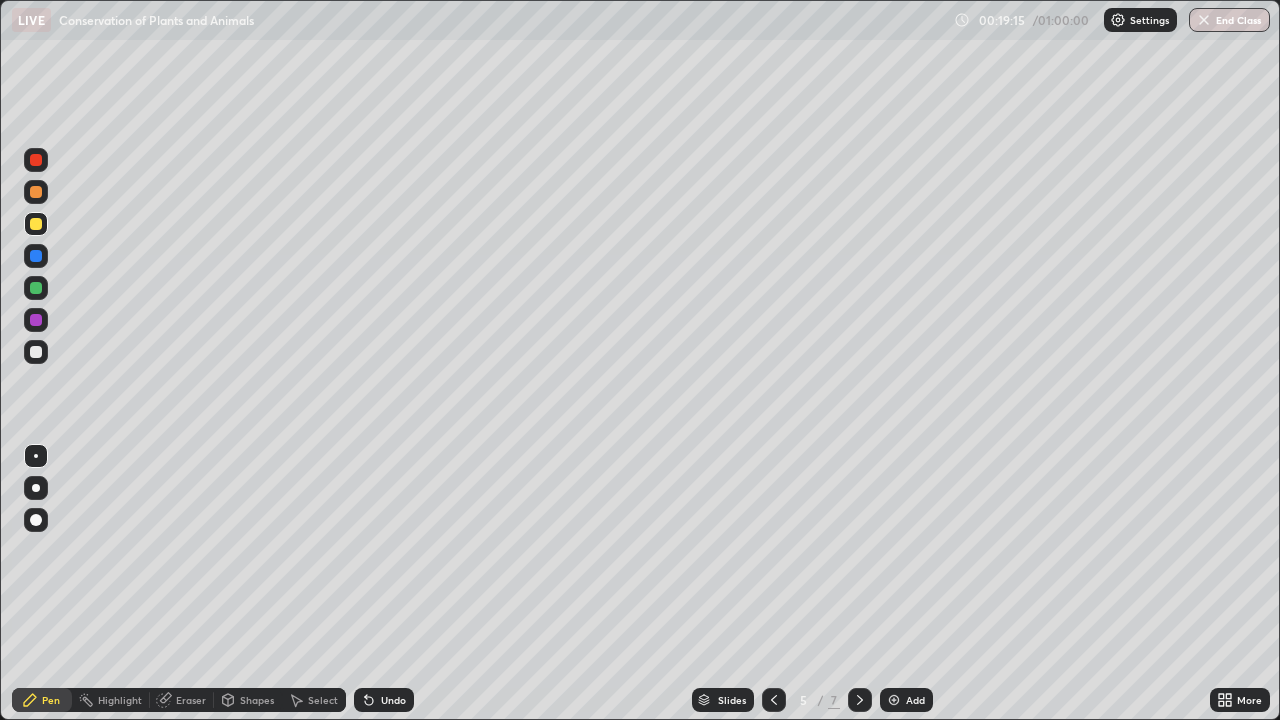 click at bounding box center (36, 352) 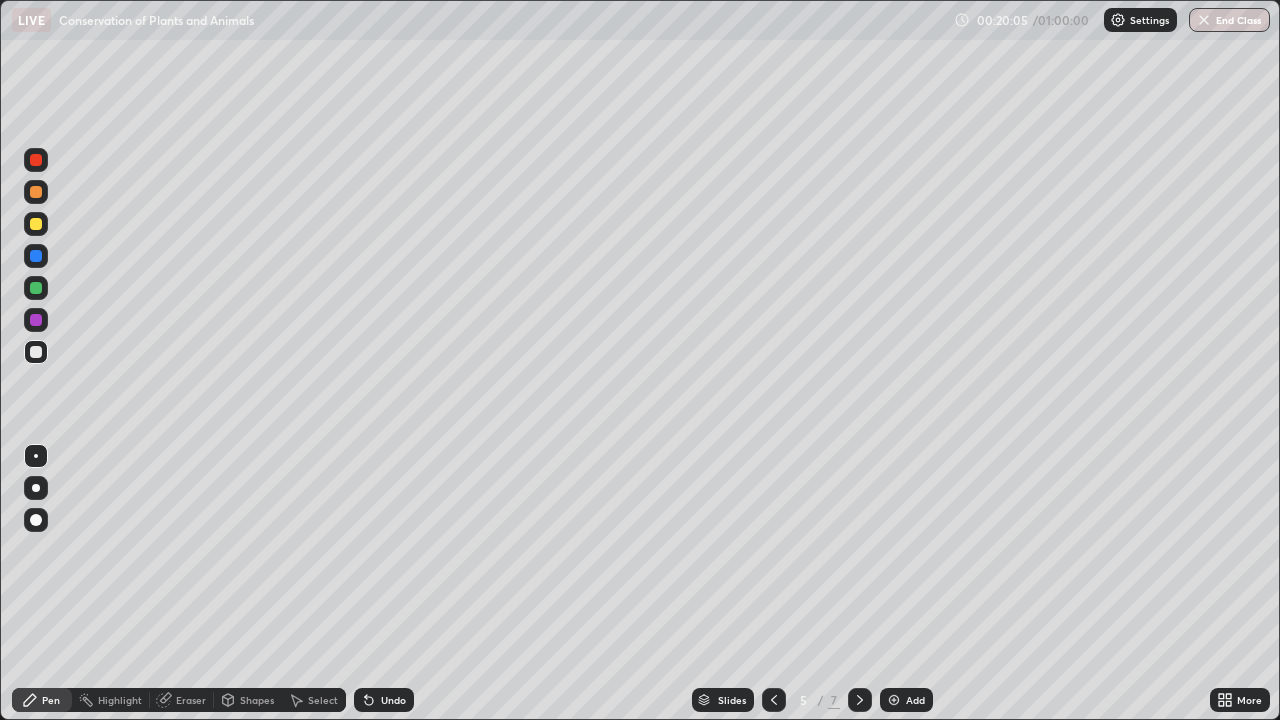 click at bounding box center [36, 224] 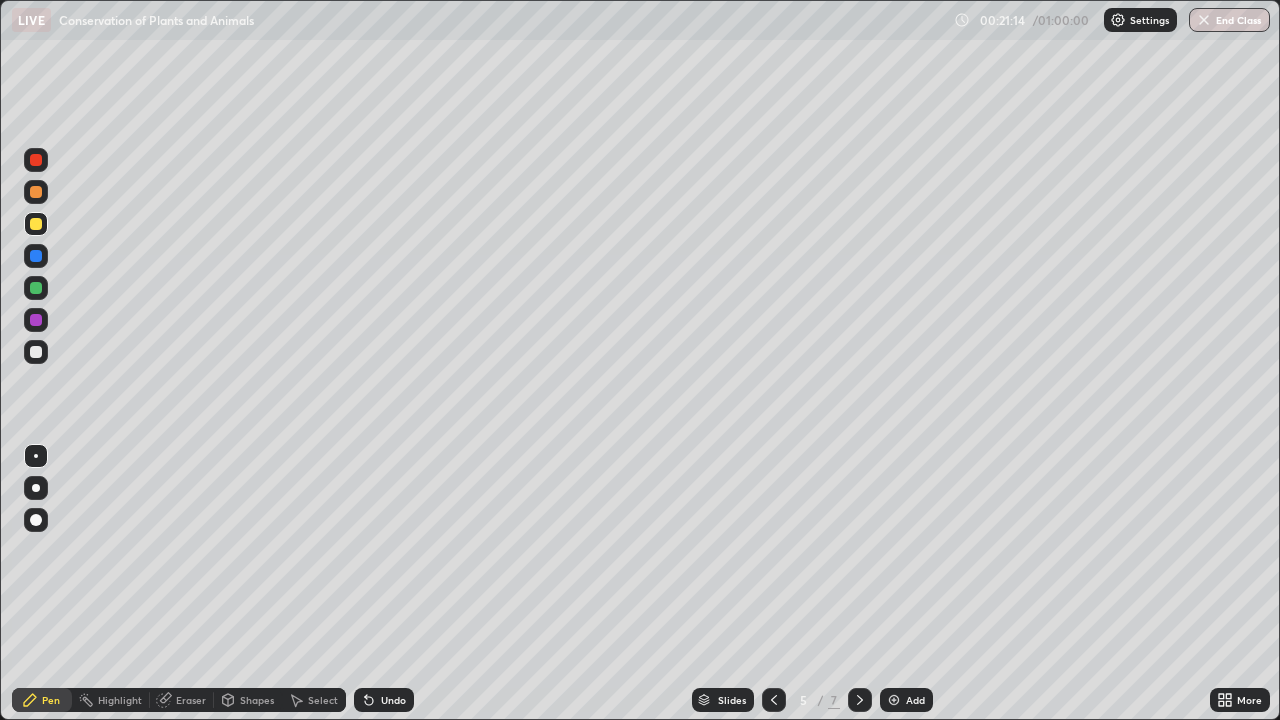 click at bounding box center [36, 224] 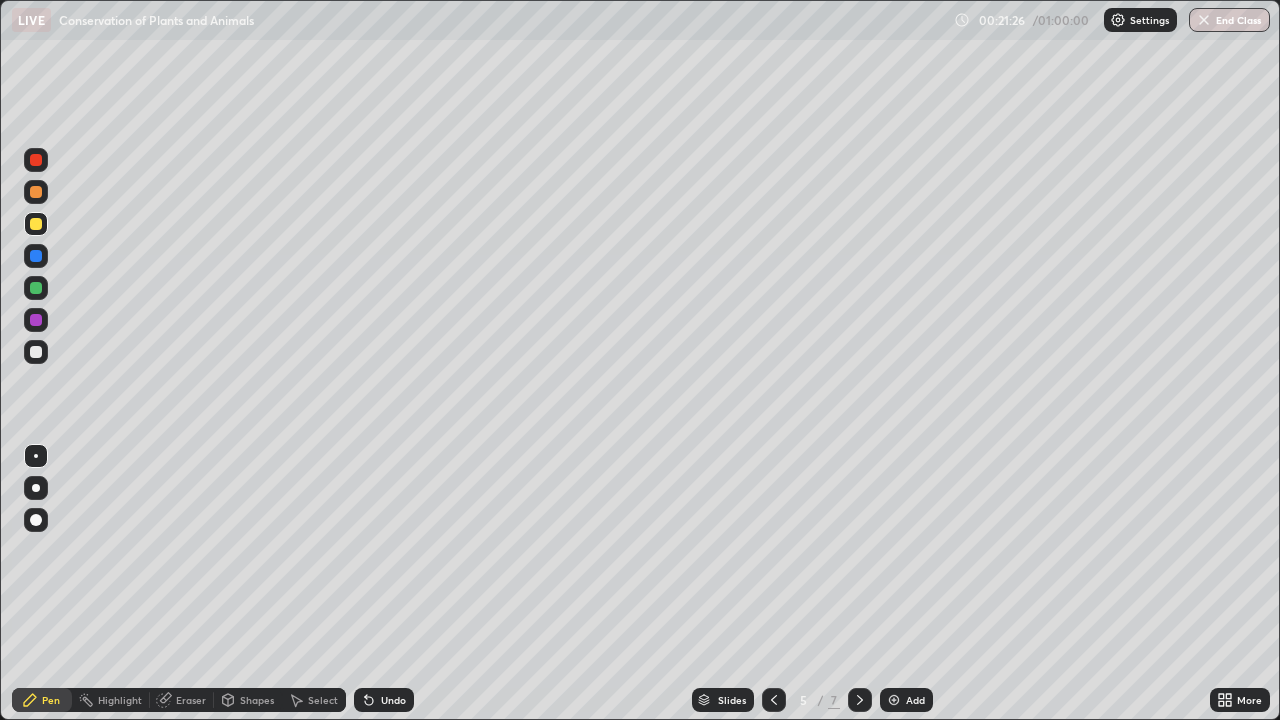 click on "Undo" at bounding box center (393, 700) 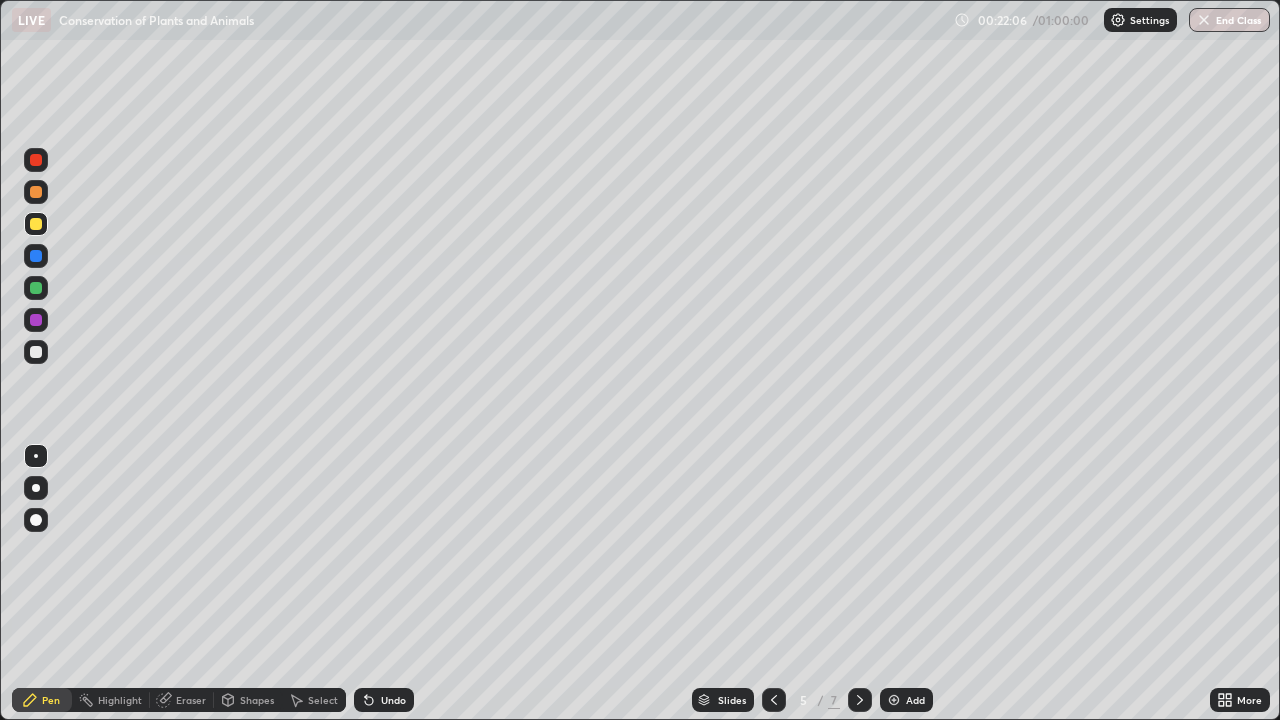 click at bounding box center [36, 352] 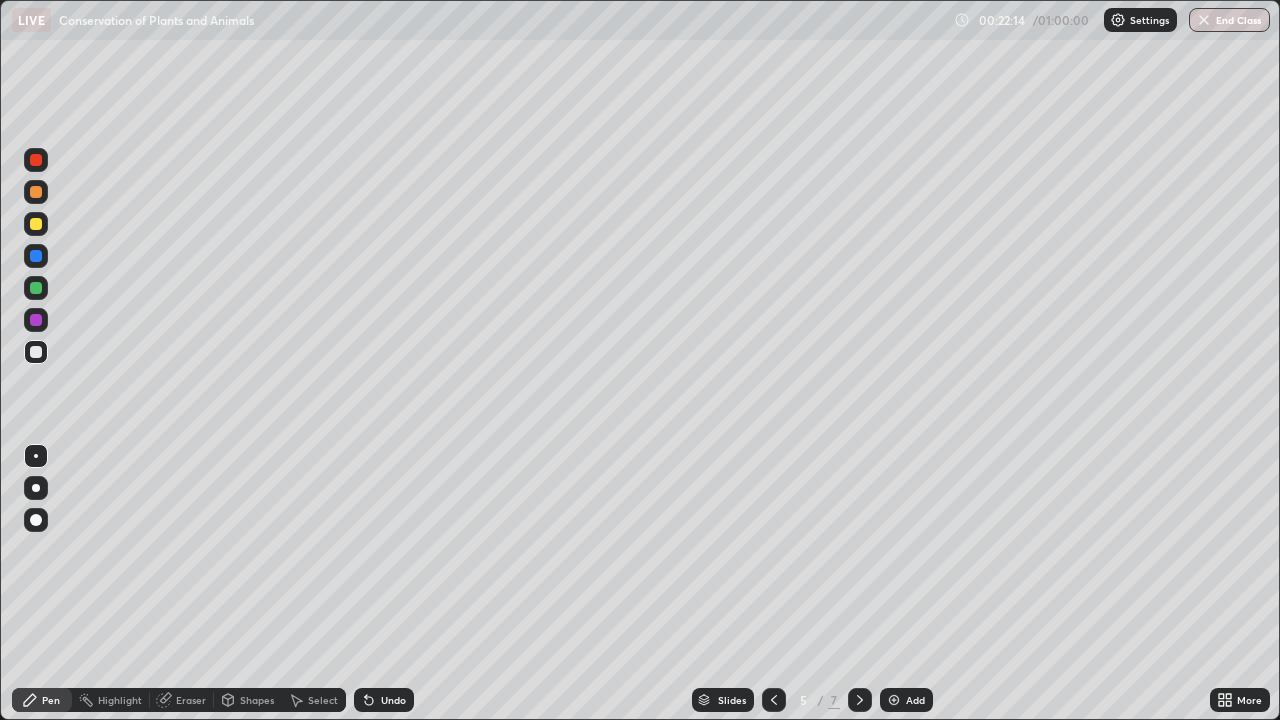 click at bounding box center (36, 320) 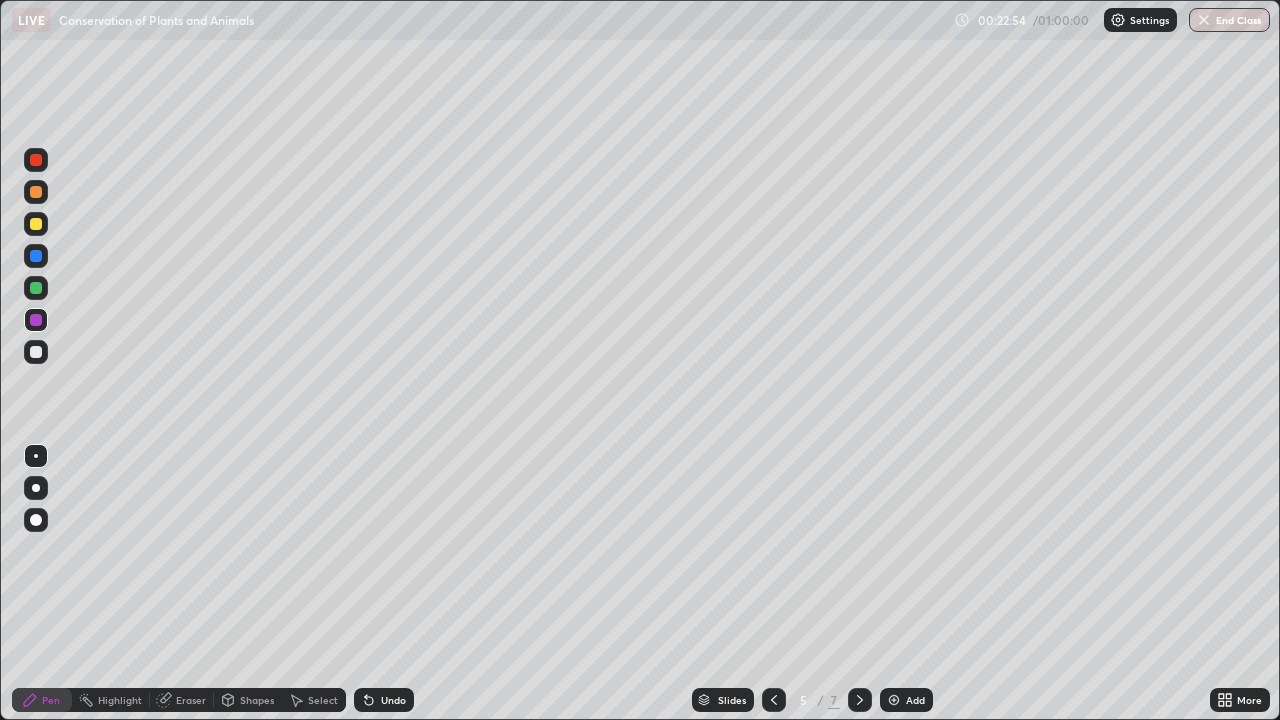 click on "Undo" at bounding box center (393, 700) 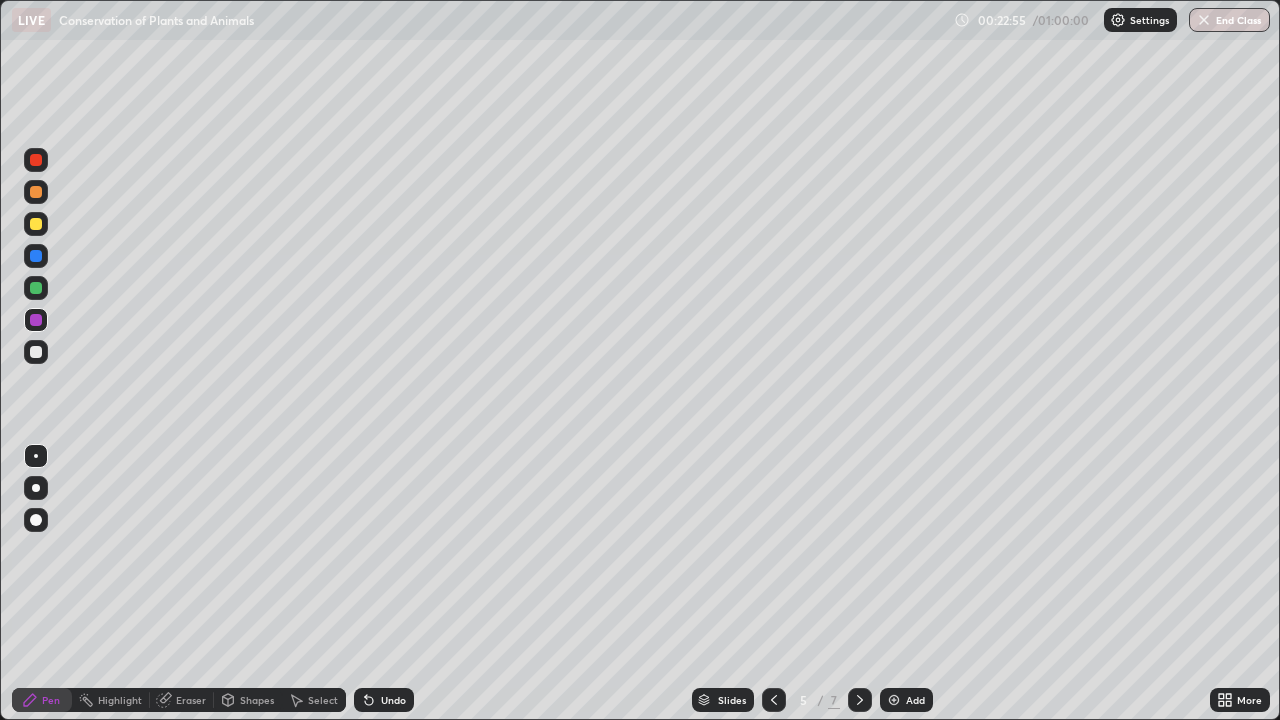 click on "Undo" at bounding box center (393, 700) 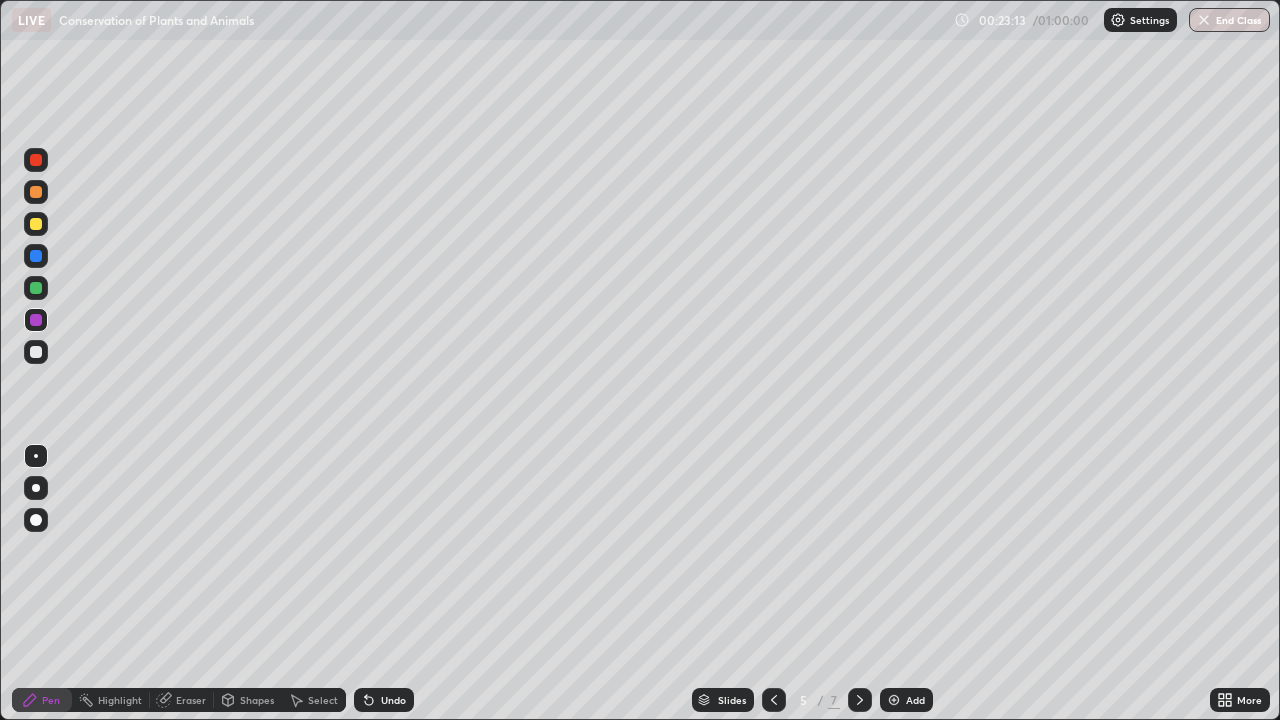 click at bounding box center [36, 224] 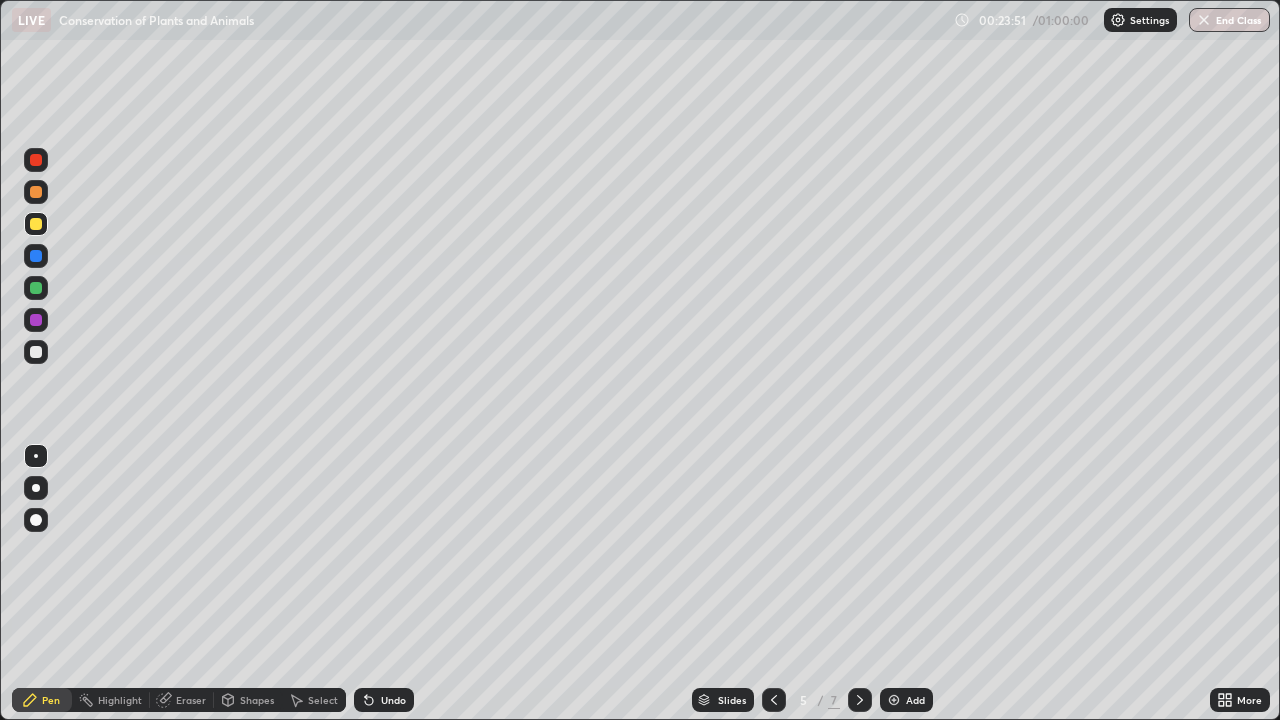 click at bounding box center [36, 160] 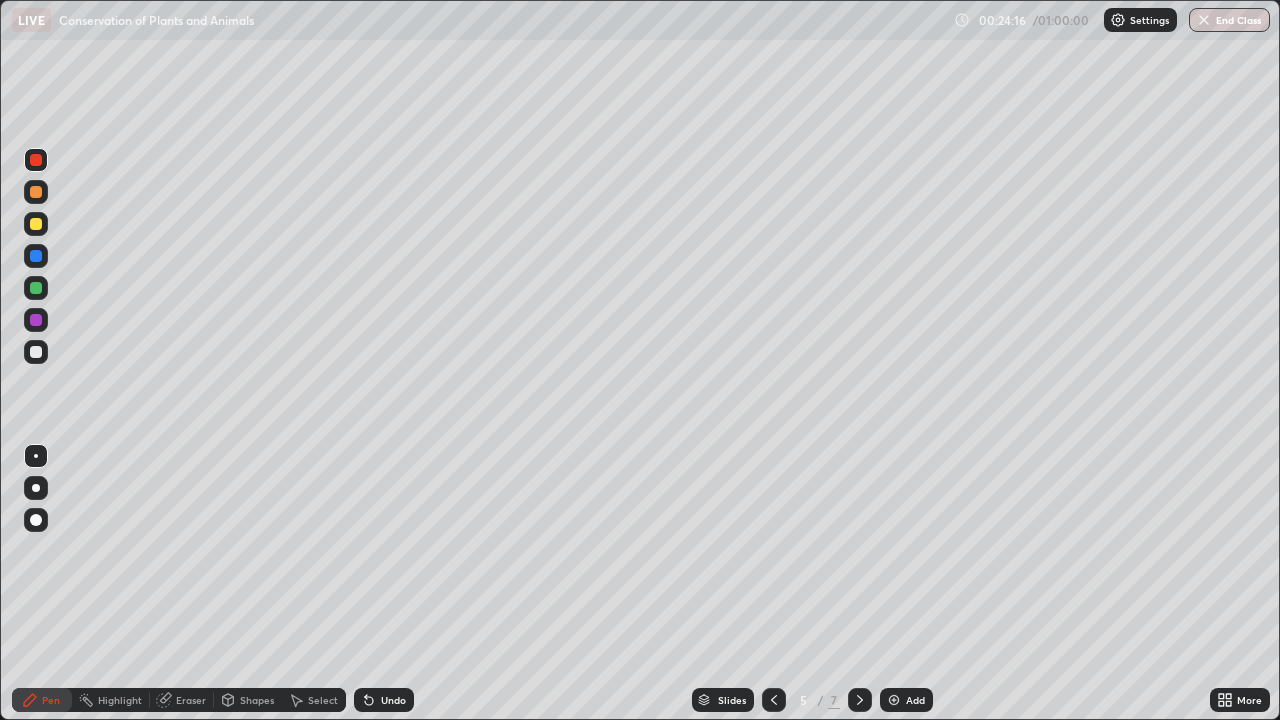 click 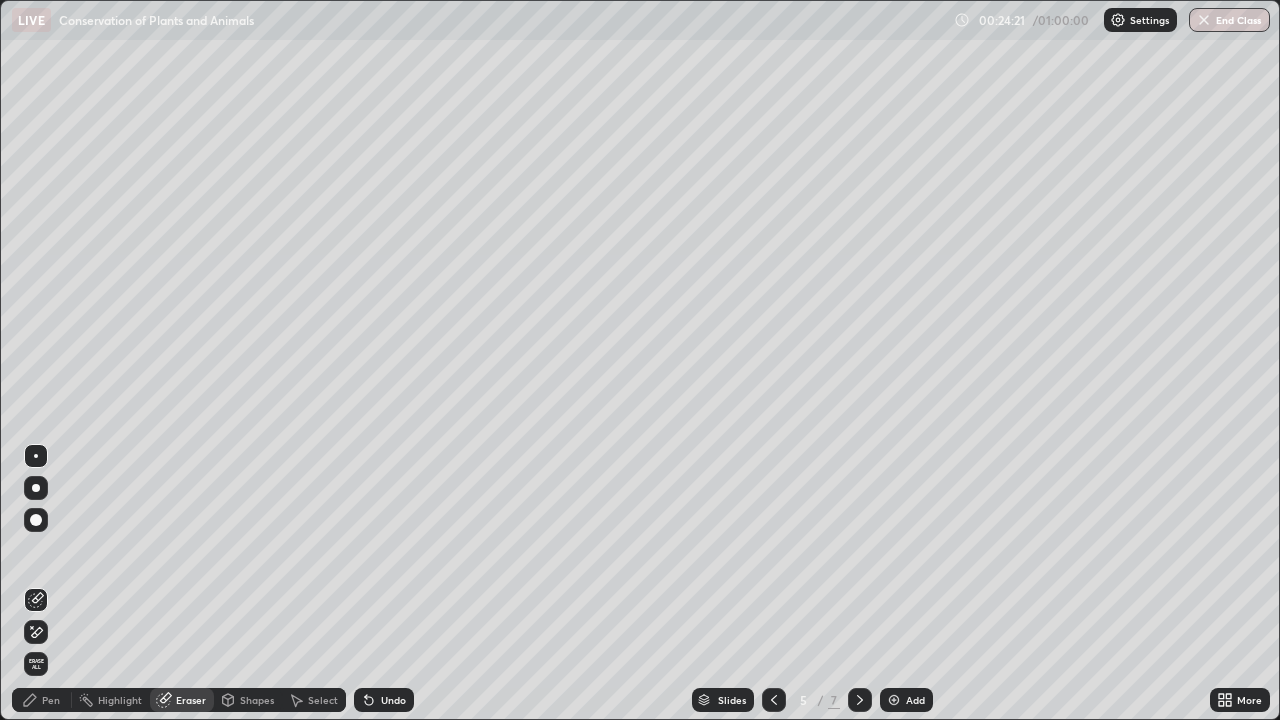 click on "Pen" at bounding box center [51, 700] 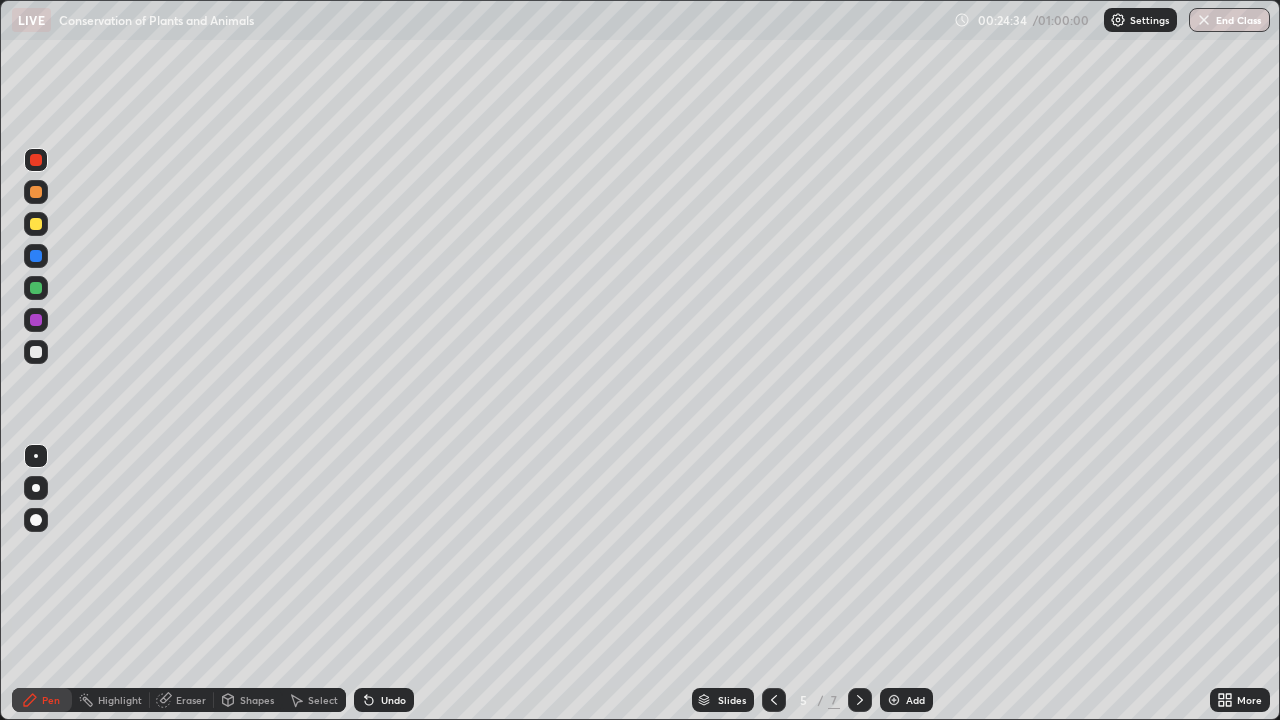 click at bounding box center (36, 160) 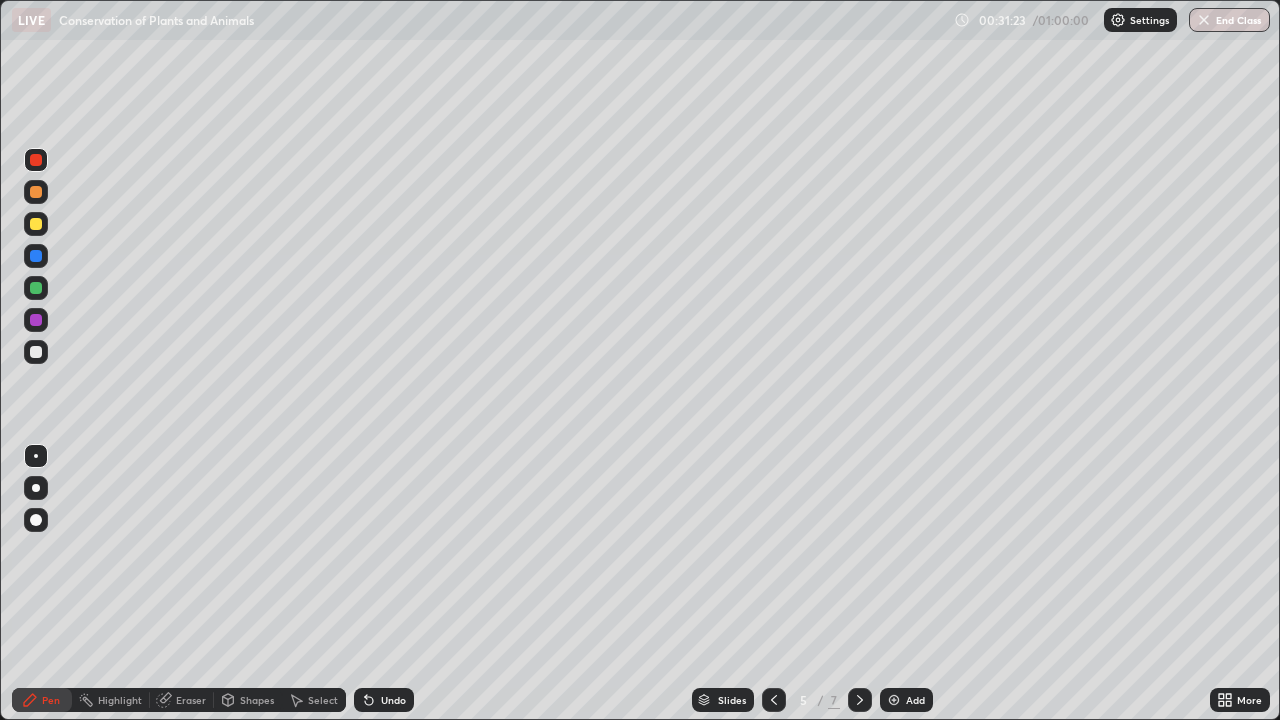 click at bounding box center [36, 352] 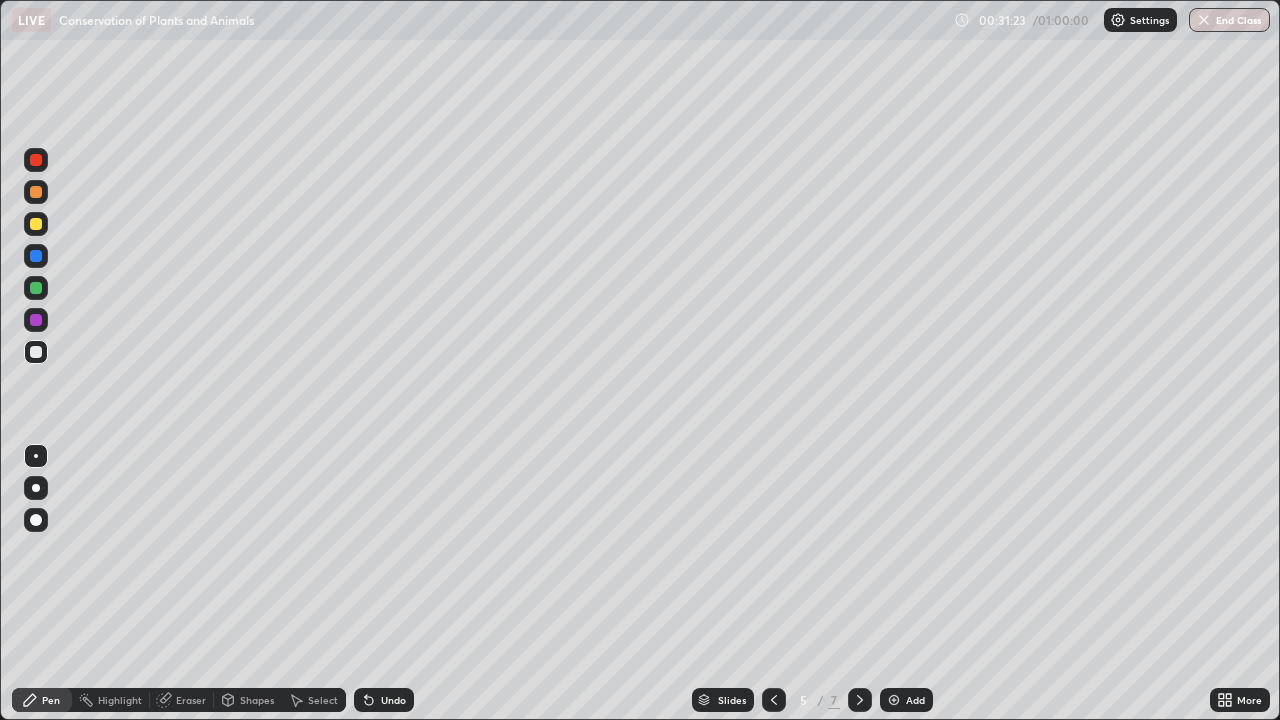 click at bounding box center (36, 224) 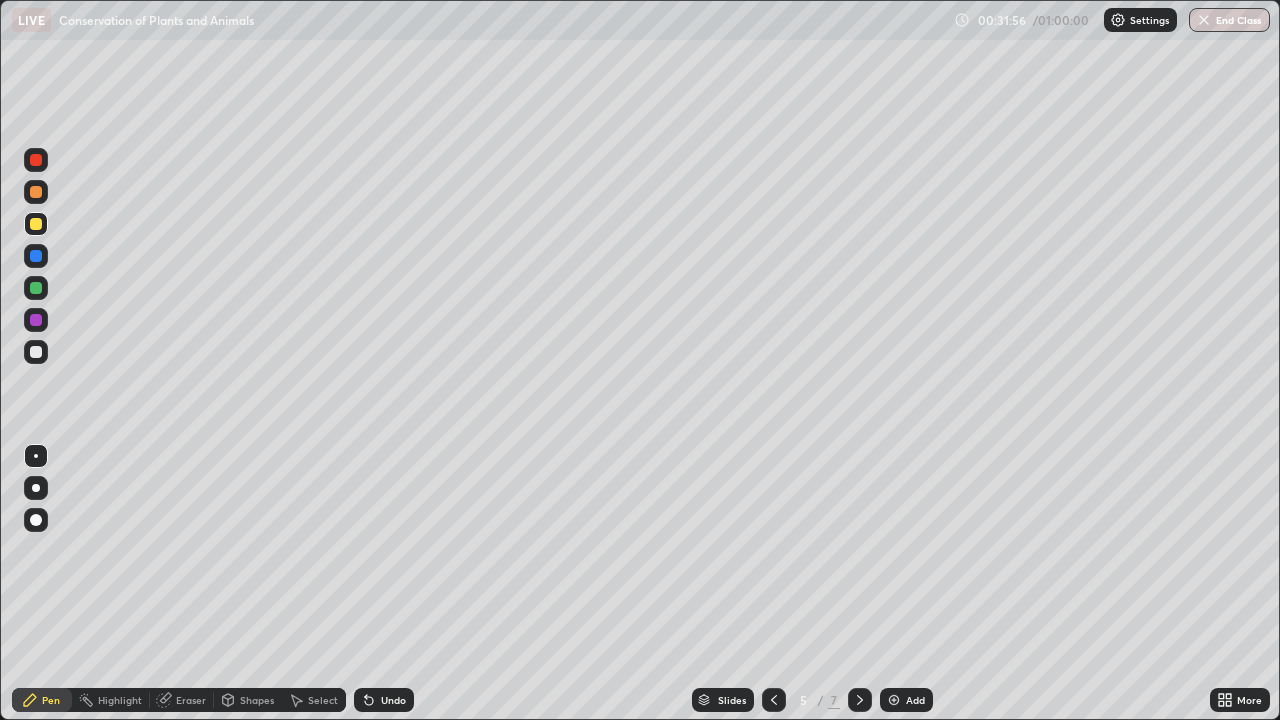 click 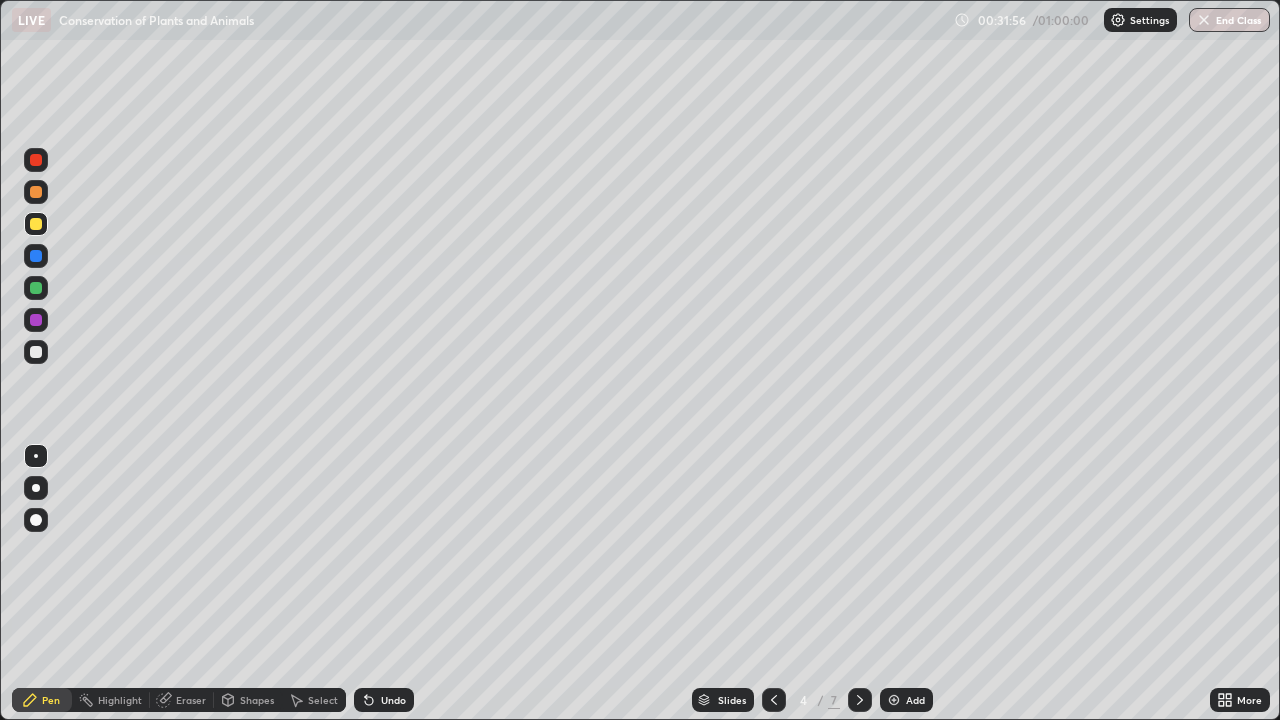 click at bounding box center (774, 700) 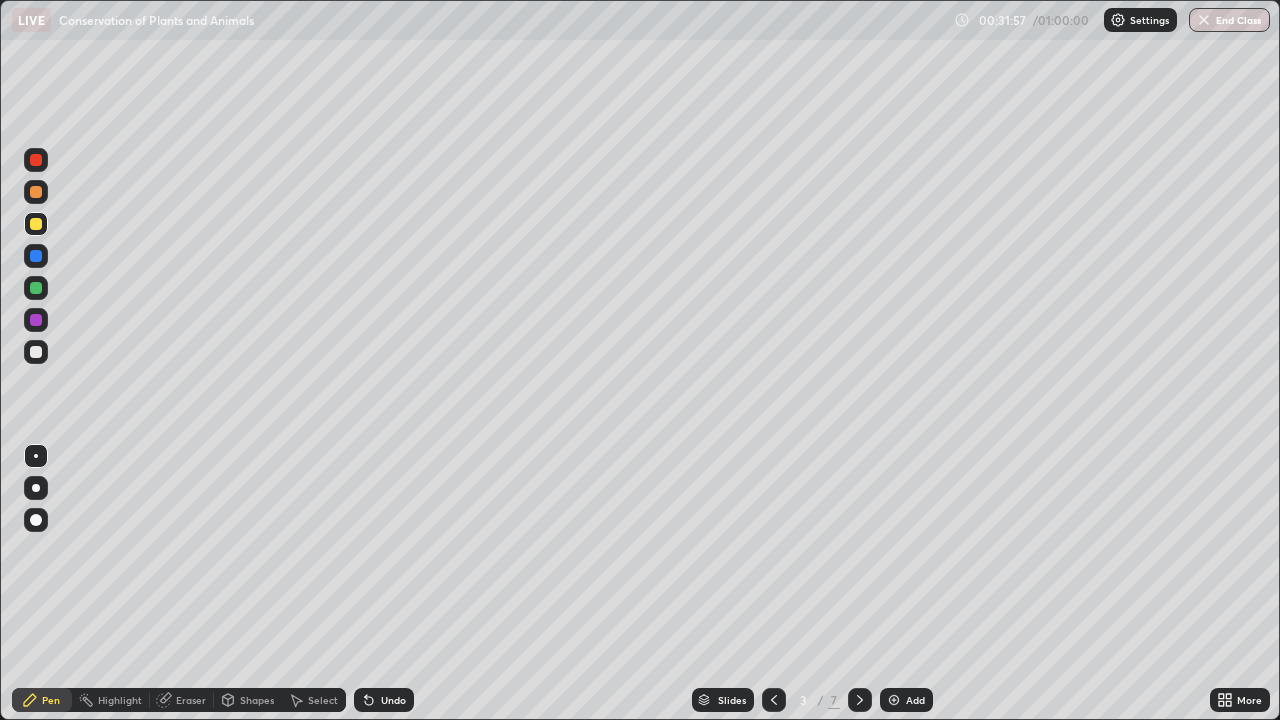 click at bounding box center (860, 700) 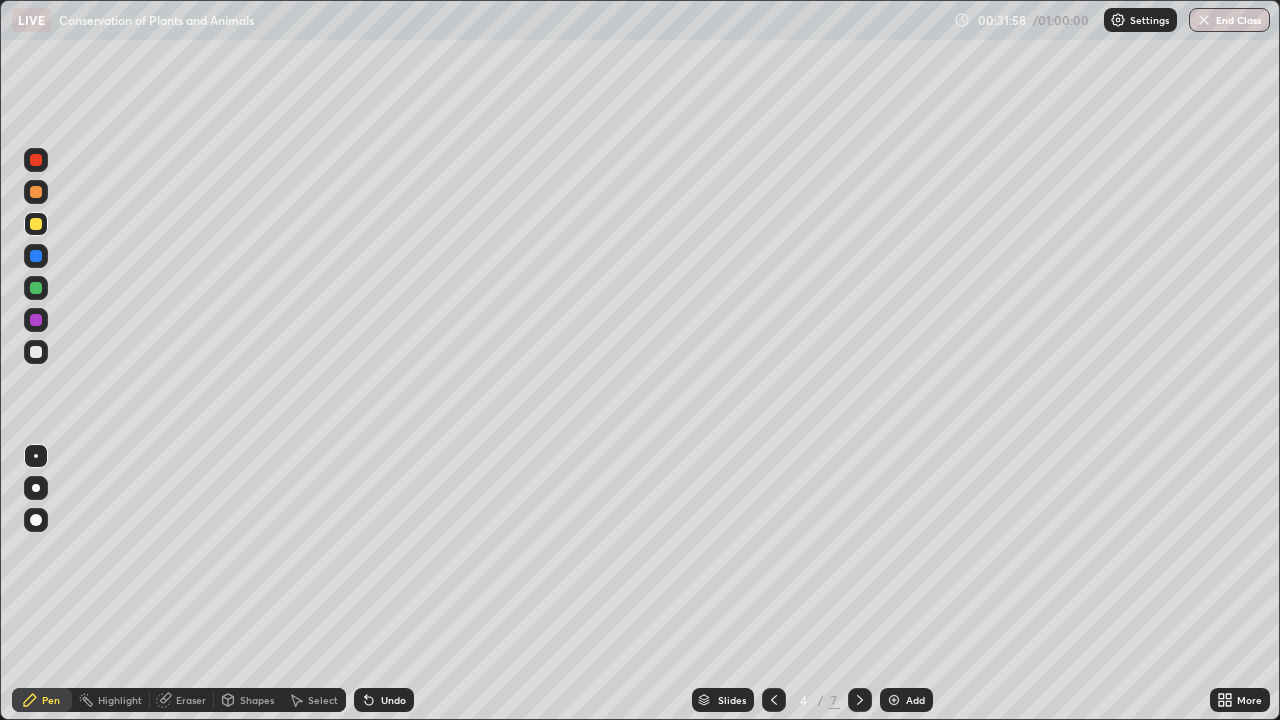 click at bounding box center [860, 700] 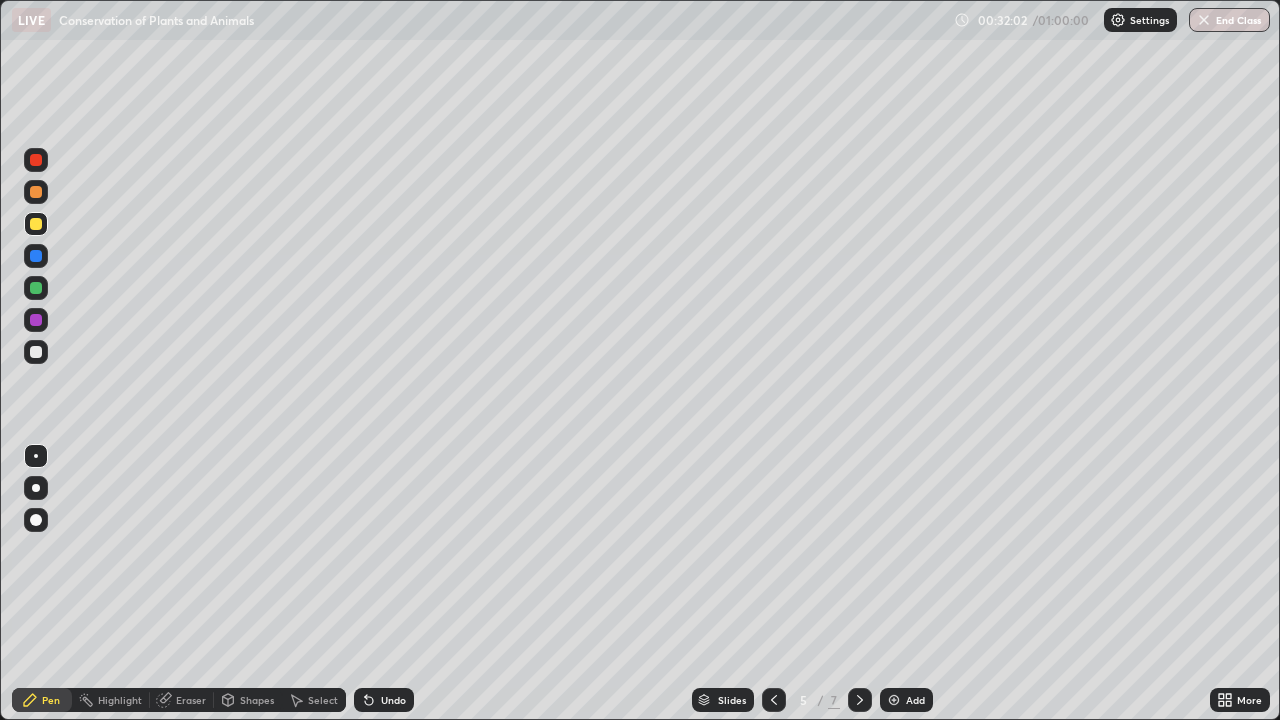 click on "Undo" at bounding box center (384, 700) 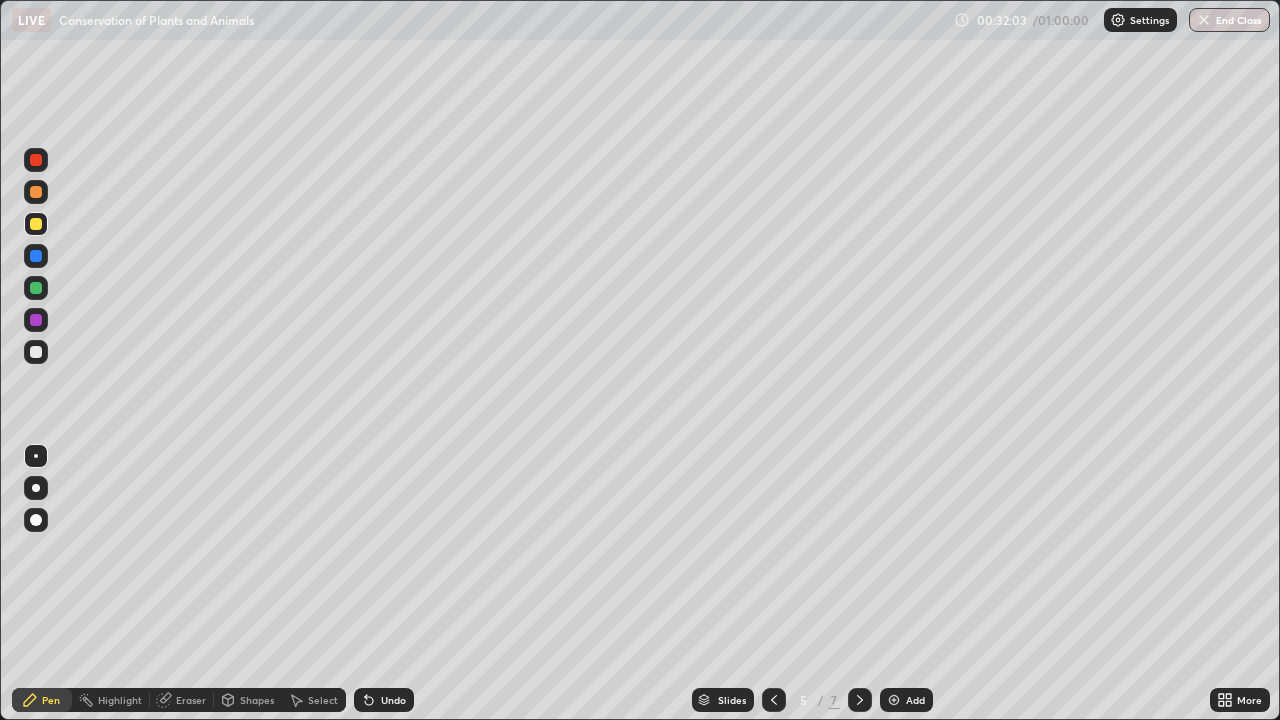 click on "Undo" at bounding box center [393, 700] 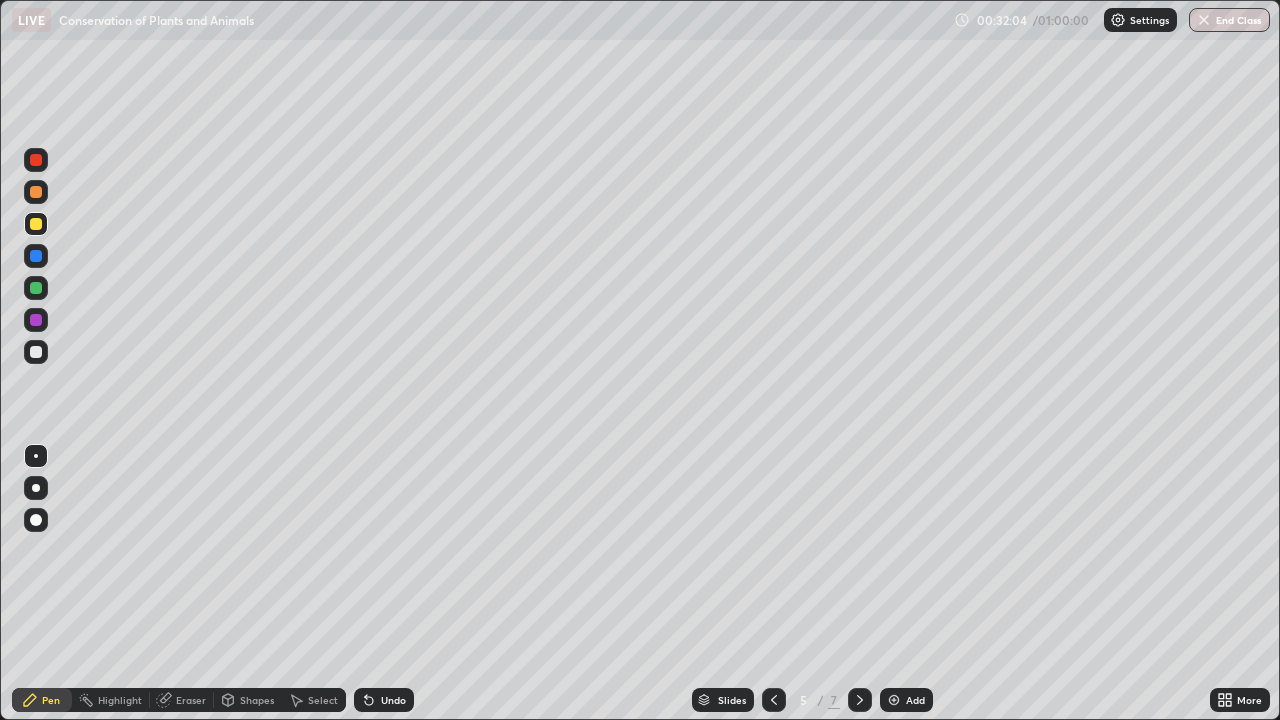 click on "Undo" at bounding box center (393, 700) 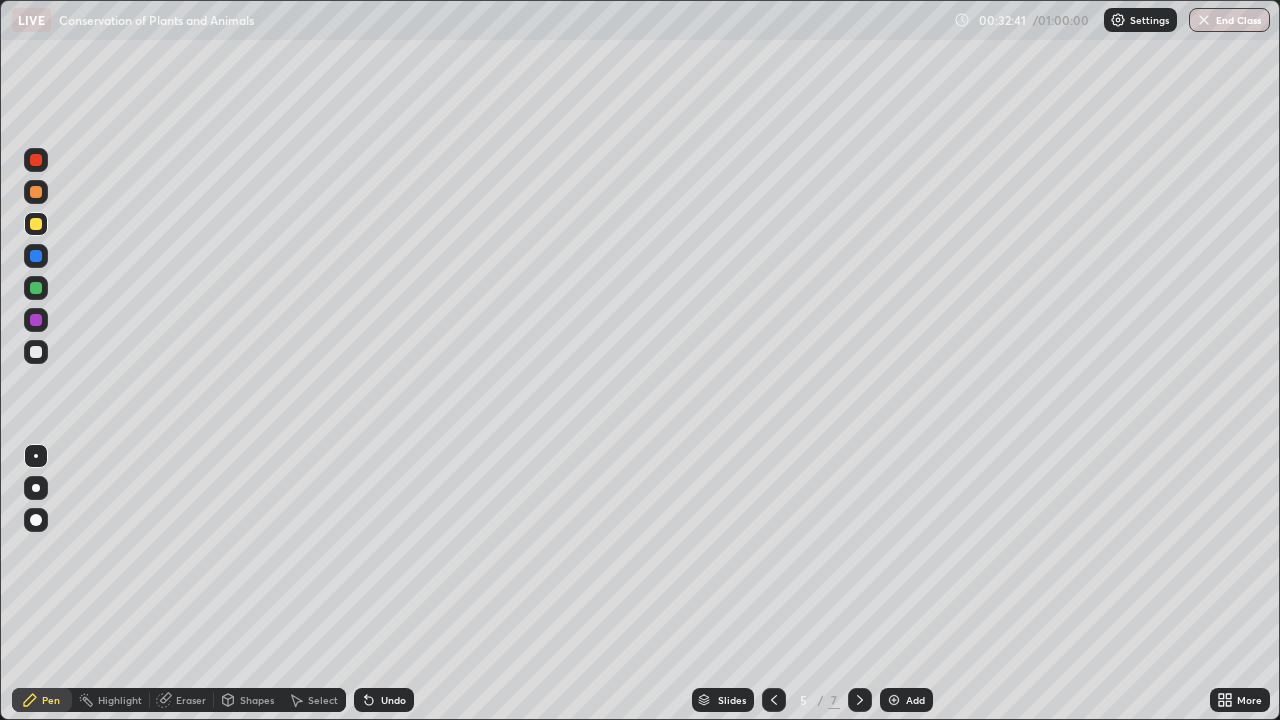 click on "Add" at bounding box center (915, 700) 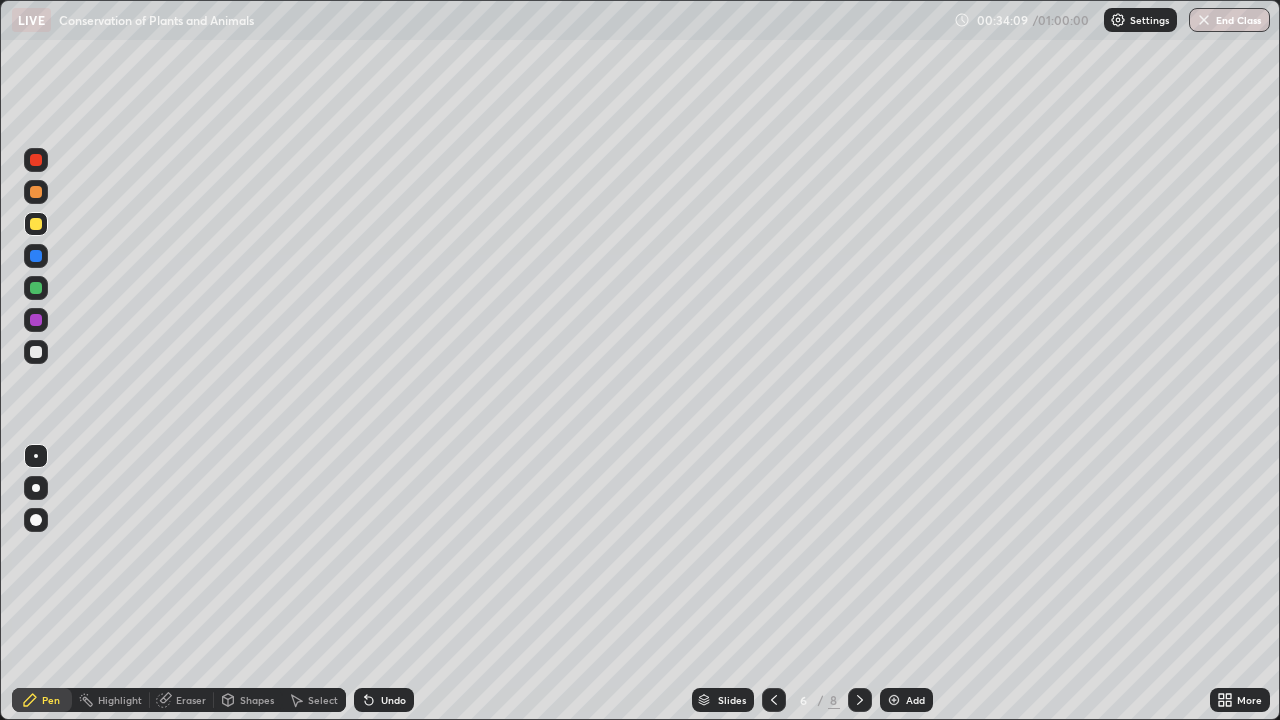 click on "Eraser" at bounding box center [191, 700] 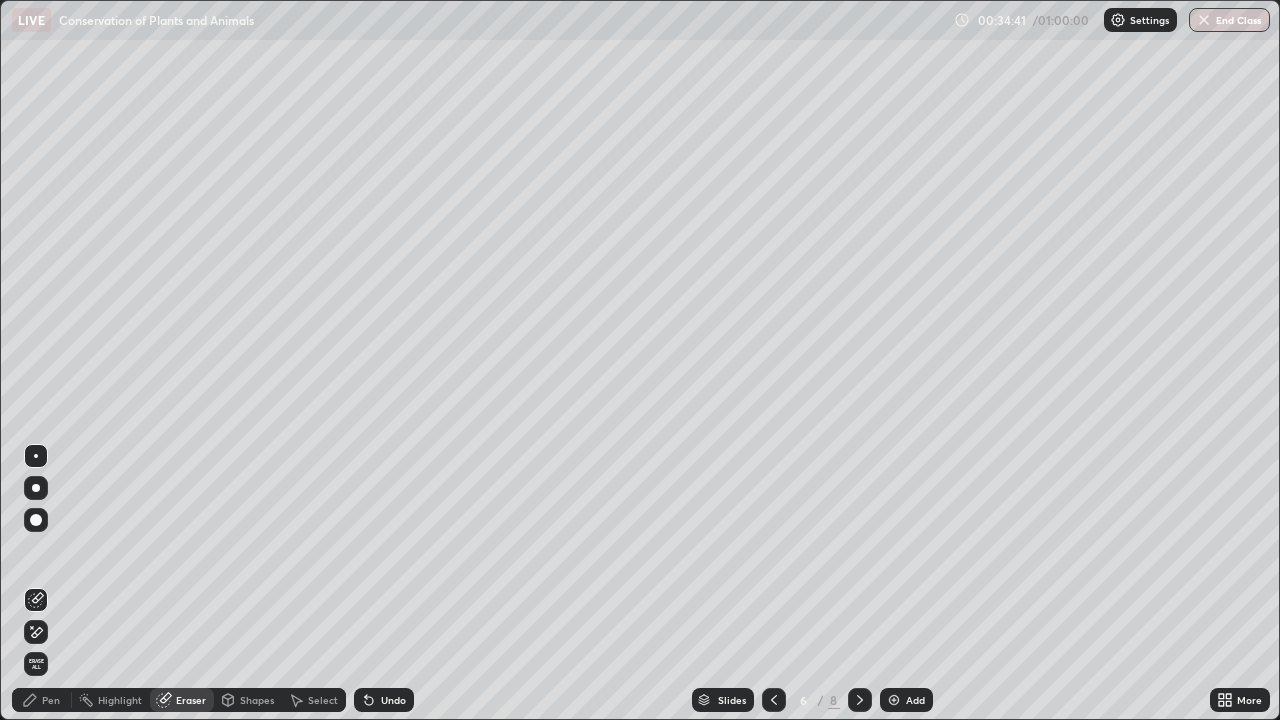 click on "Pen" at bounding box center (42, 700) 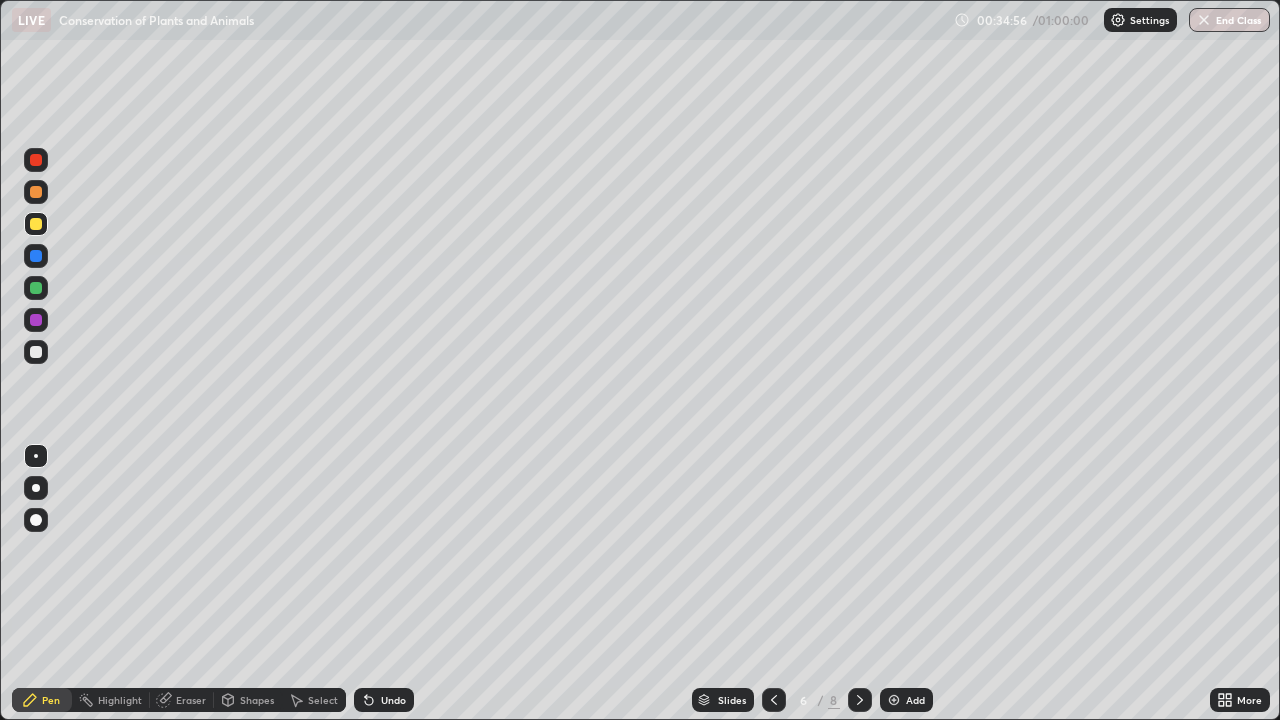click on "Undo" at bounding box center [384, 700] 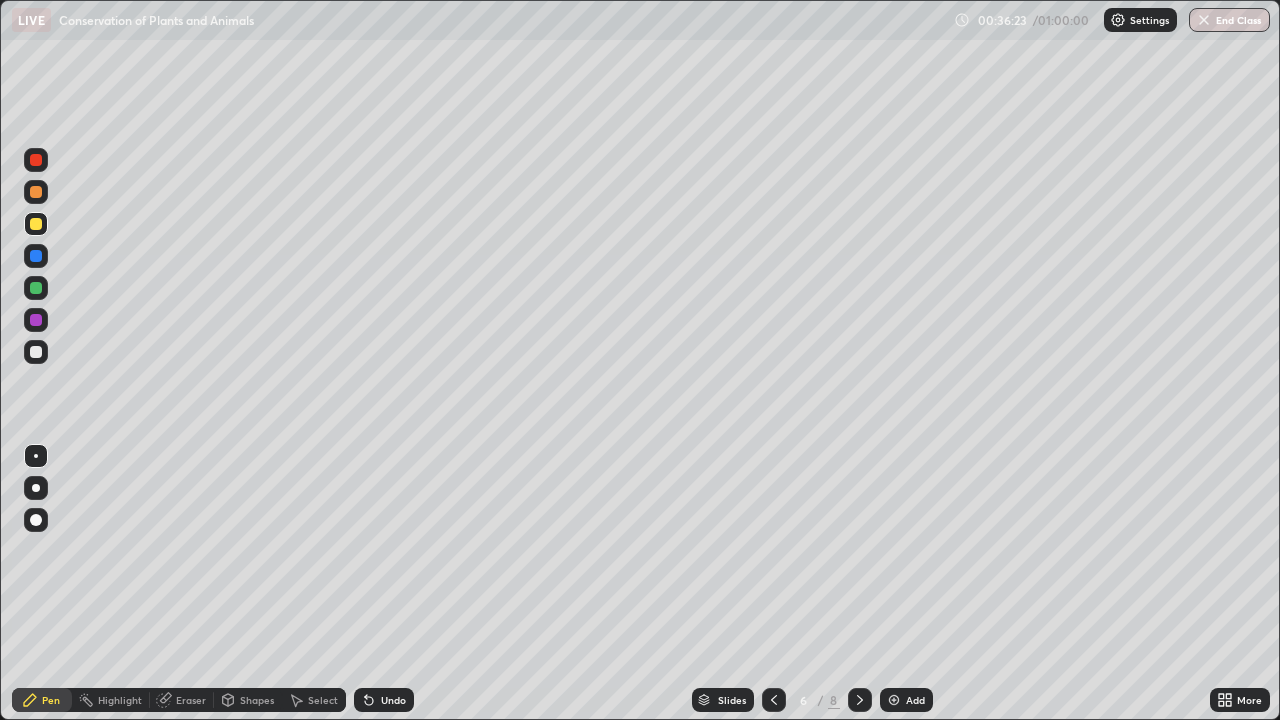 click on "Undo" at bounding box center [393, 700] 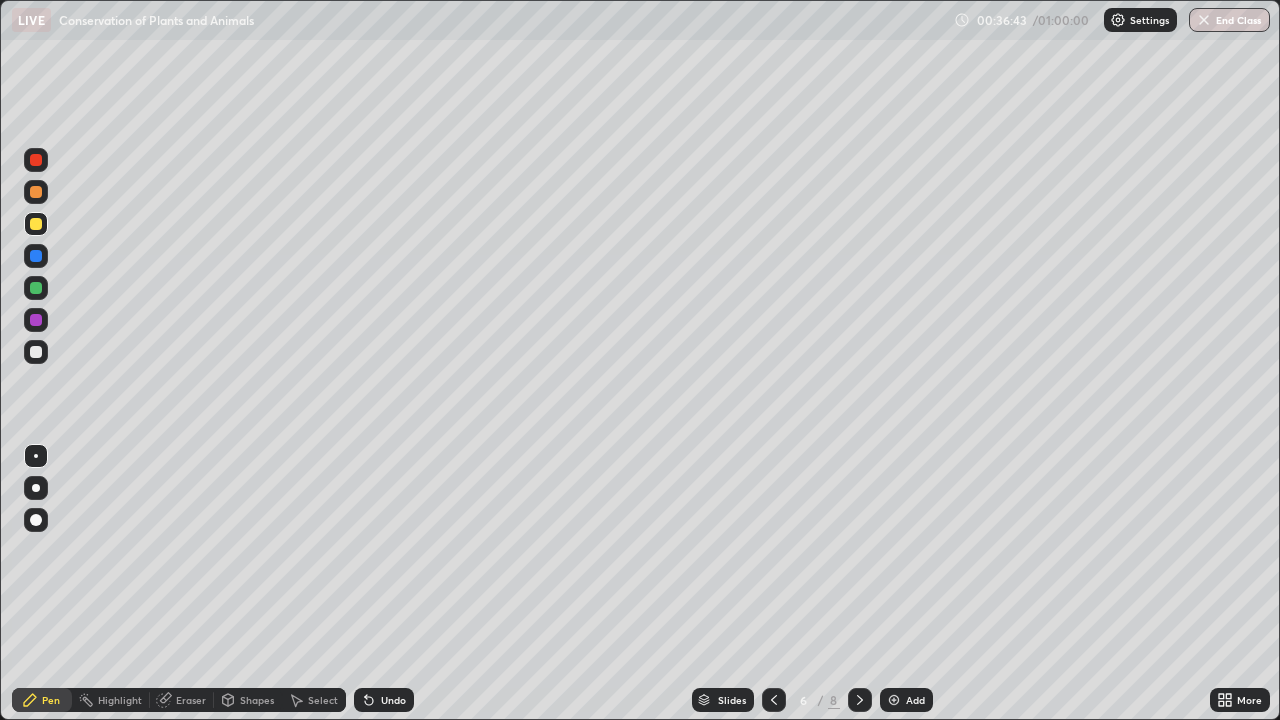 click 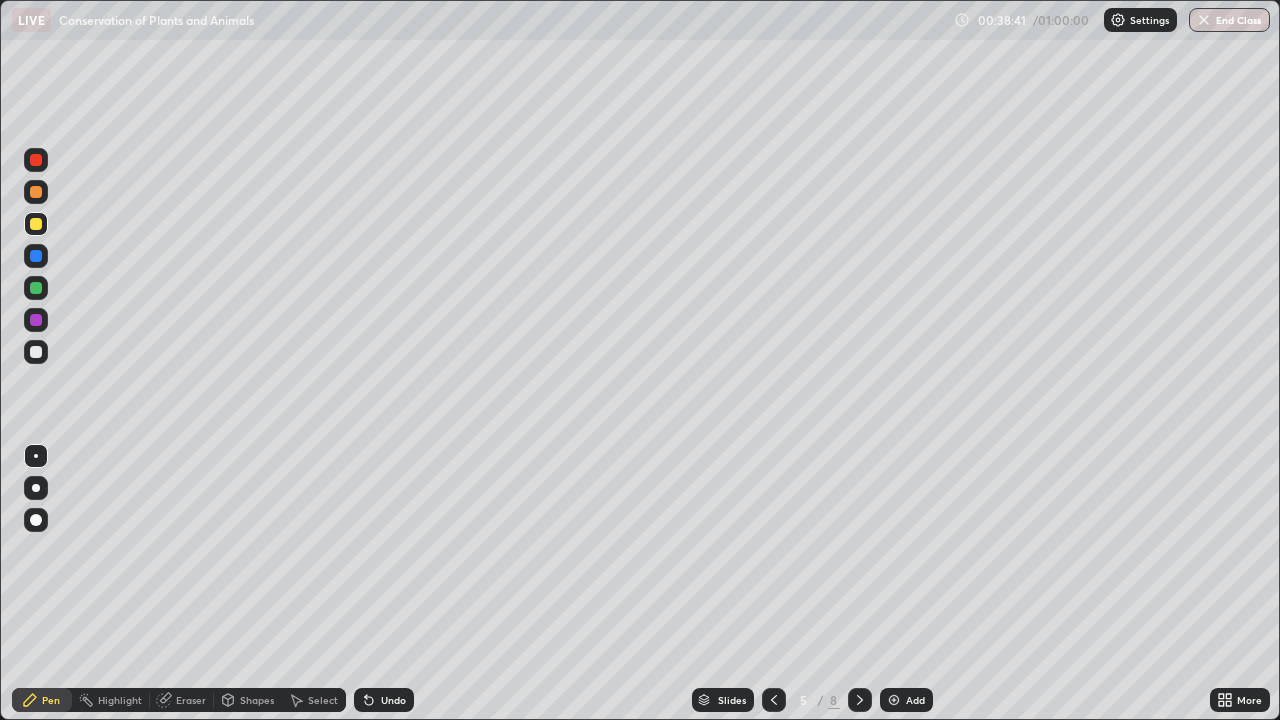 click on "Eraser" at bounding box center [191, 700] 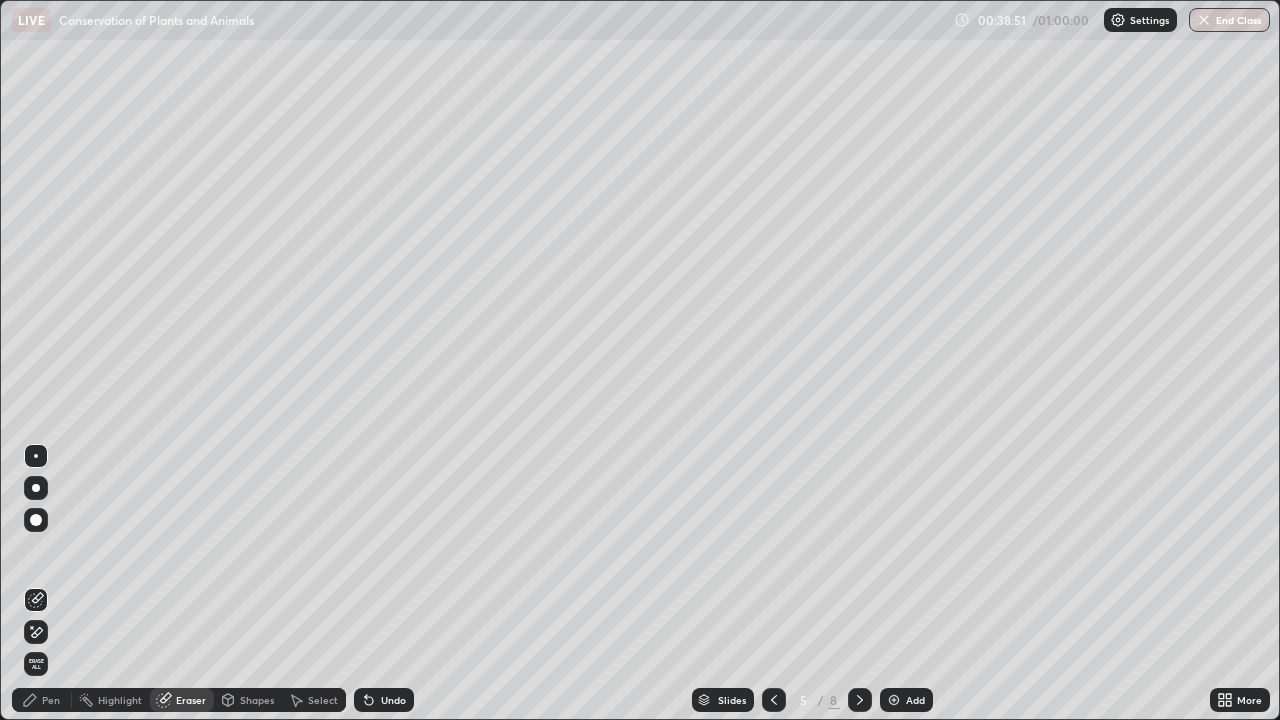 click 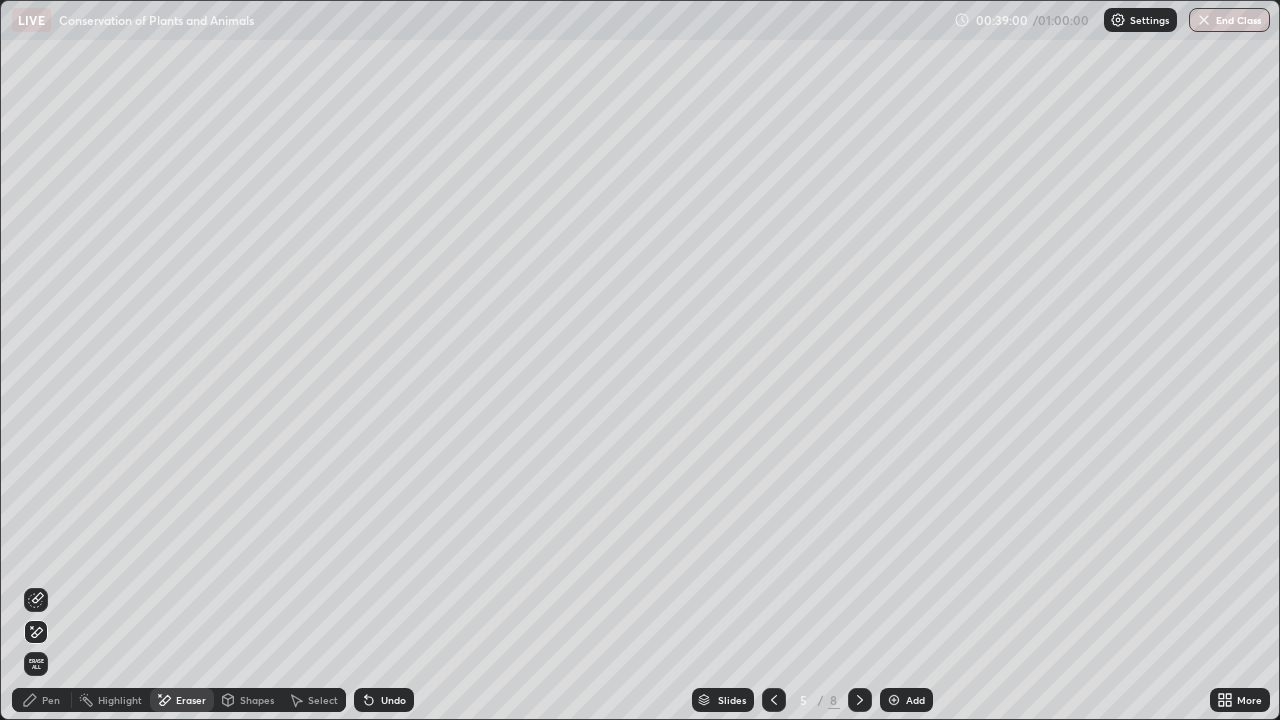 click 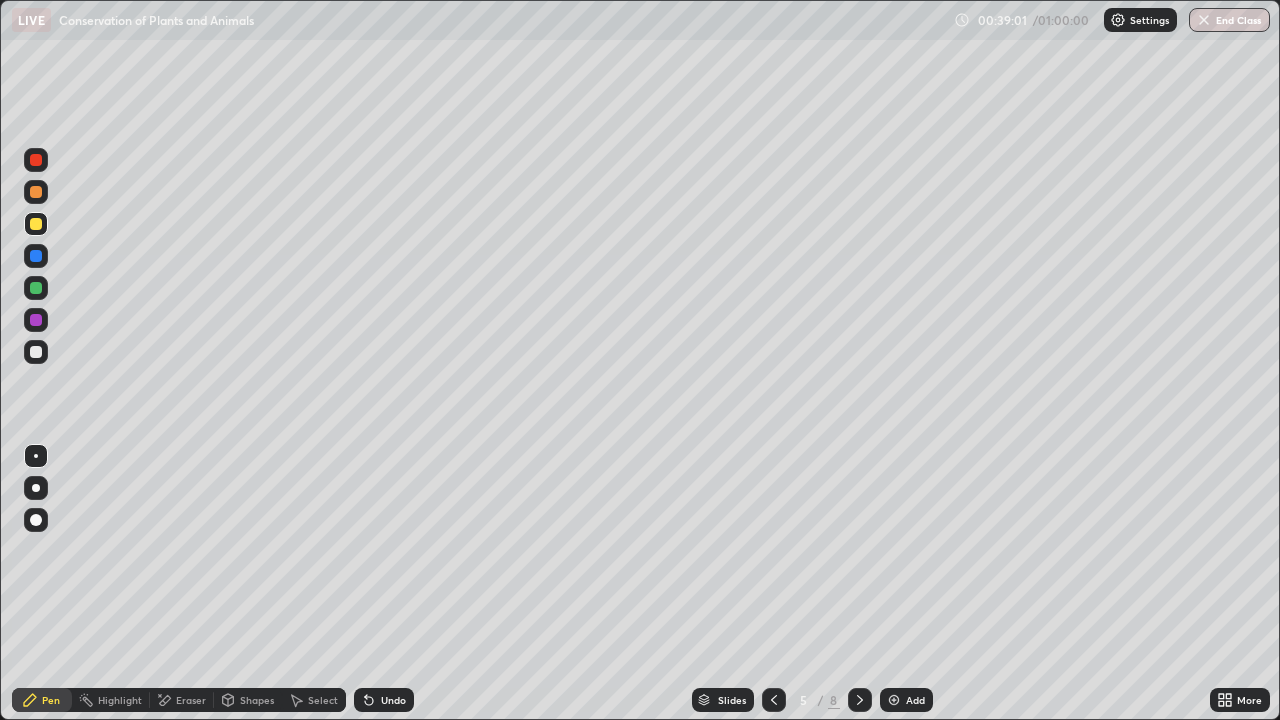click at bounding box center [36, 320] 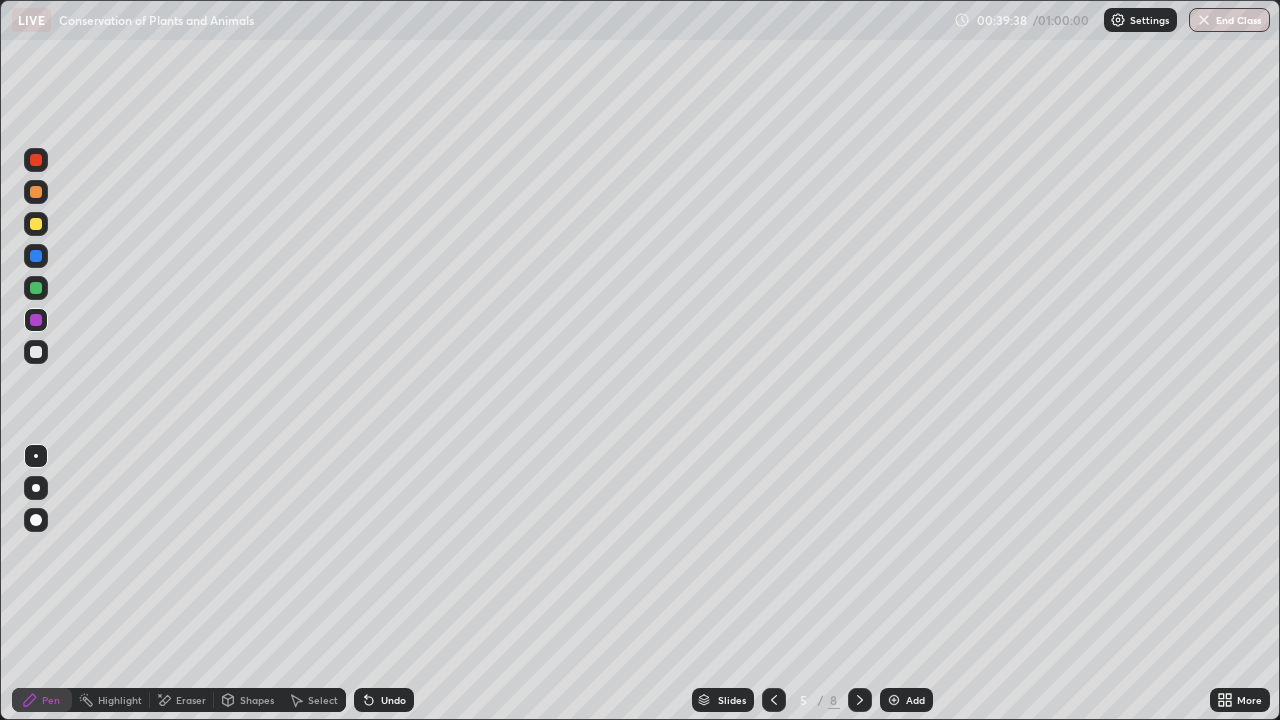 click 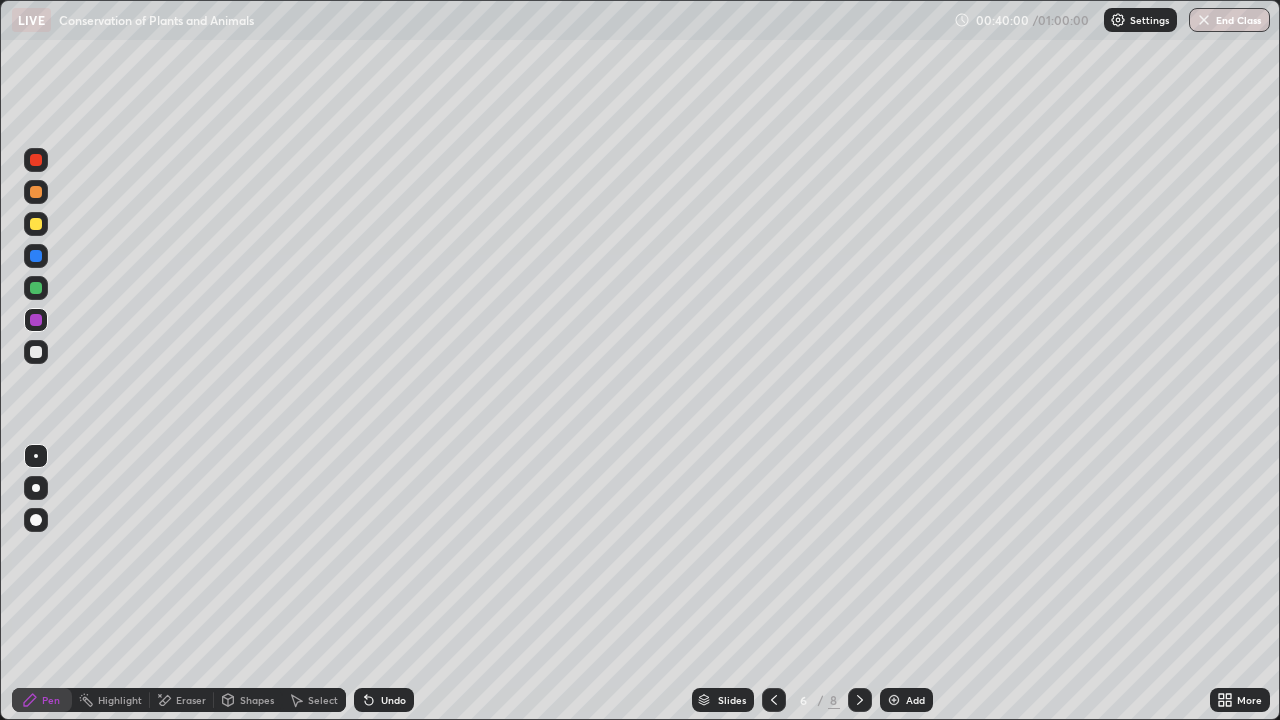 click at bounding box center (36, 288) 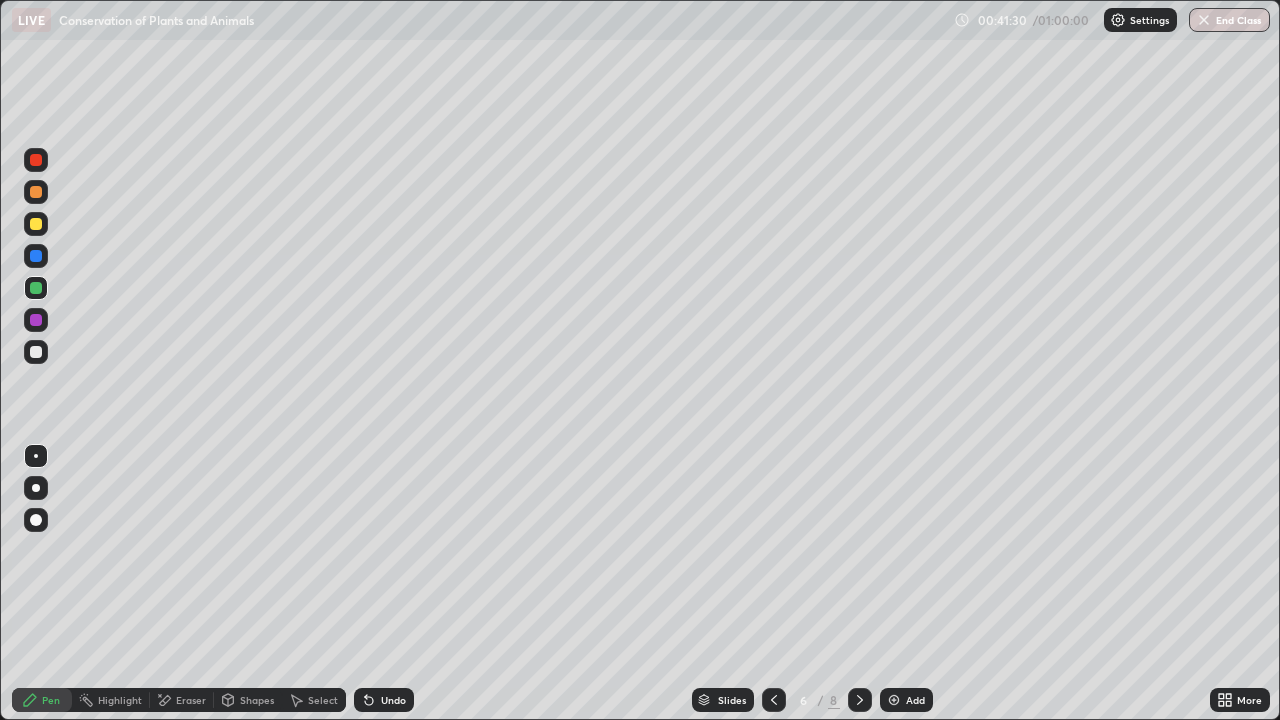 click at bounding box center (894, 700) 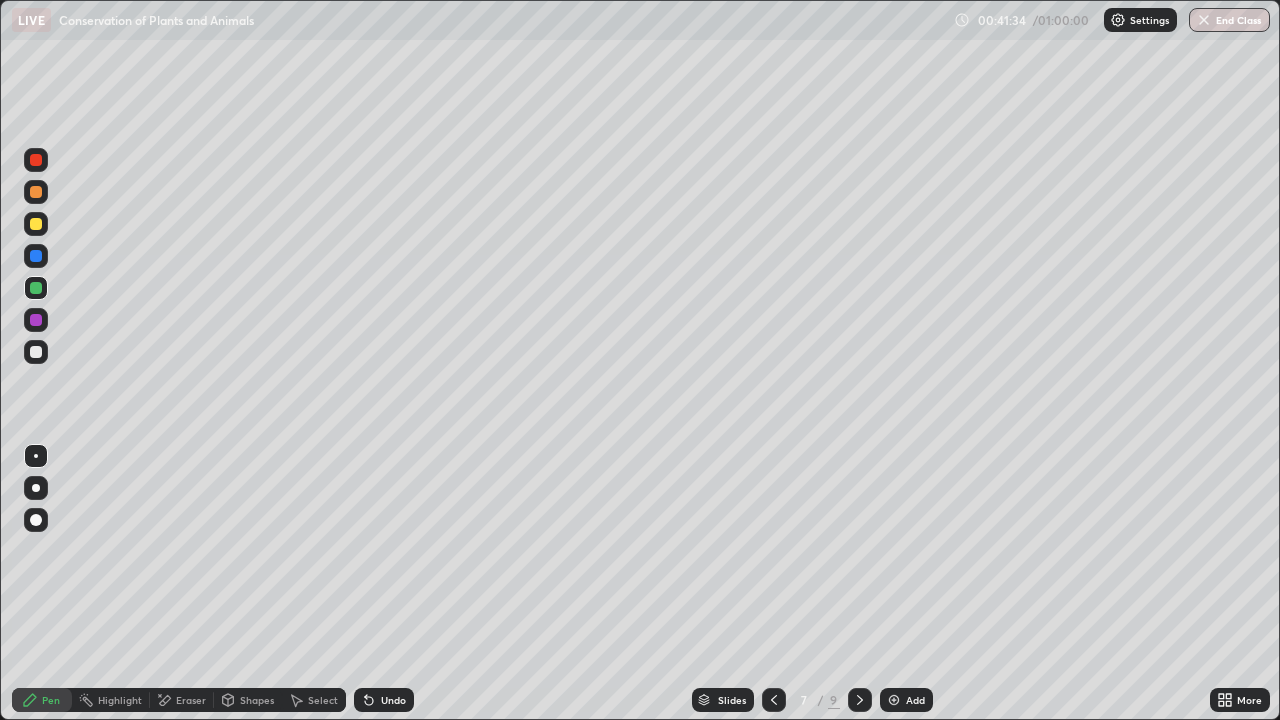 click at bounding box center (36, 352) 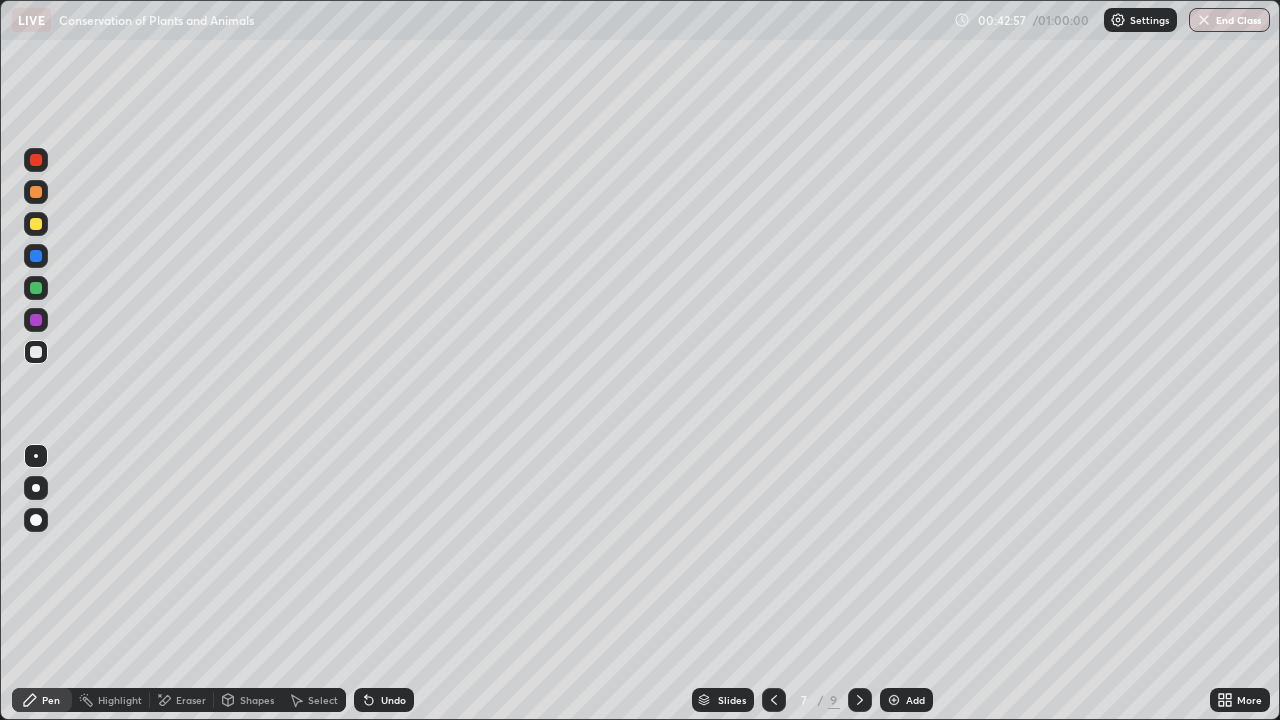 click at bounding box center [774, 700] 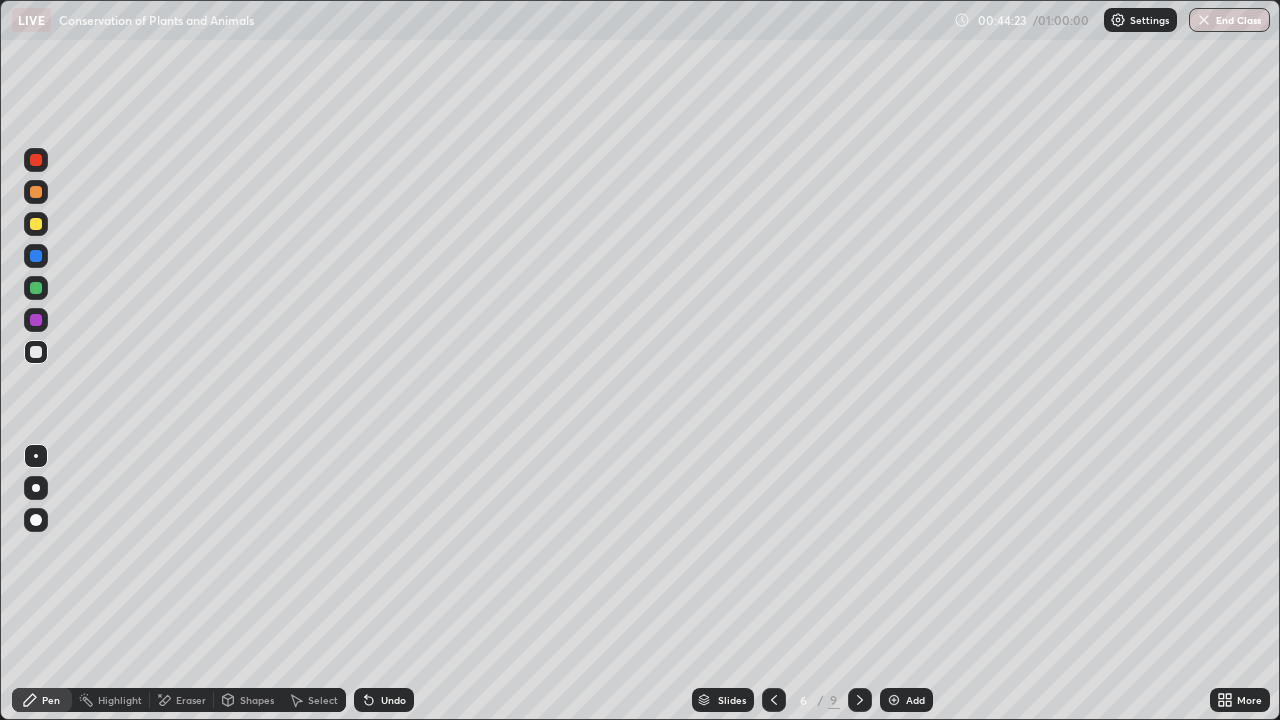 click at bounding box center [774, 700] 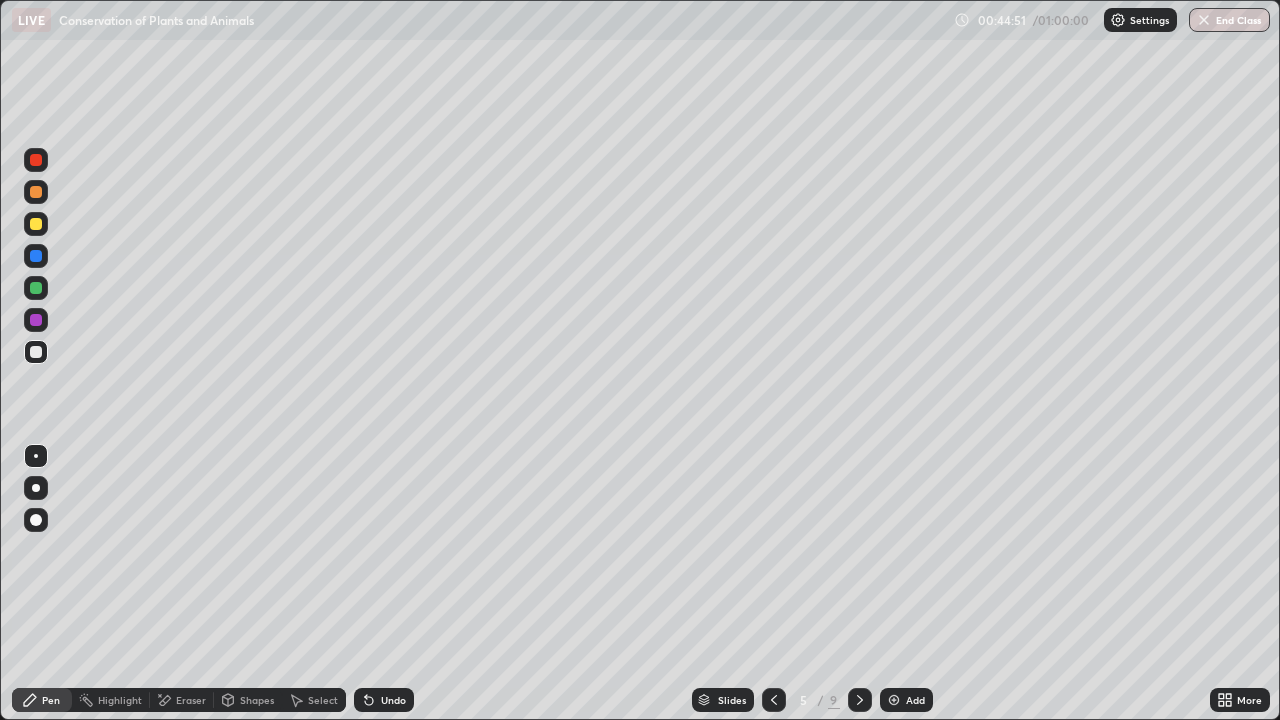 click 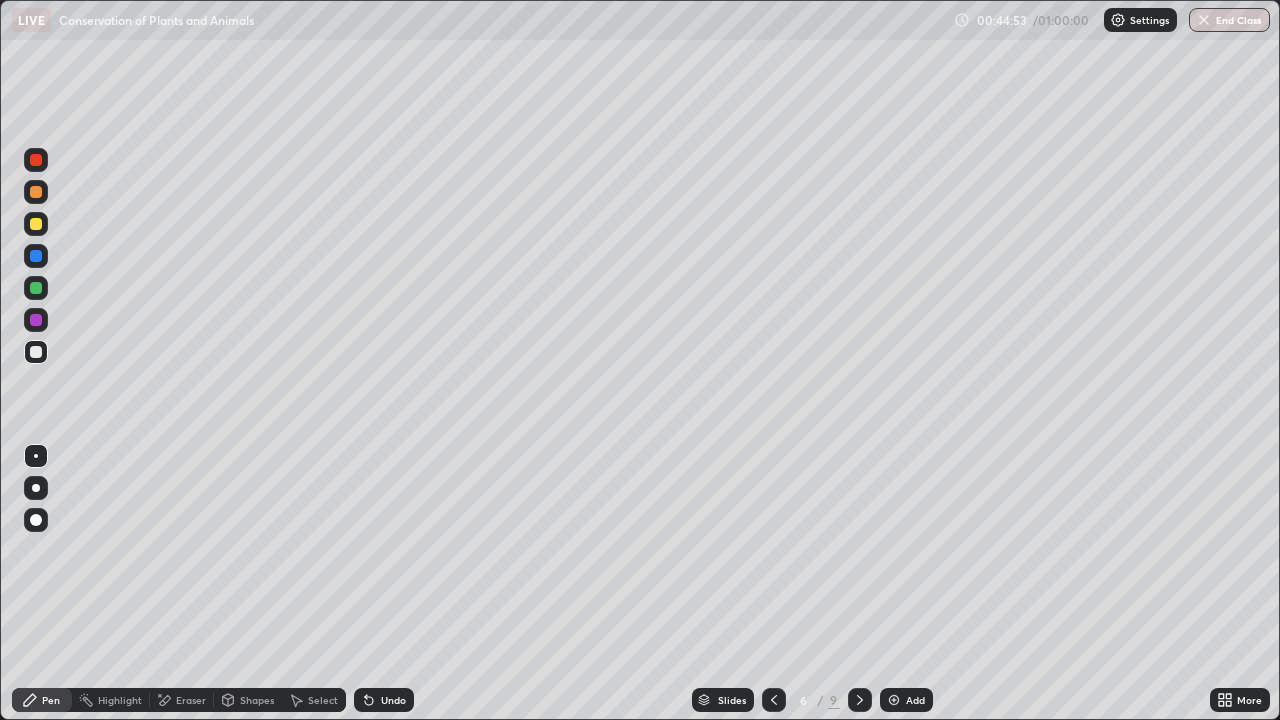 click at bounding box center (894, 700) 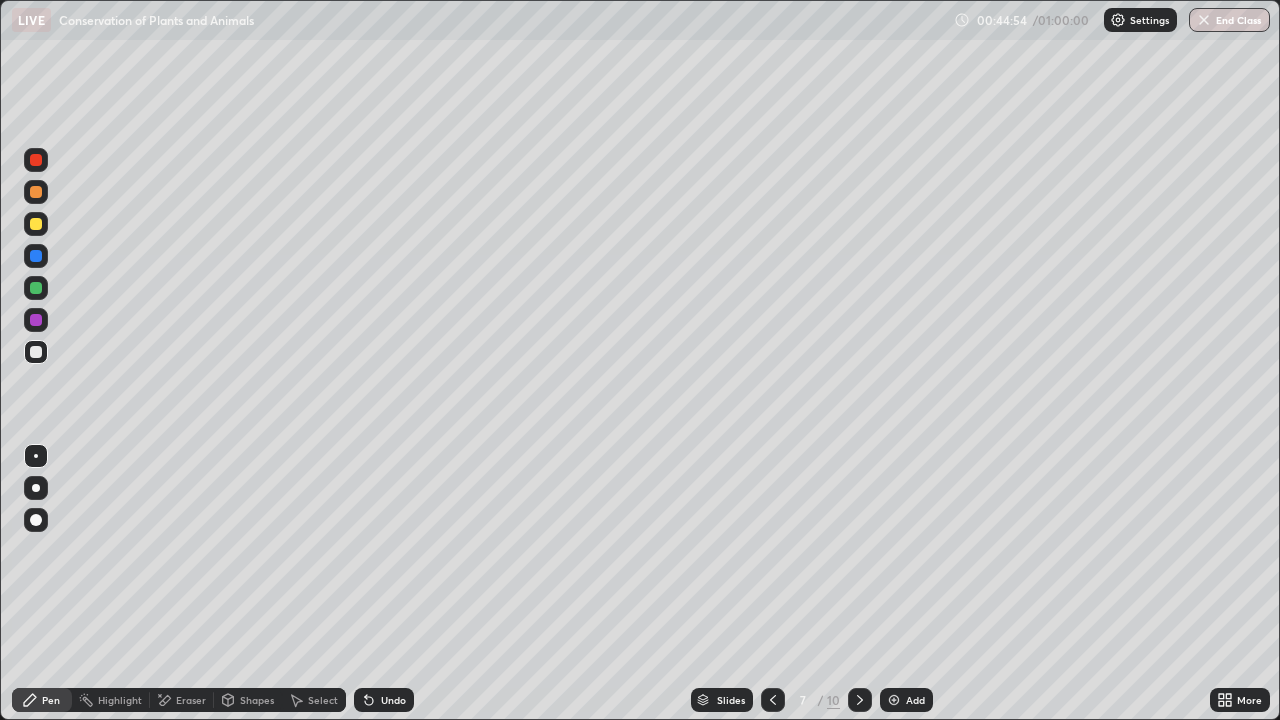 click on "Add" at bounding box center [906, 700] 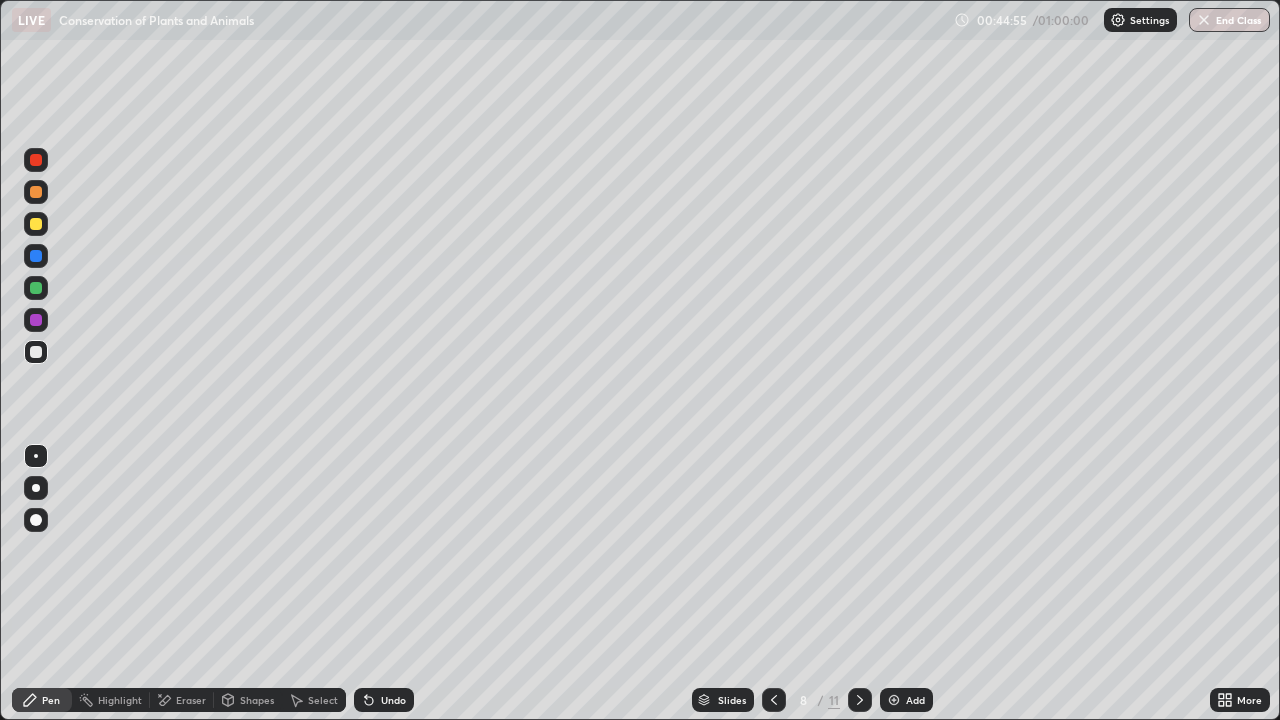 click 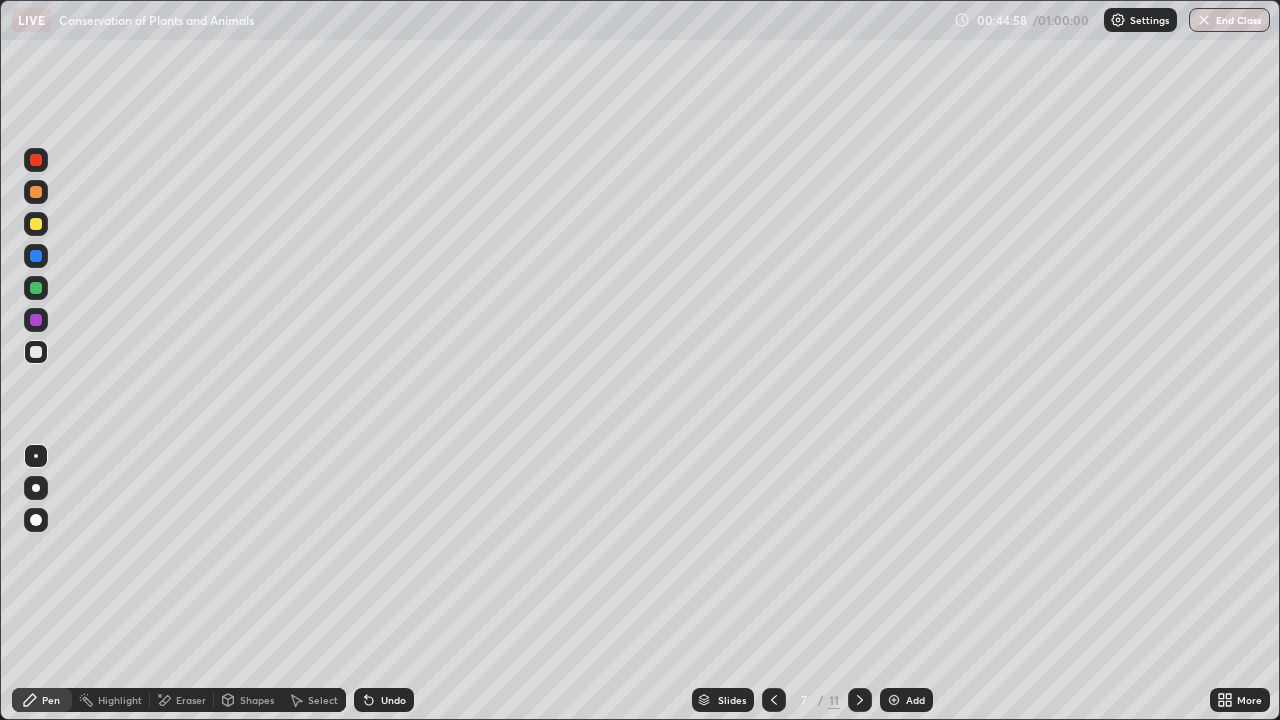click at bounding box center [36, 224] 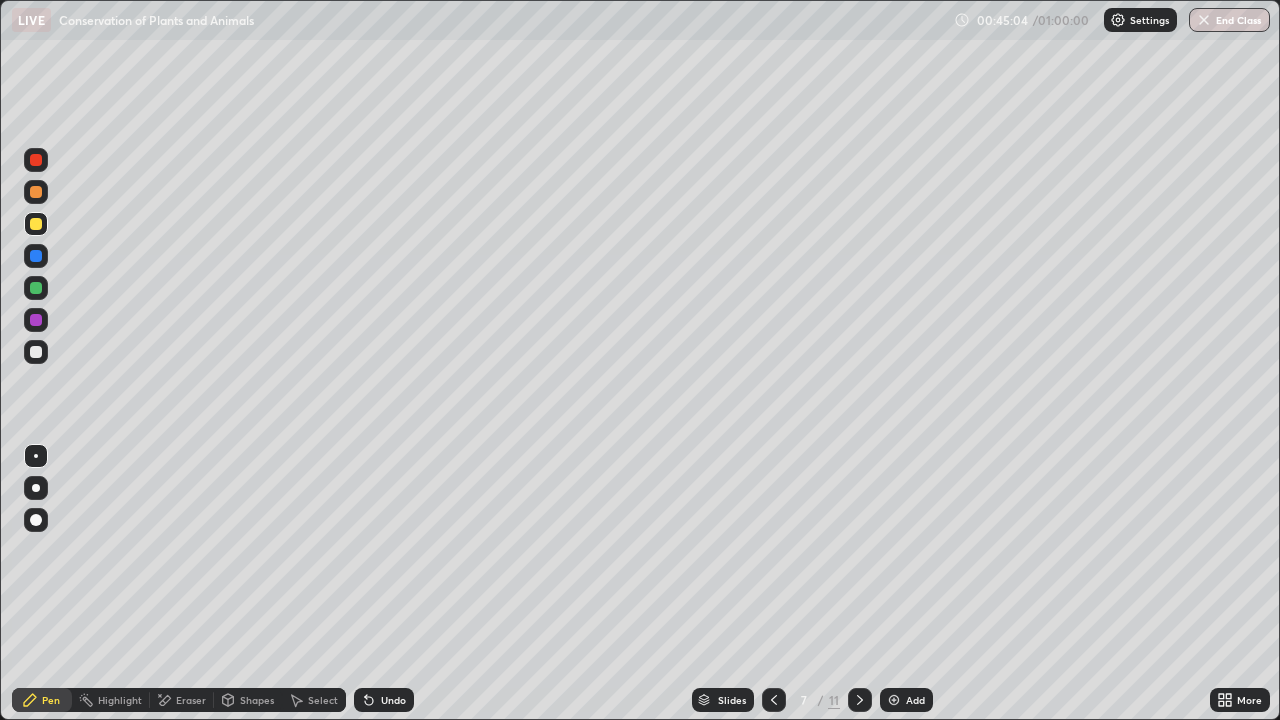 click at bounding box center [36, 352] 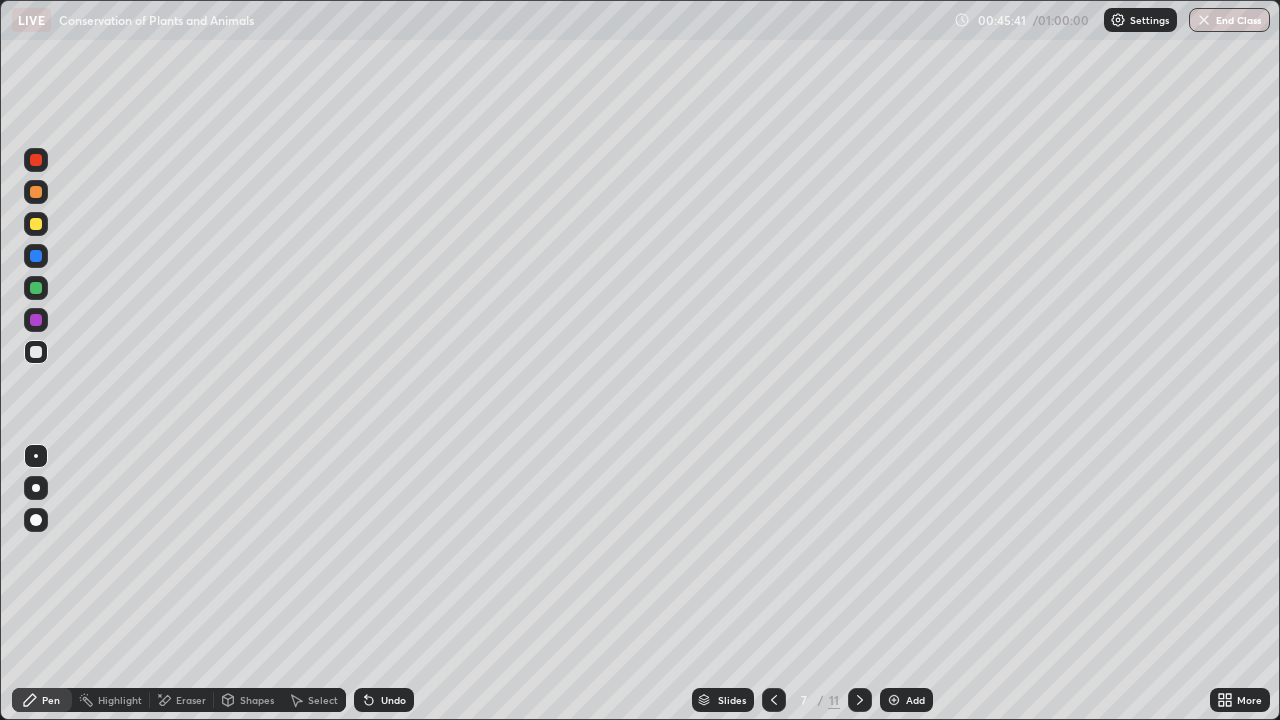 click at bounding box center [36, 456] 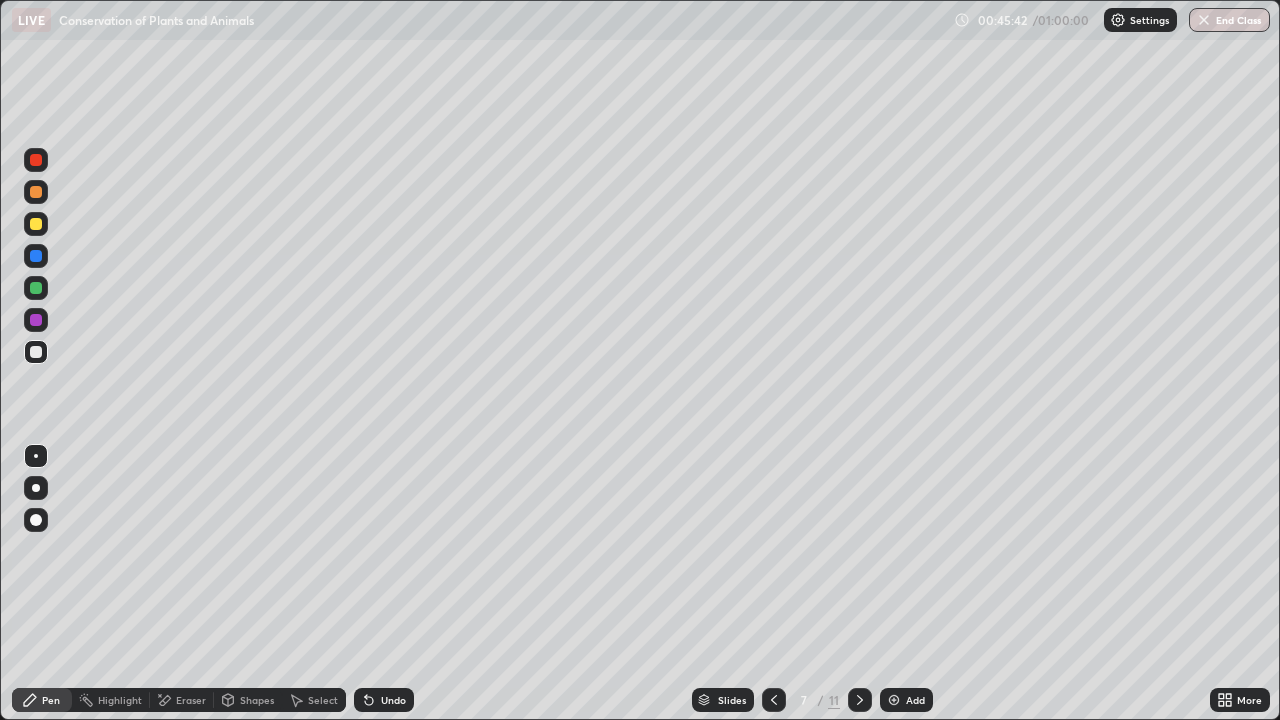click at bounding box center (36, 320) 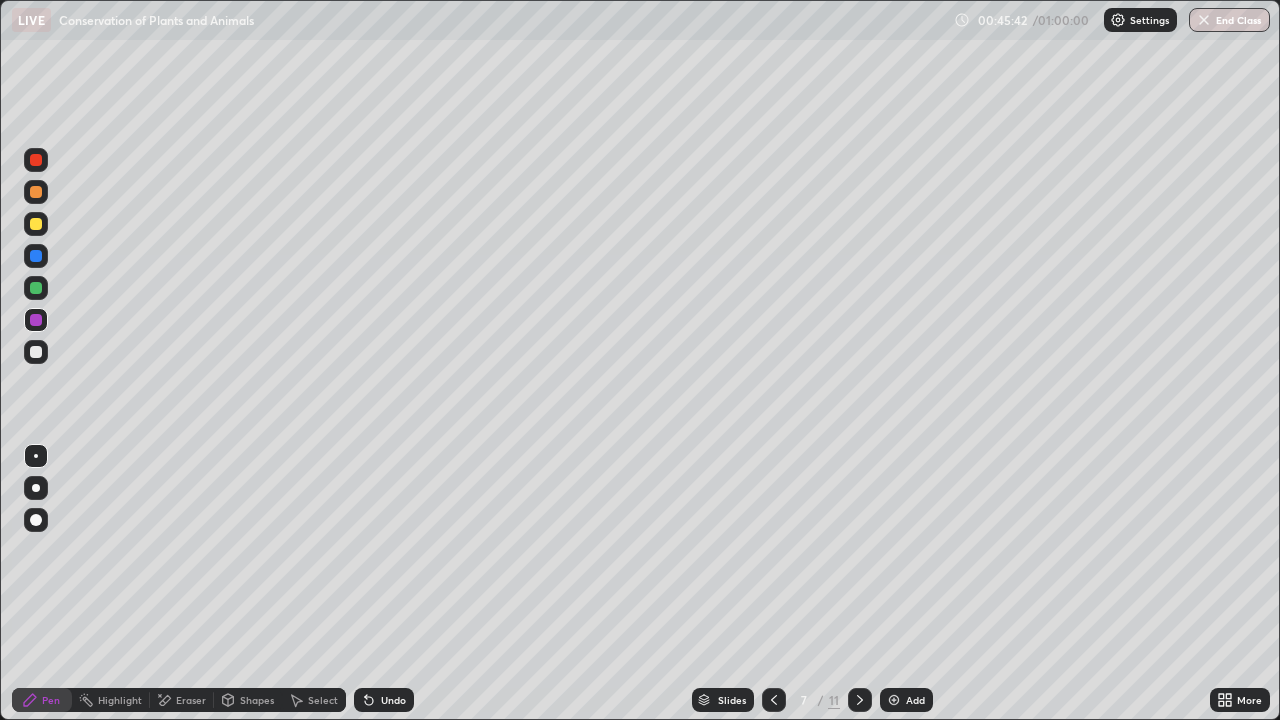 click at bounding box center [36, 224] 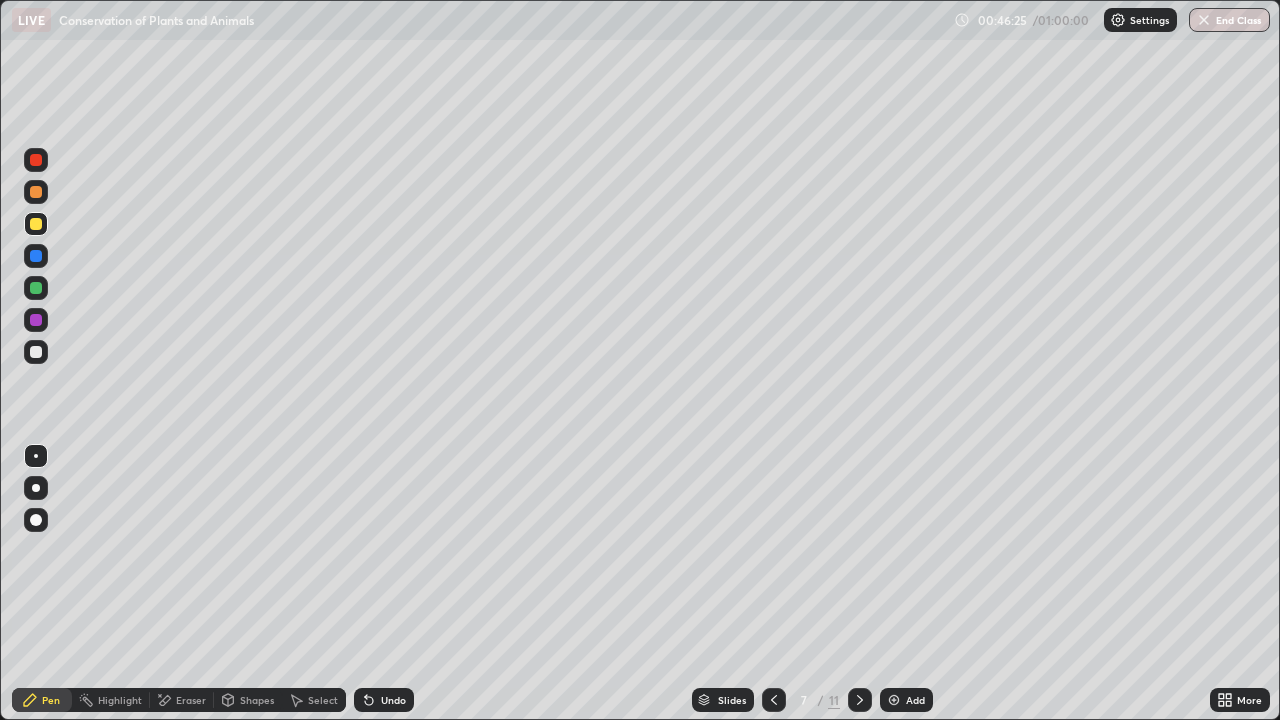 click at bounding box center (36, 224) 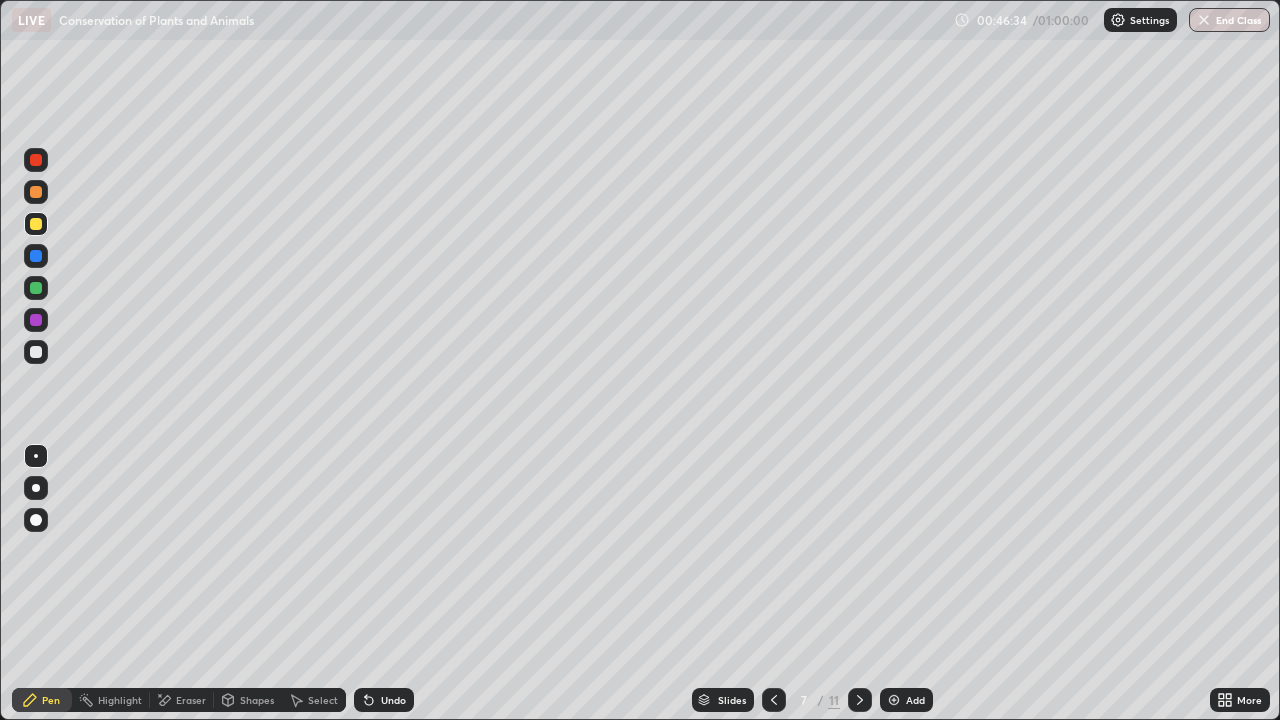 click at bounding box center [36, 352] 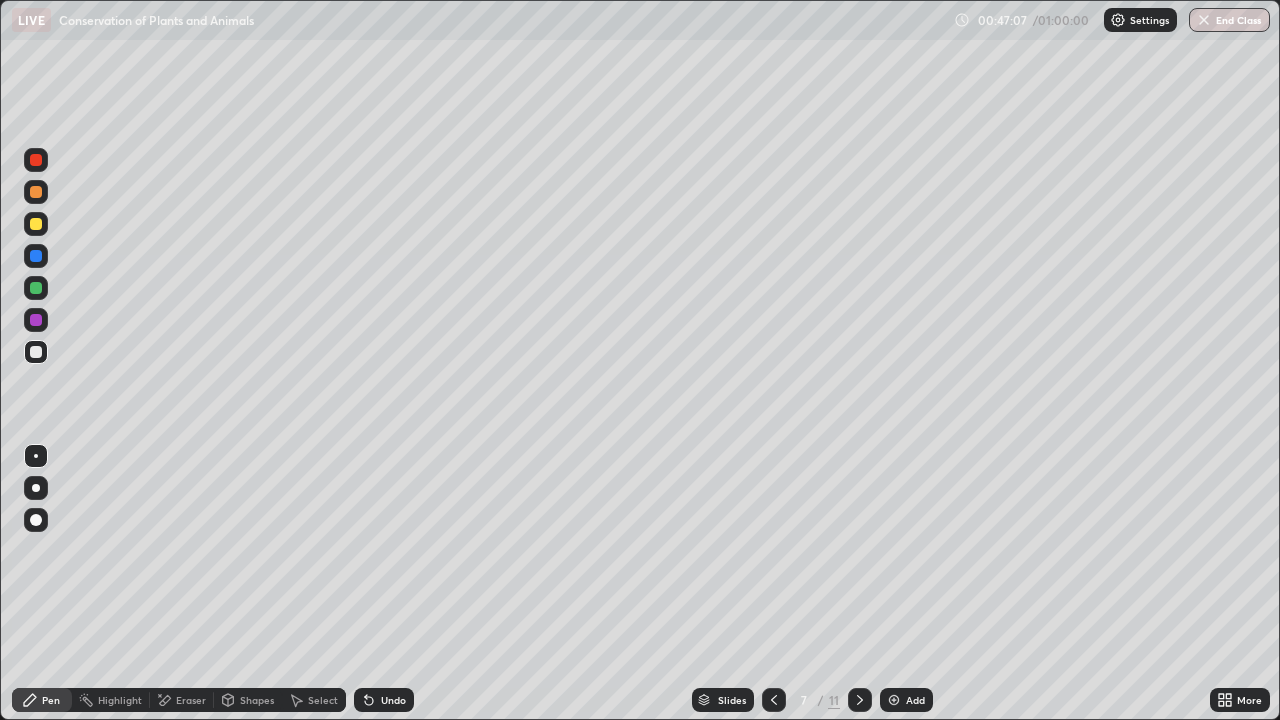 click at bounding box center [36, 456] 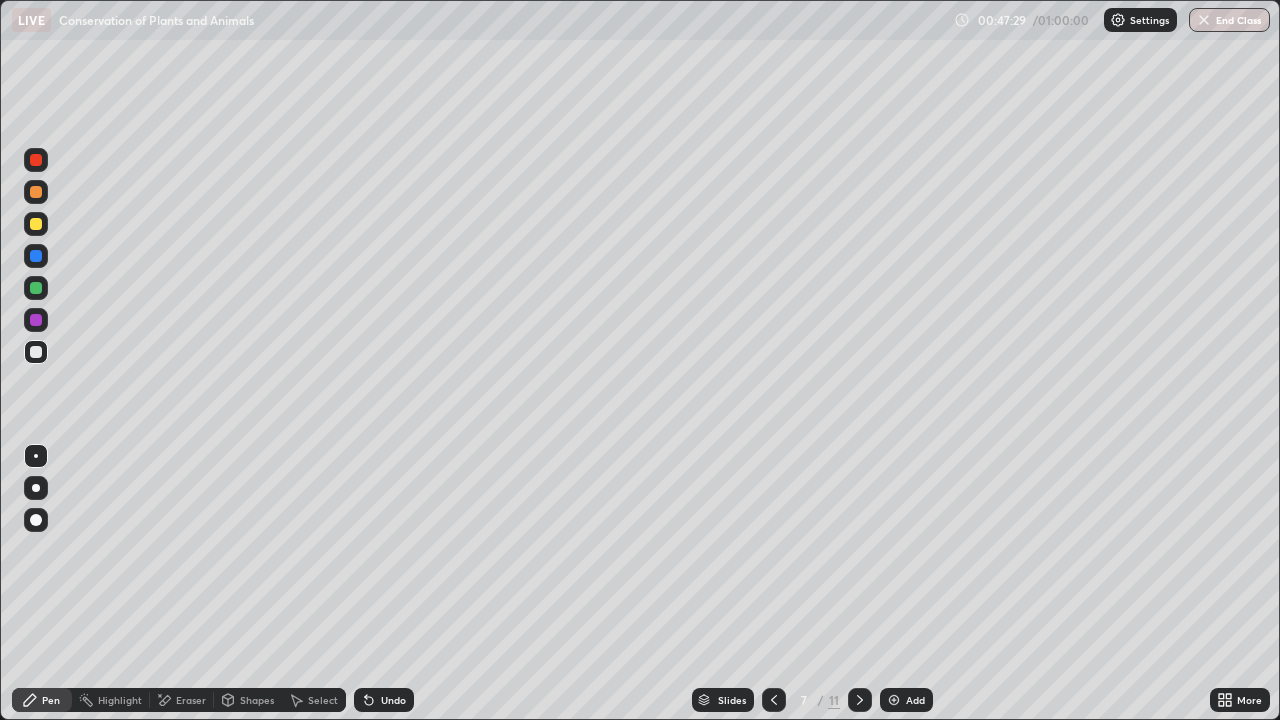 click at bounding box center [36, 192] 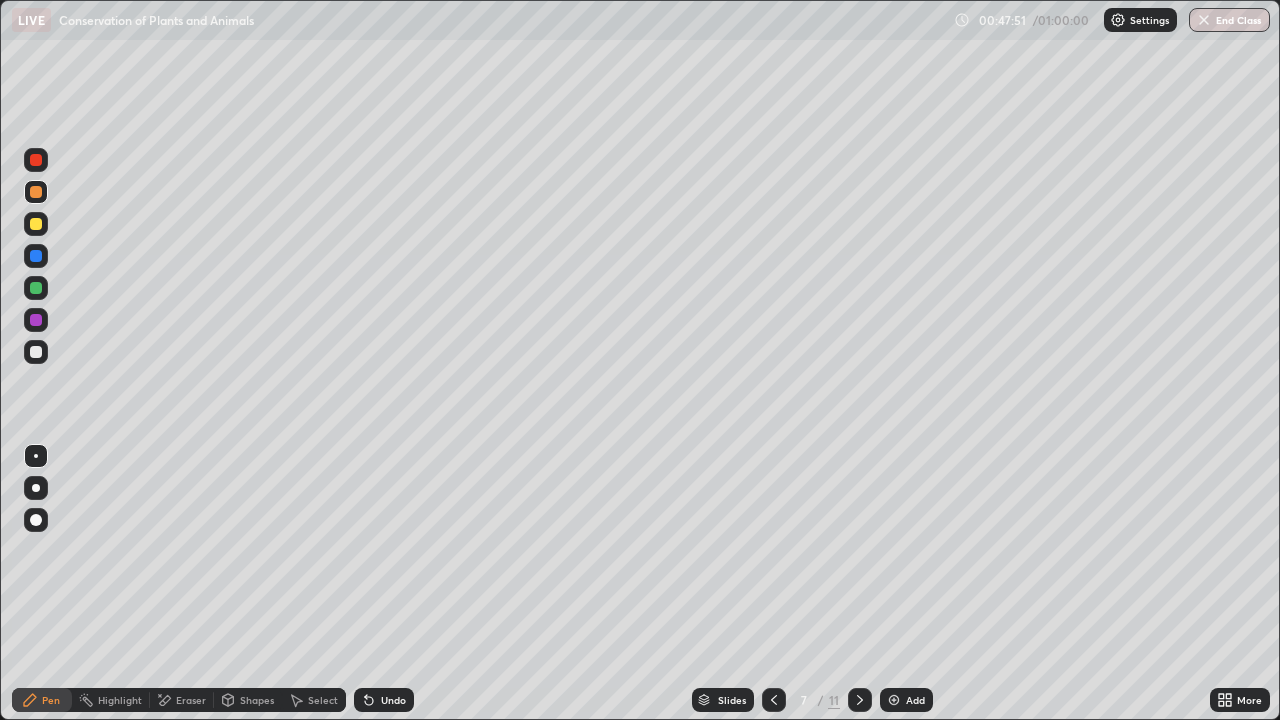 click at bounding box center (36, 224) 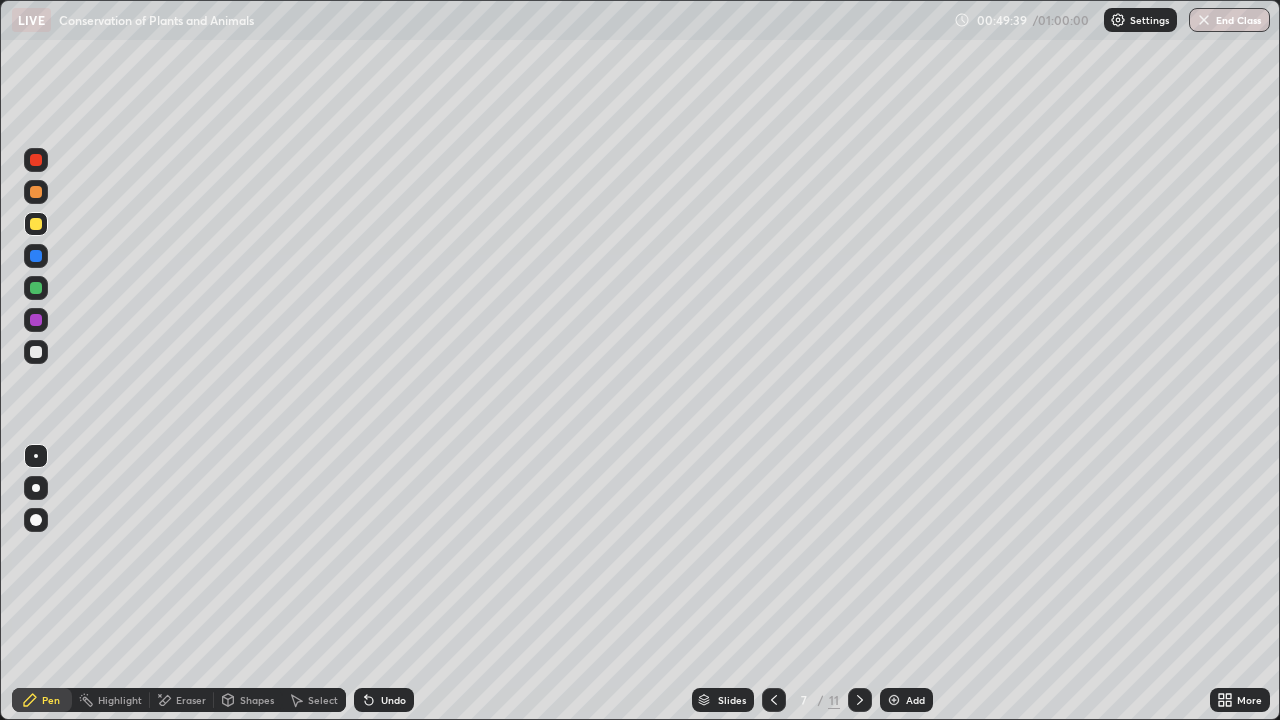 click at bounding box center [774, 700] 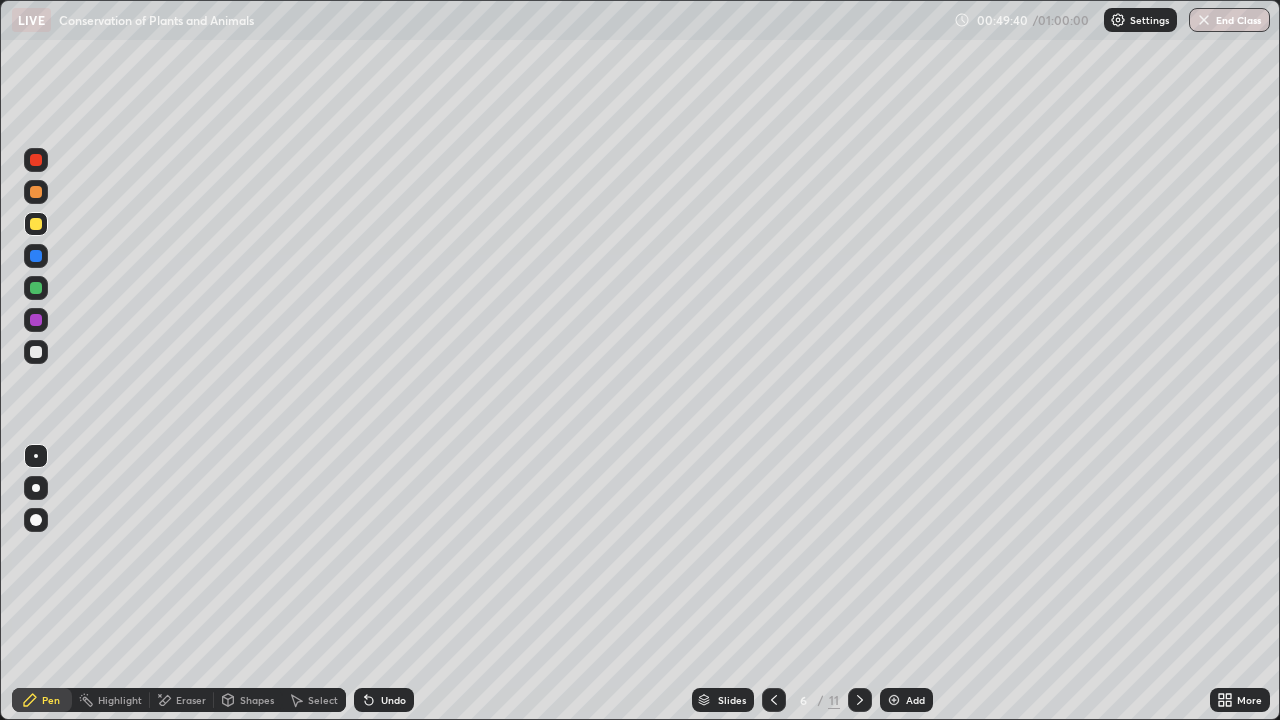 click at bounding box center (774, 700) 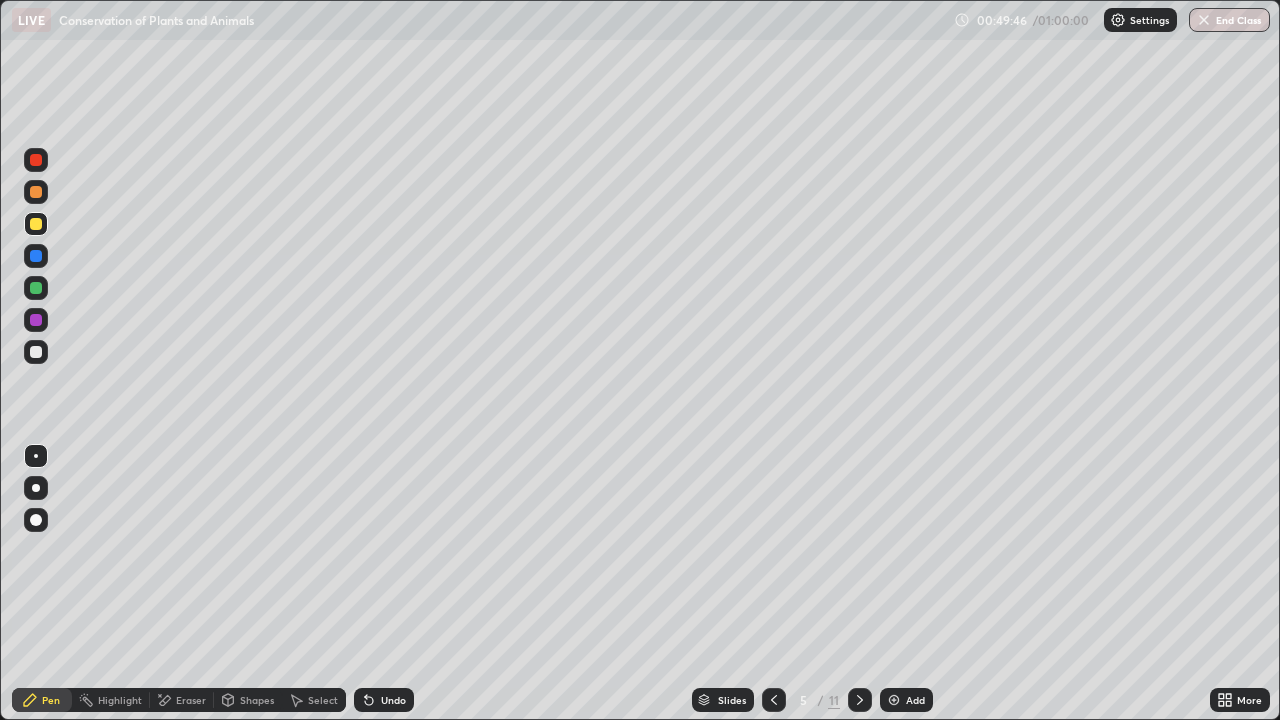 click at bounding box center (860, 700) 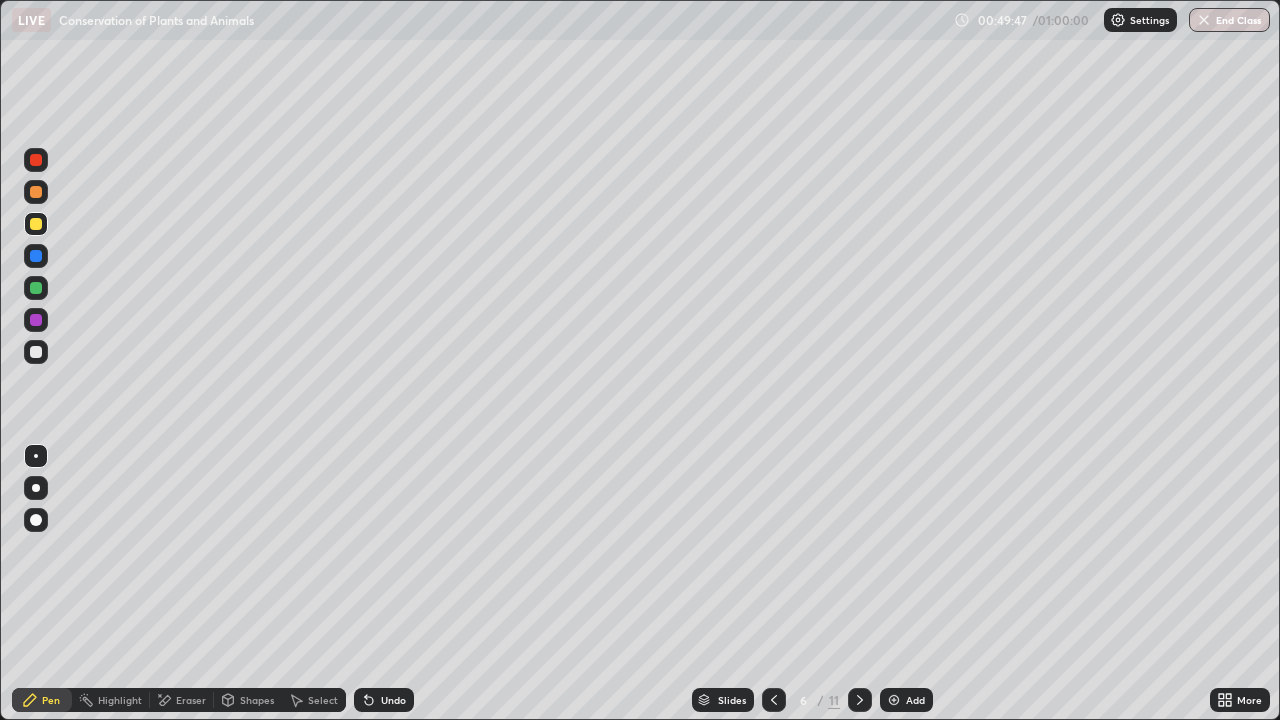 click 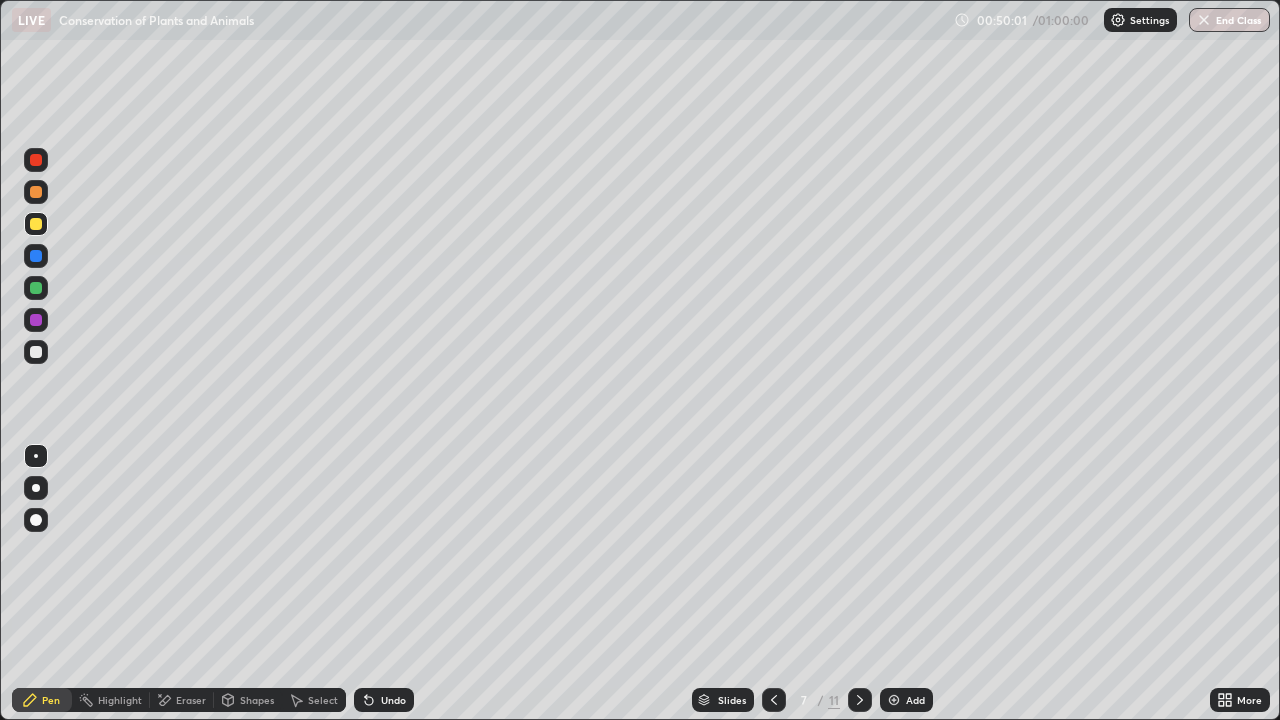 click on "Add" at bounding box center [906, 700] 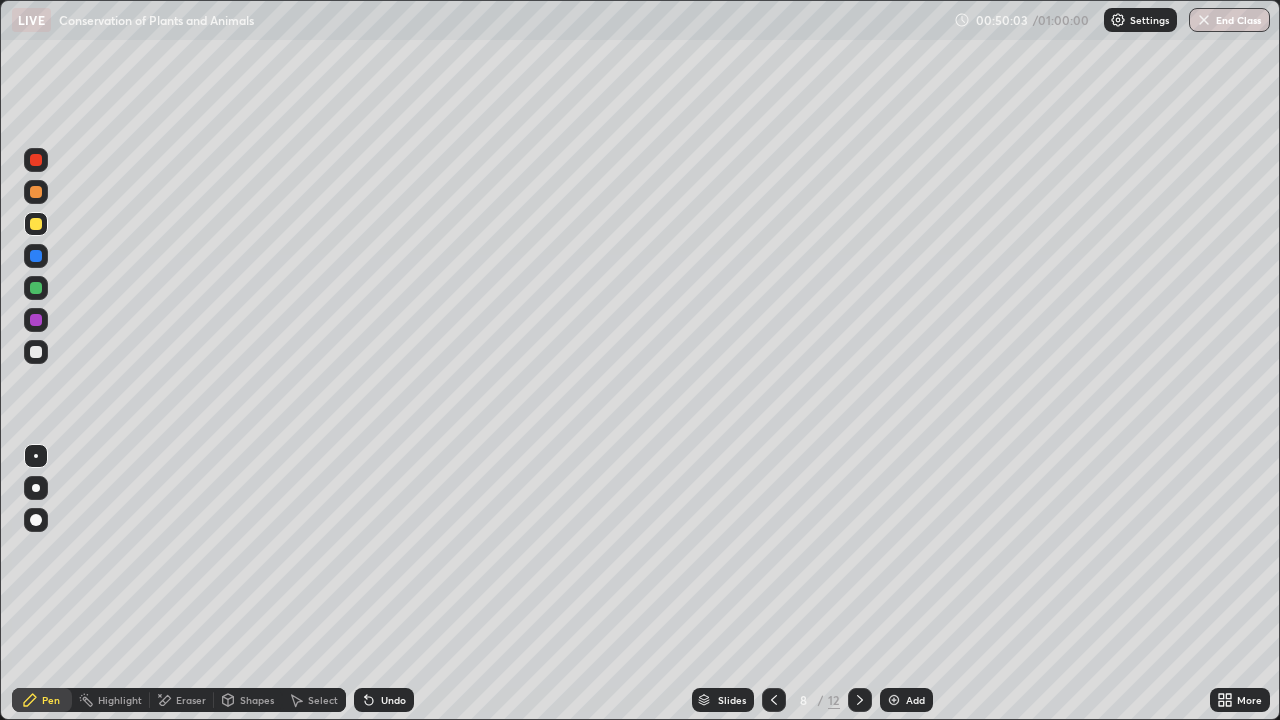 click at bounding box center [36, 352] 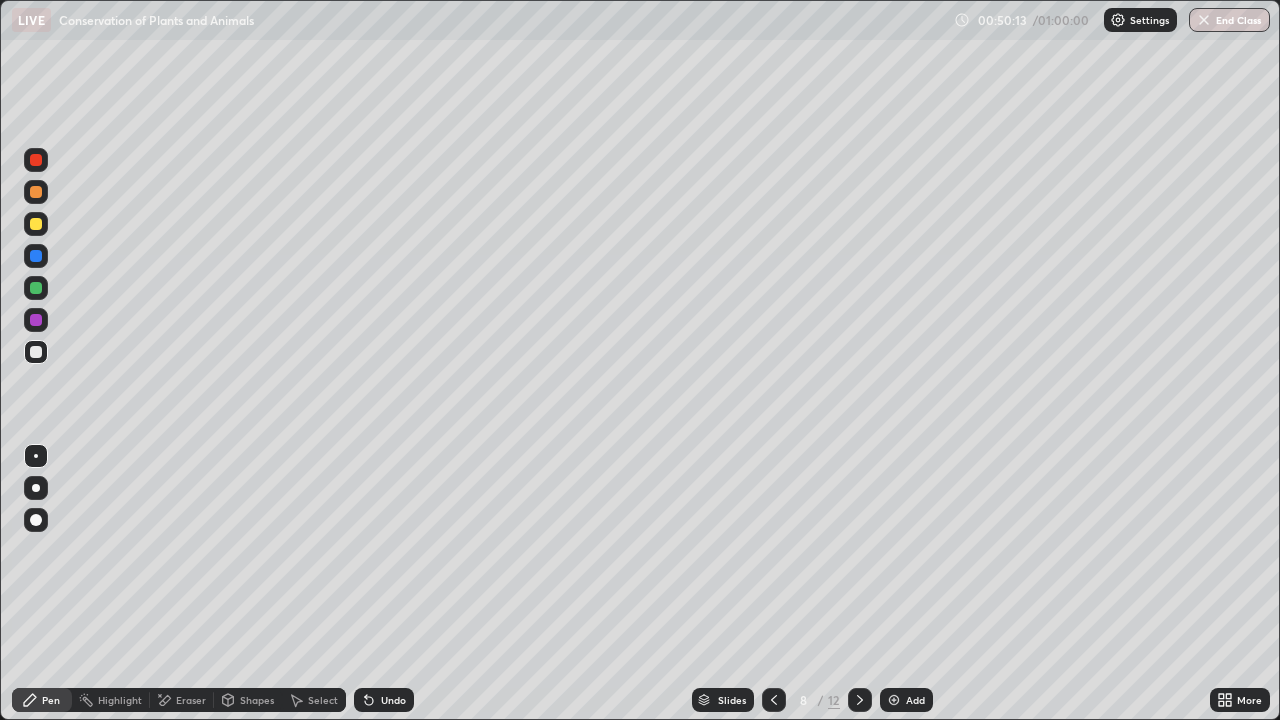 click 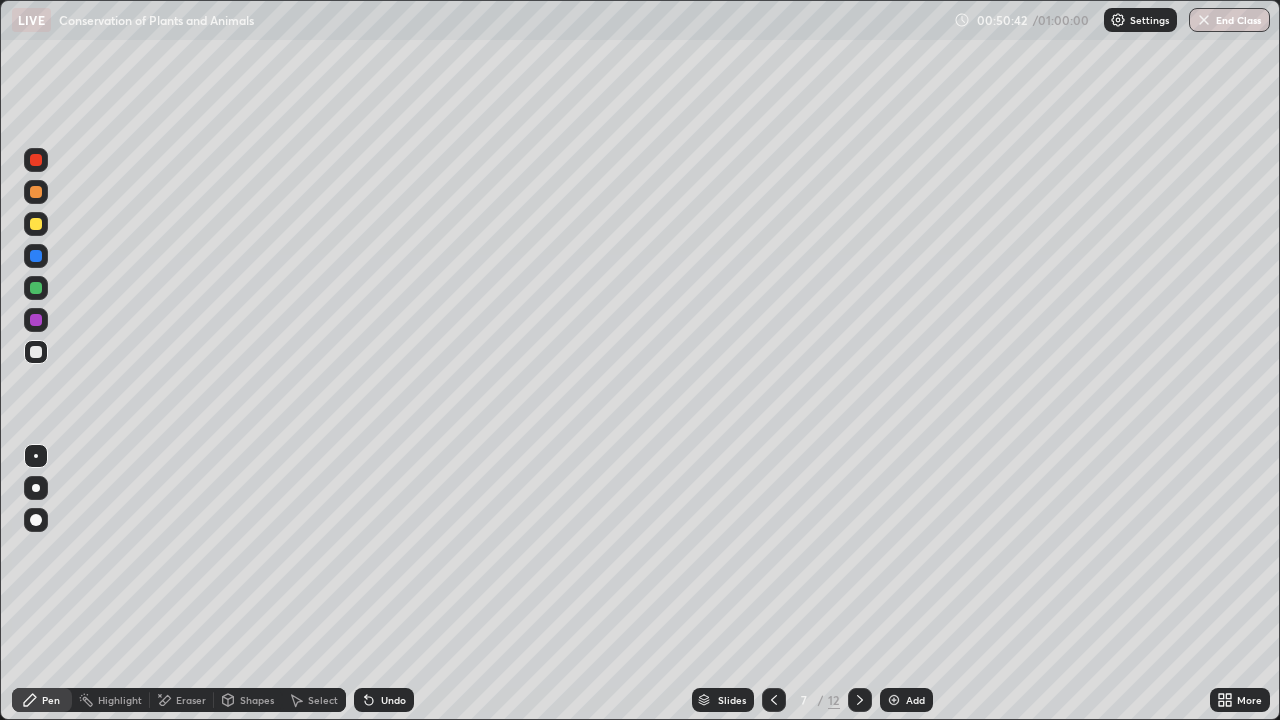 click 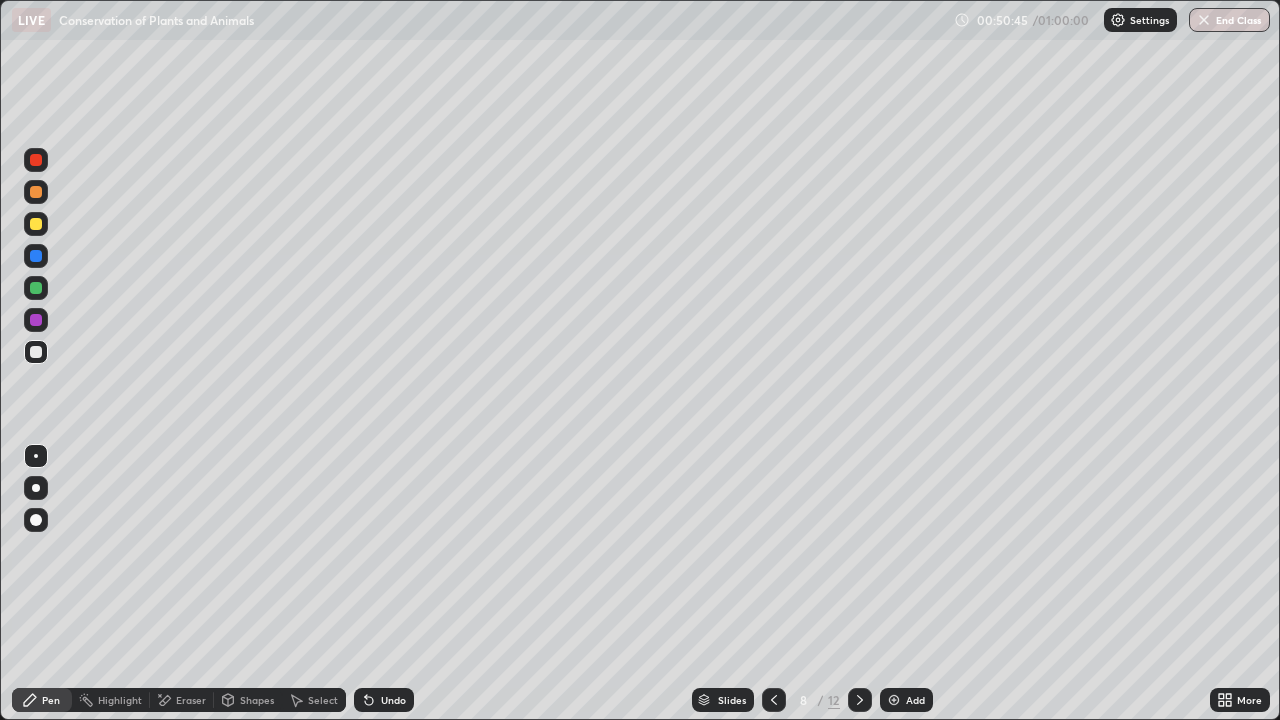 click at bounding box center (36, 352) 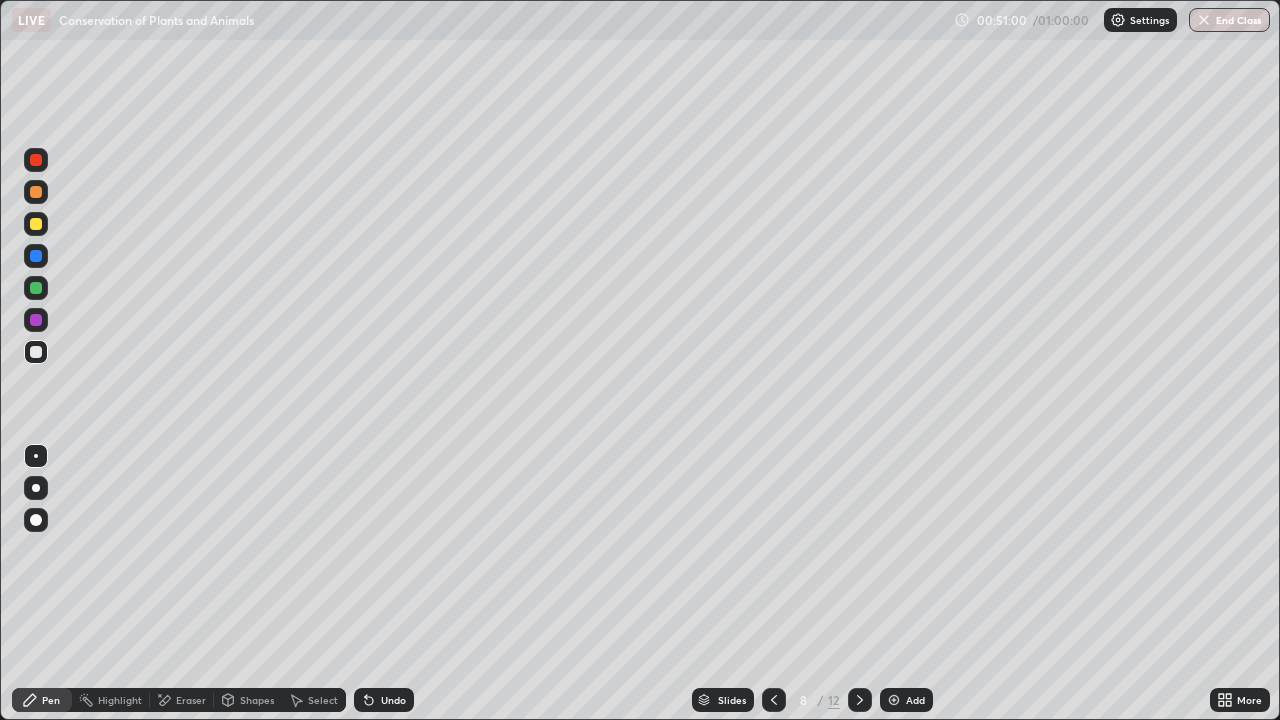 click on "Undo" at bounding box center (393, 700) 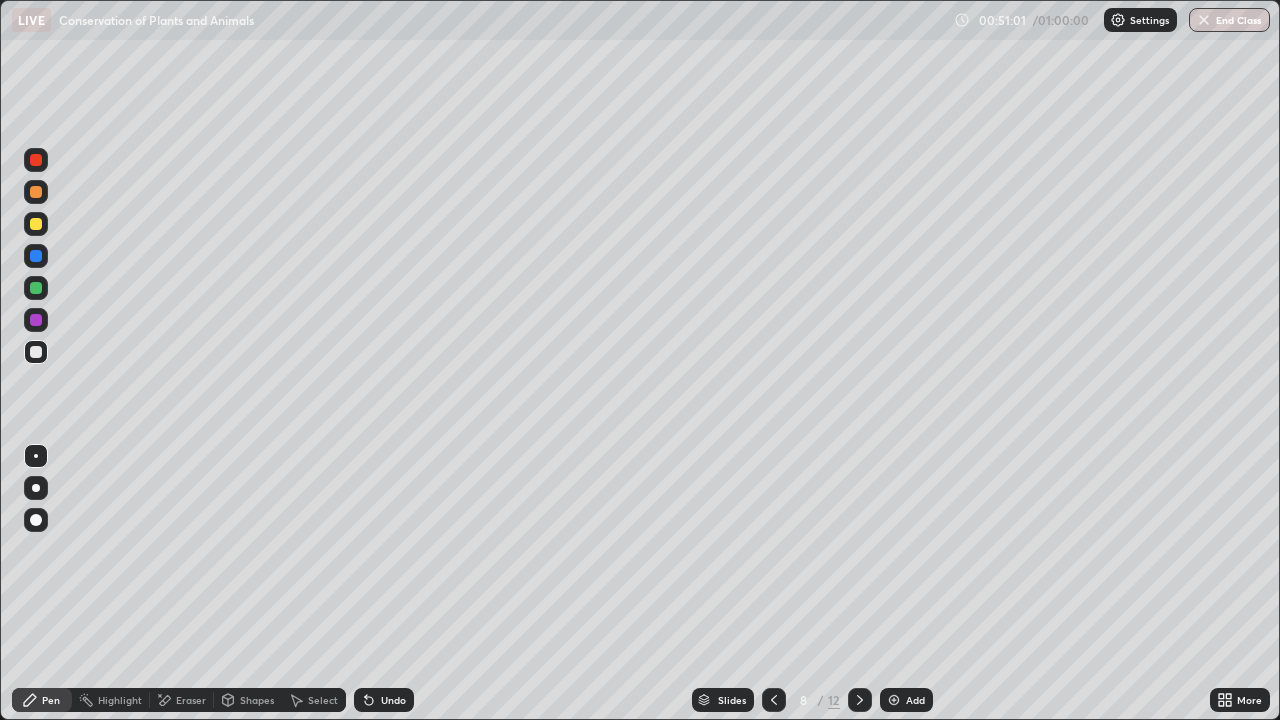 click on "Undo" at bounding box center (384, 700) 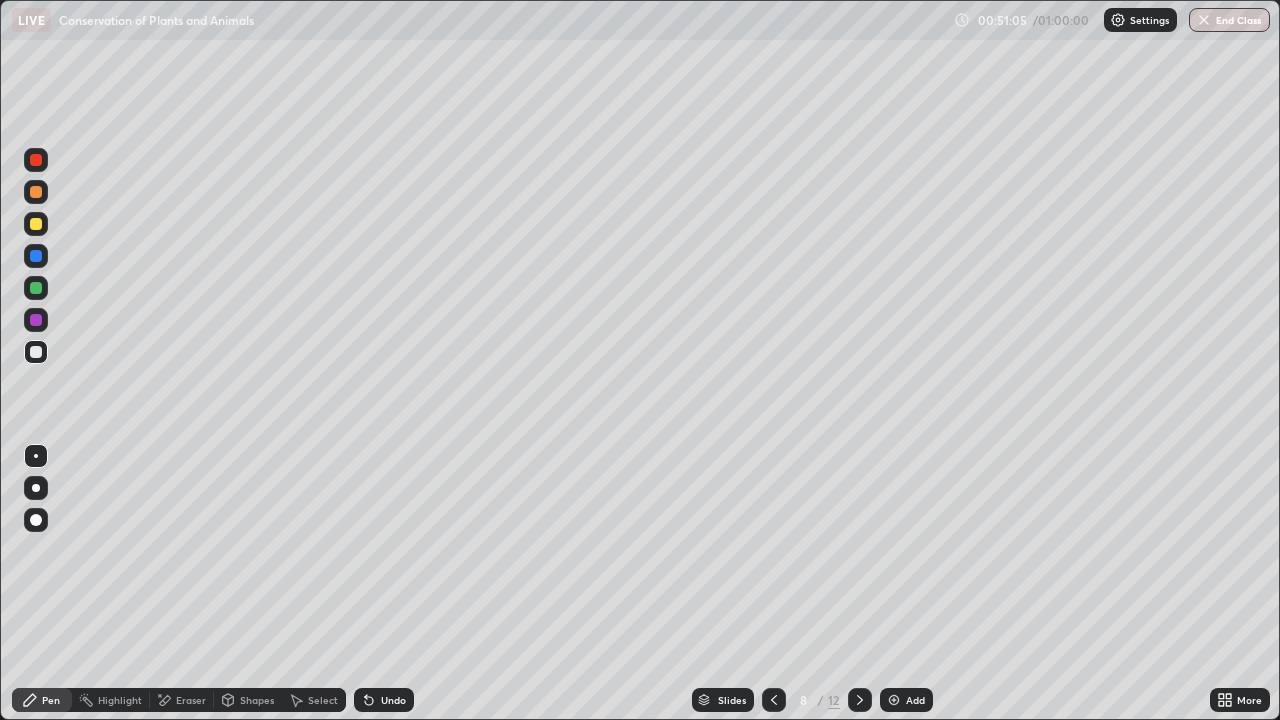click at bounding box center [36, 352] 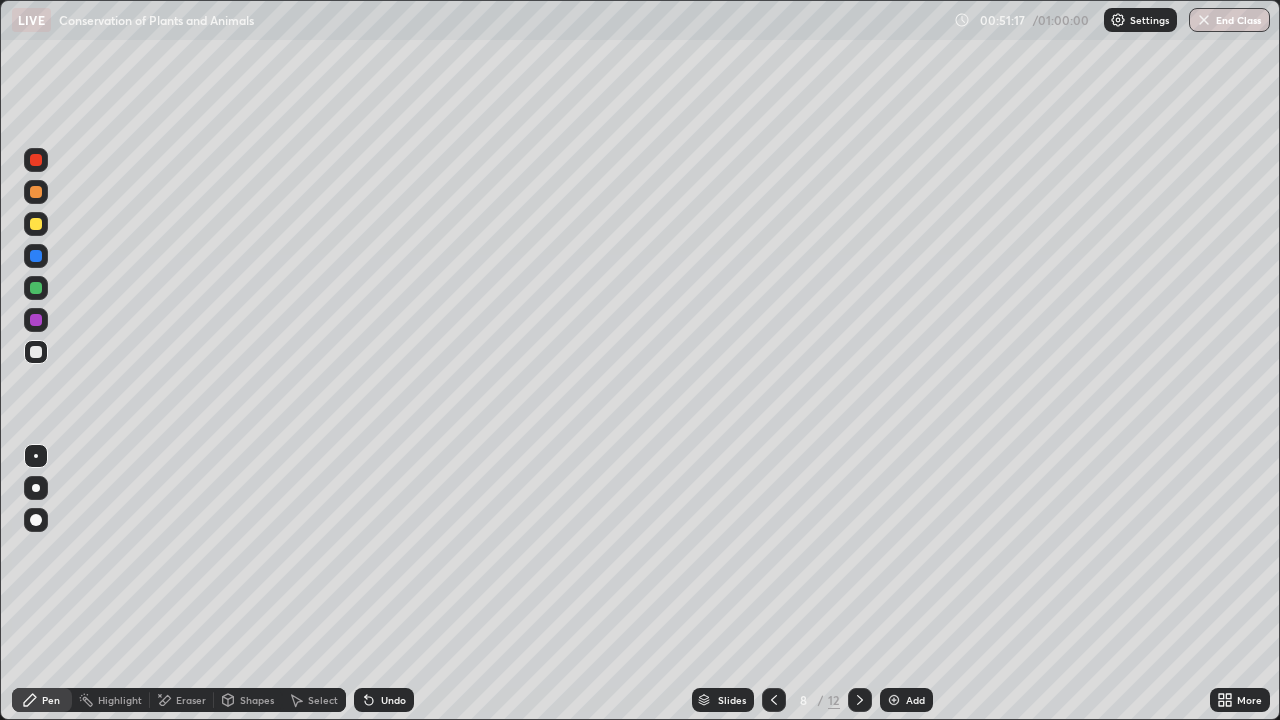 click at bounding box center (36, 160) 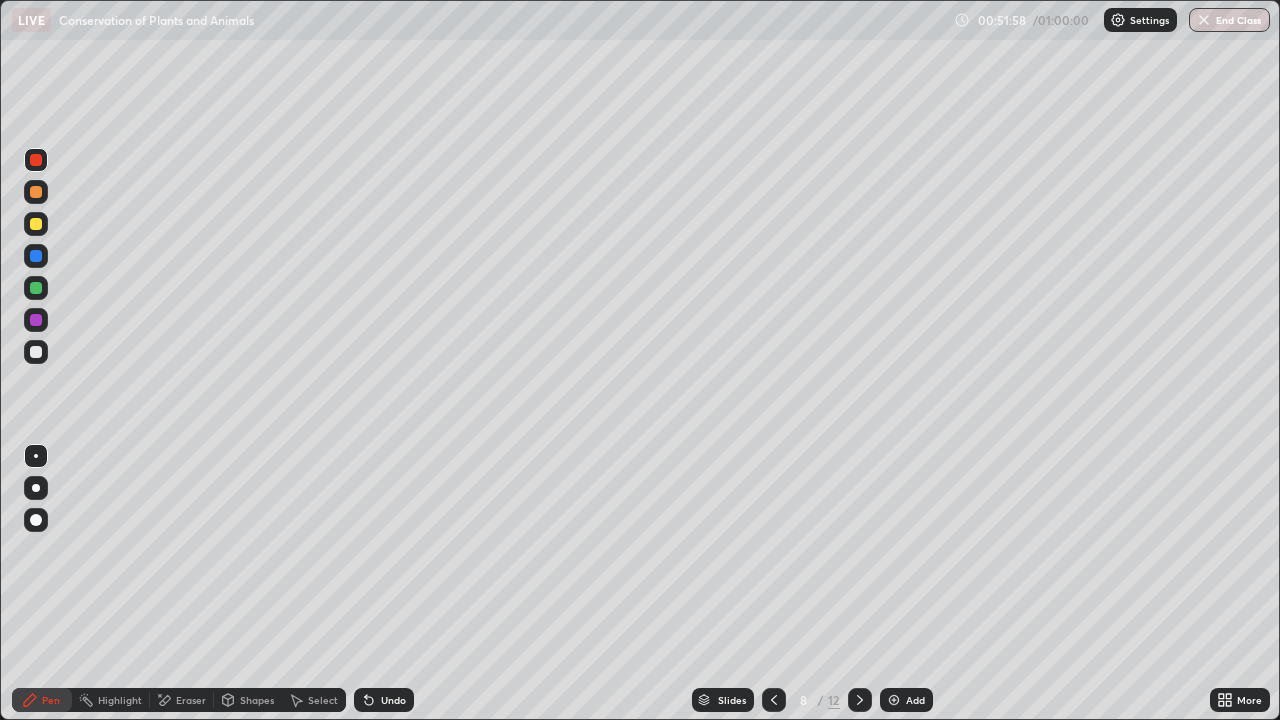 click at bounding box center (1204, 20) 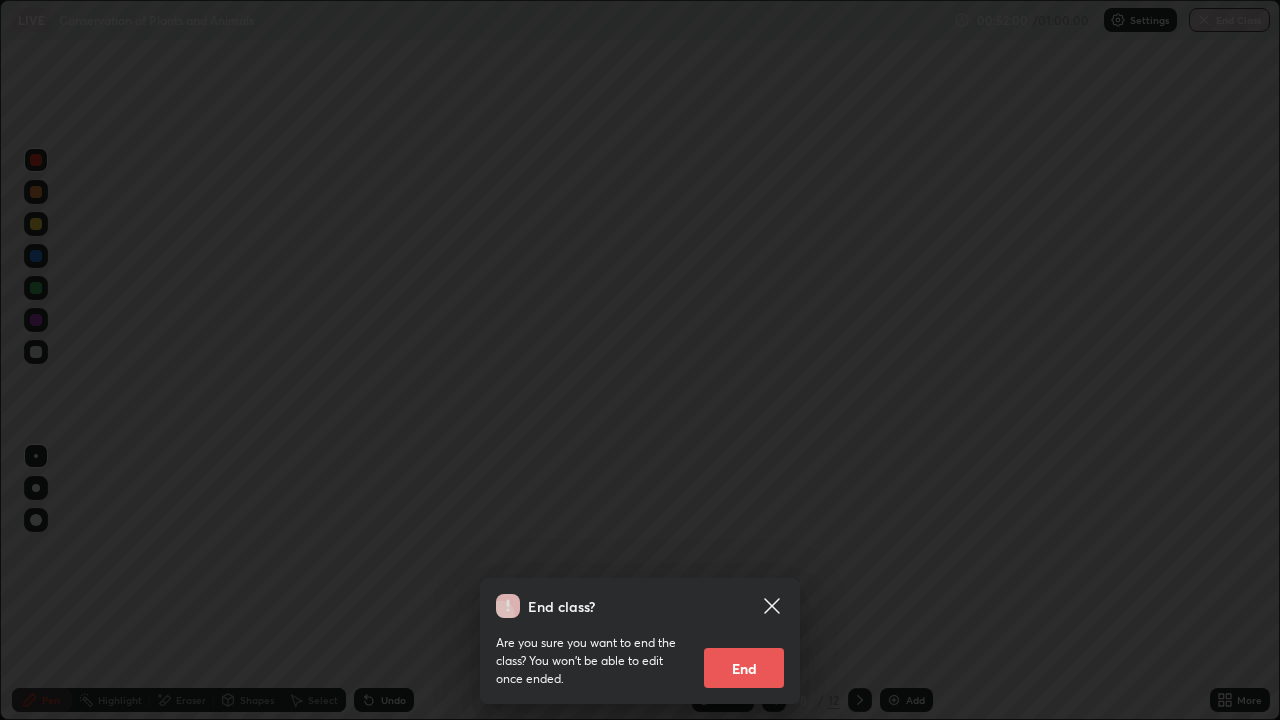 click on "End" at bounding box center (744, 668) 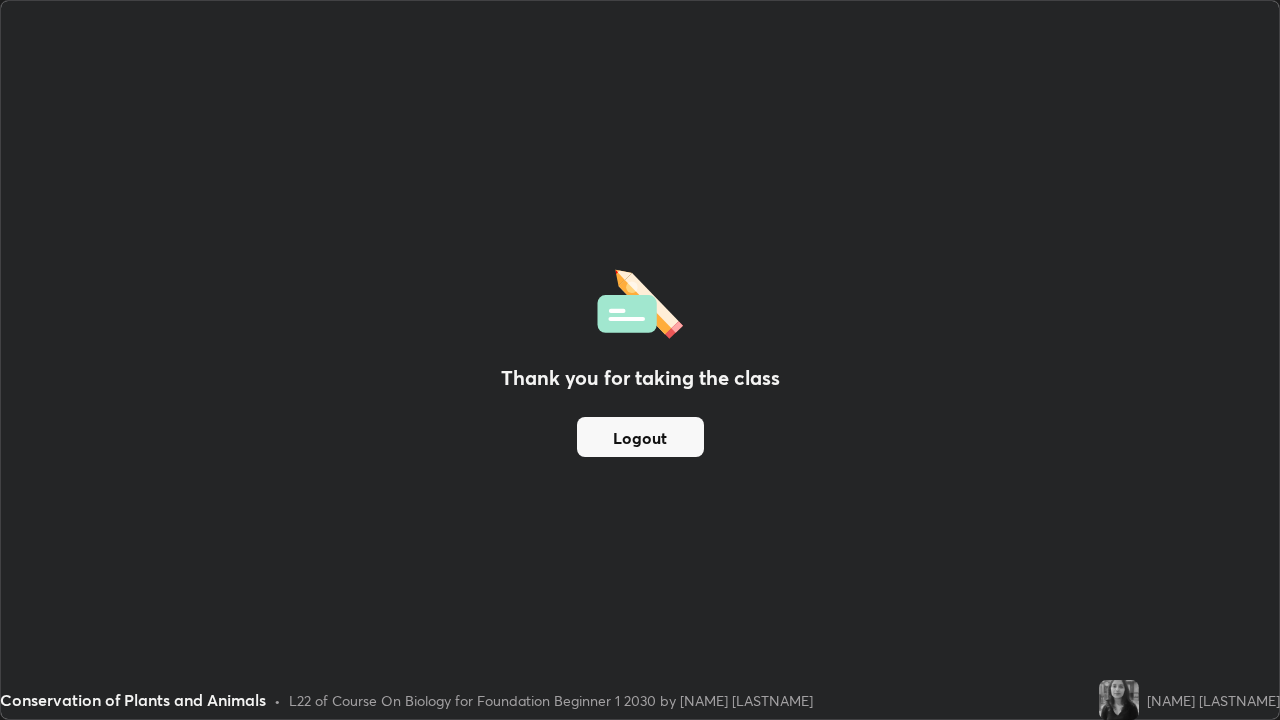 click on "Thank you for taking the class Logout" at bounding box center (640, 360) 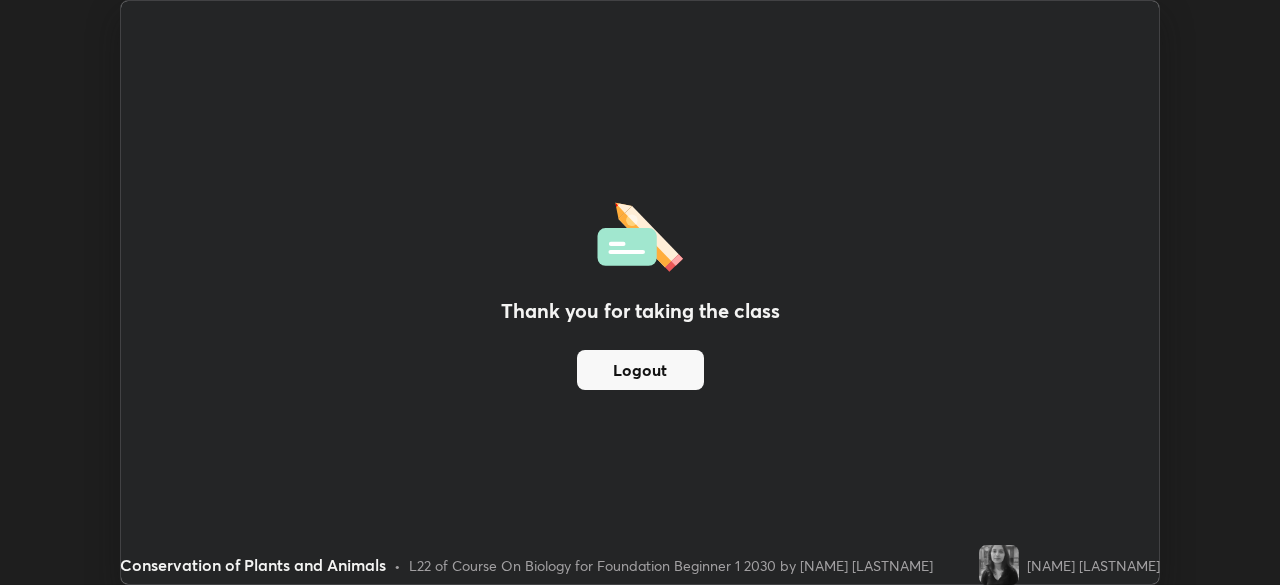 scroll, scrollTop: 585, scrollLeft: 1280, axis: both 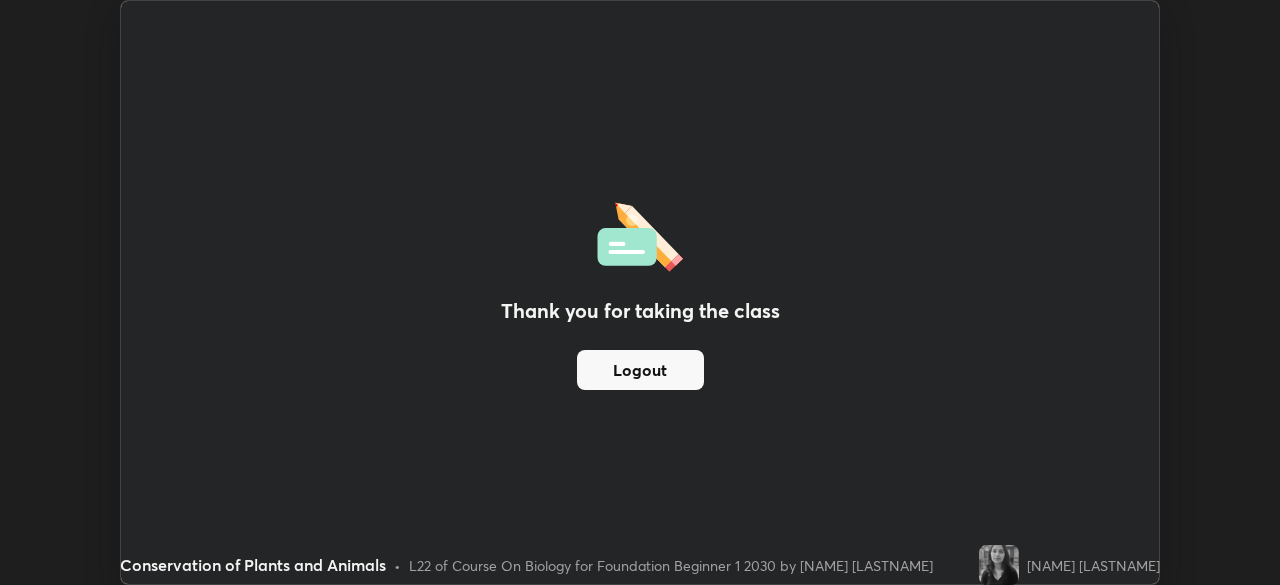 click on "Thank you for taking the class Logout" at bounding box center (640, 292) 